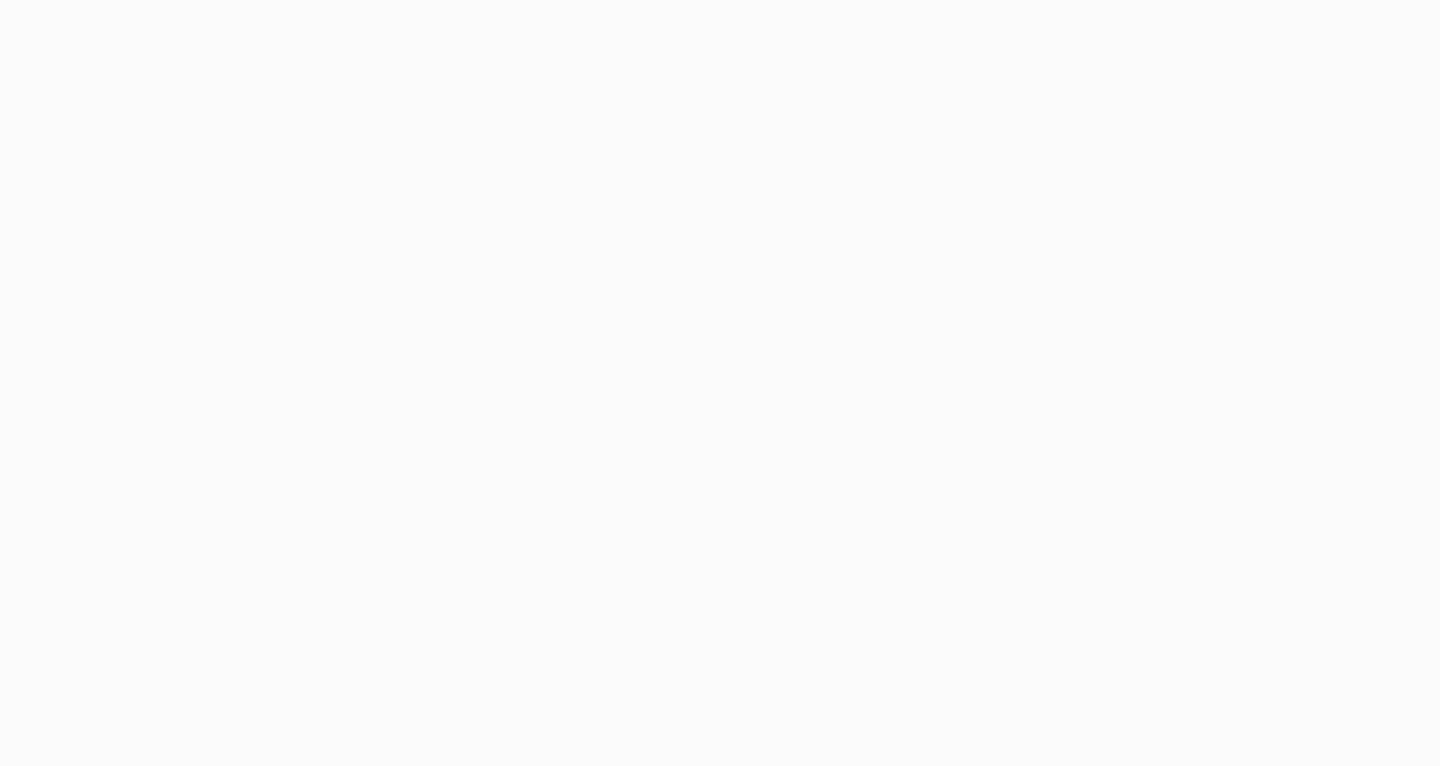 scroll, scrollTop: 0, scrollLeft: 0, axis: both 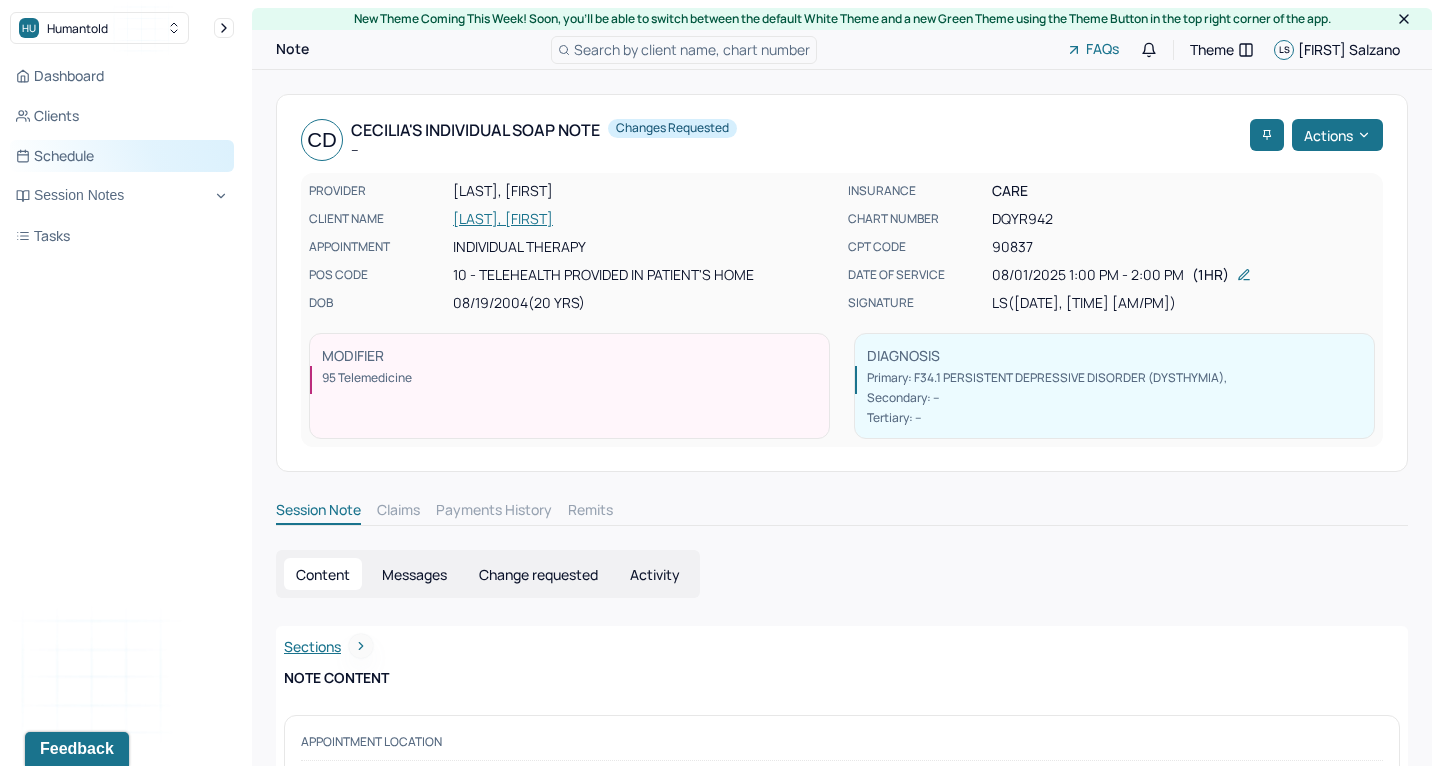 click on "Schedule" at bounding box center (122, 156) 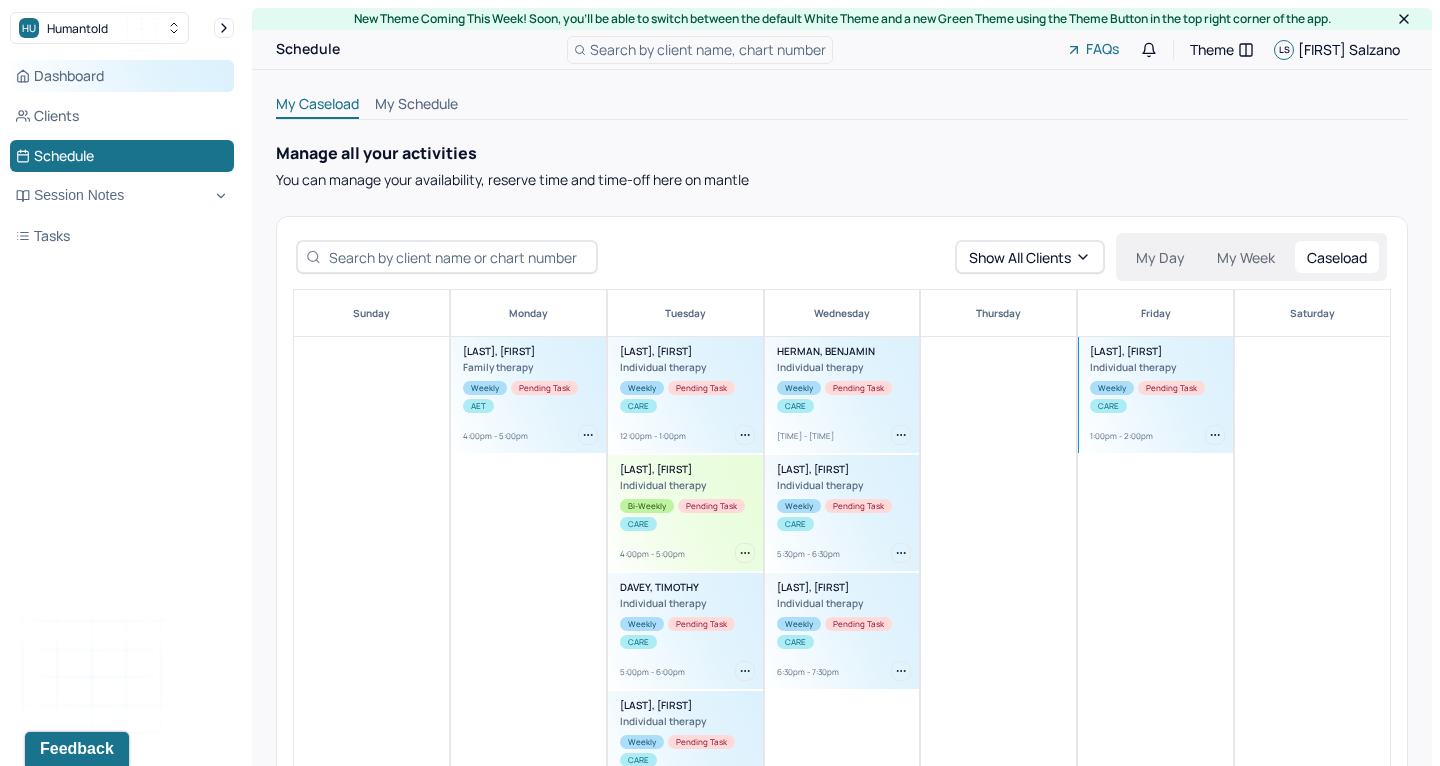 click on "Dashboard" at bounding box center [122, 76] 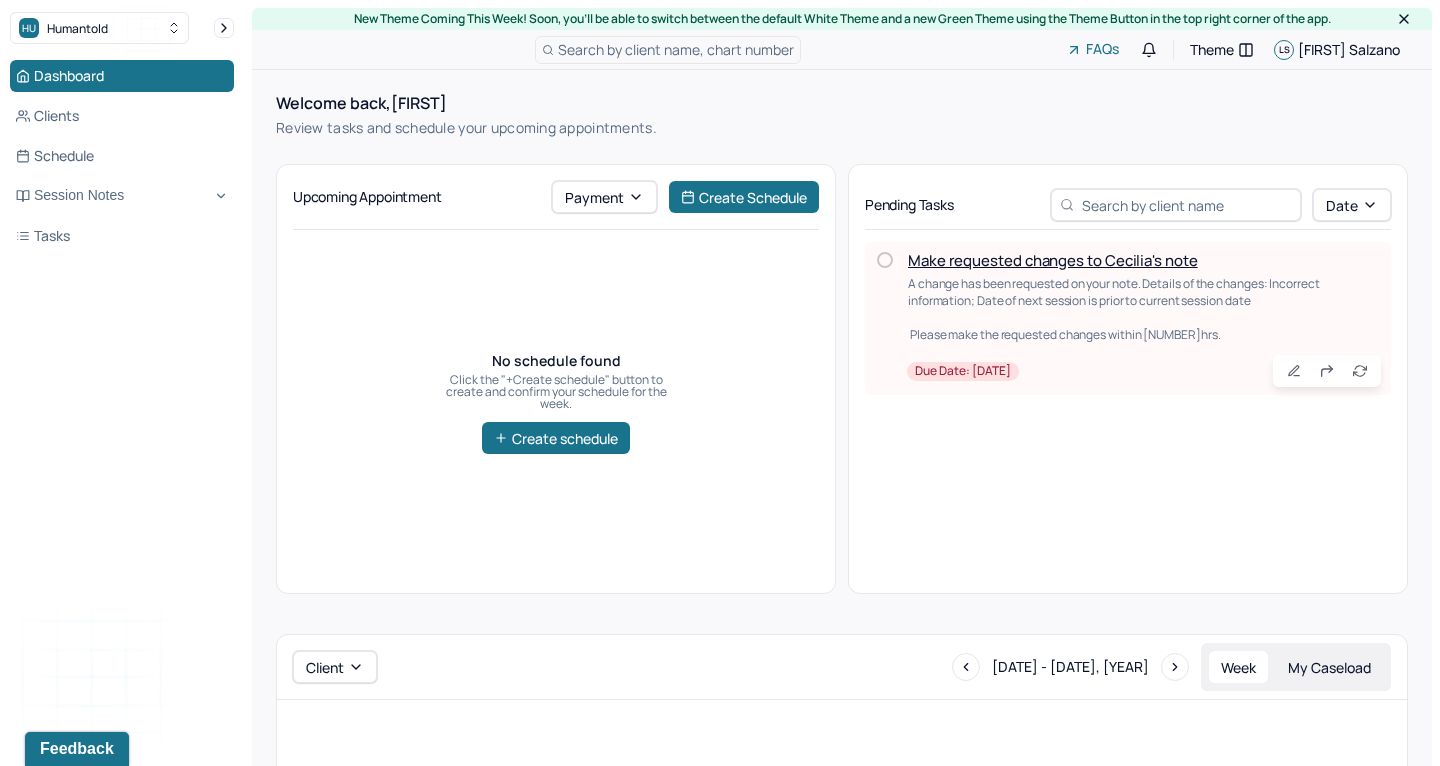 click on "Make requested changes to Cecilia's note" at bounding box center (1053, 260) 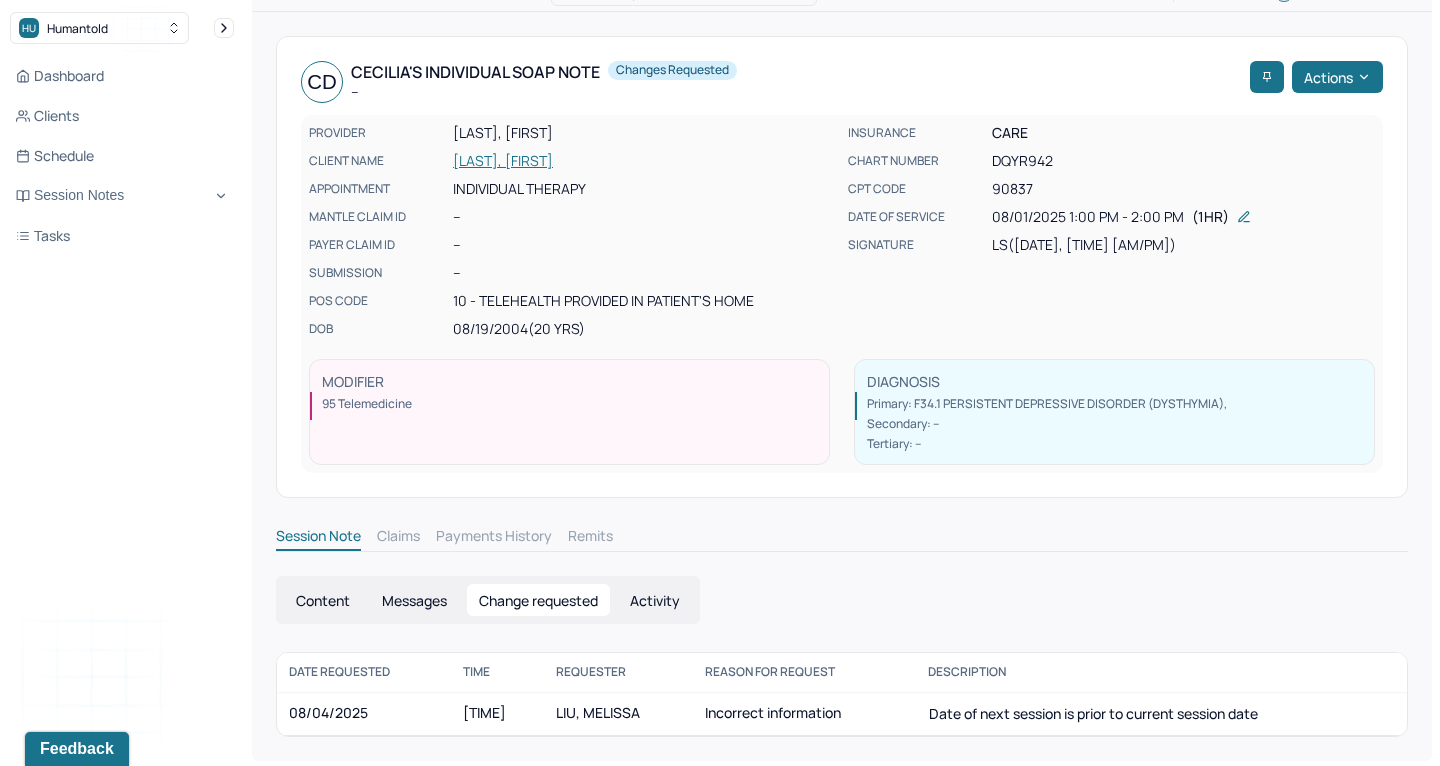 scroll, scrollTop: 57, scrollLeft: 0, axis: vertical 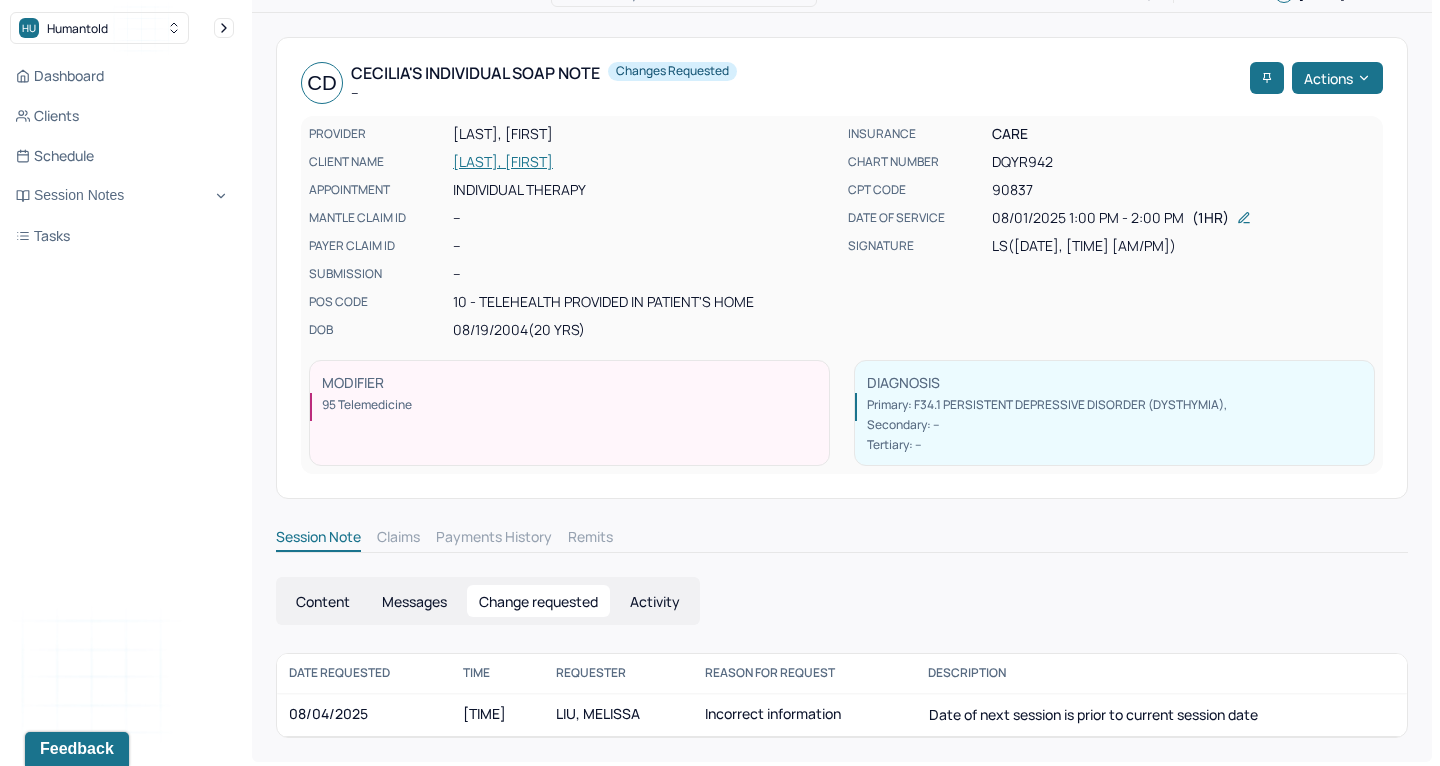 click on "08/04/2025" at bounding box center (364, 715) 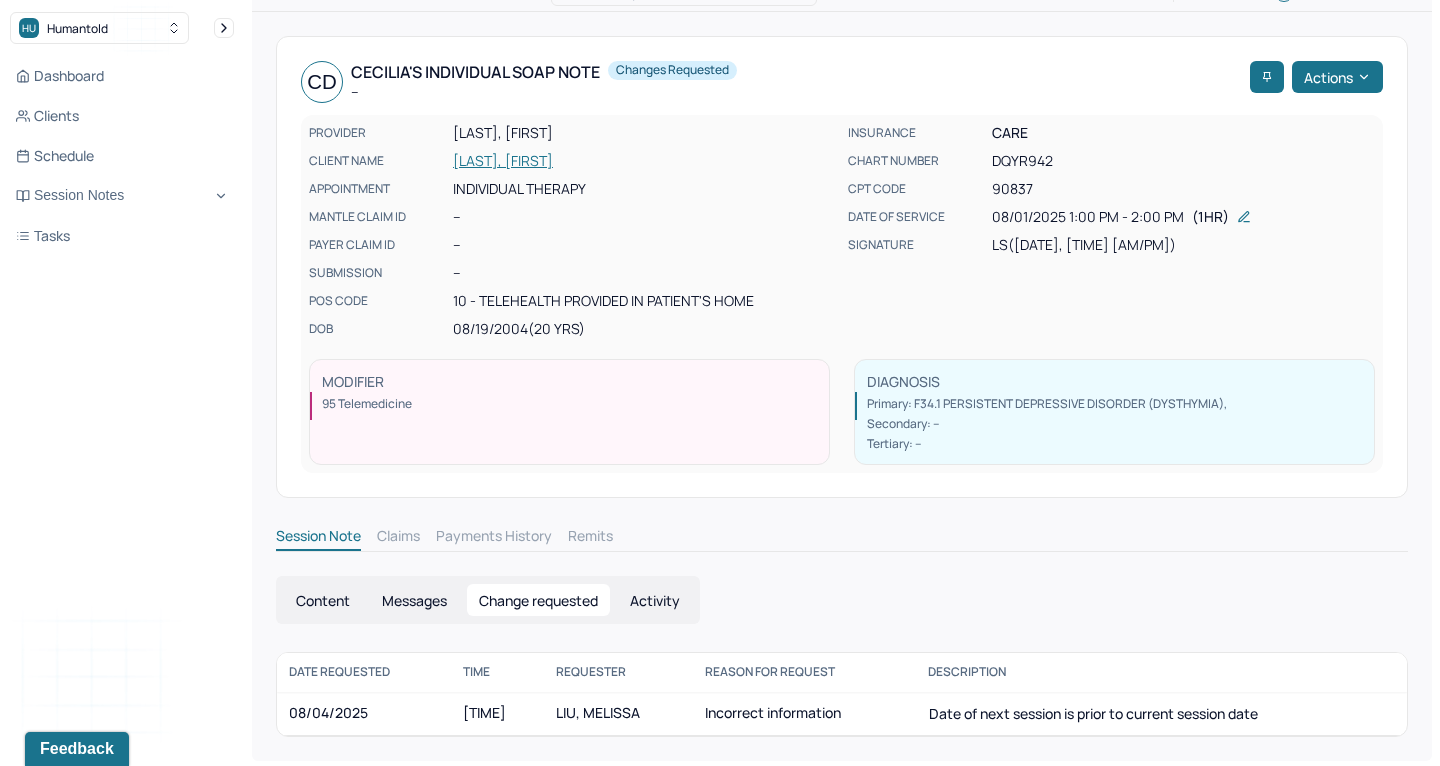 scroll, scrollTop: 57, scrollLeft: 0, axis: vertical 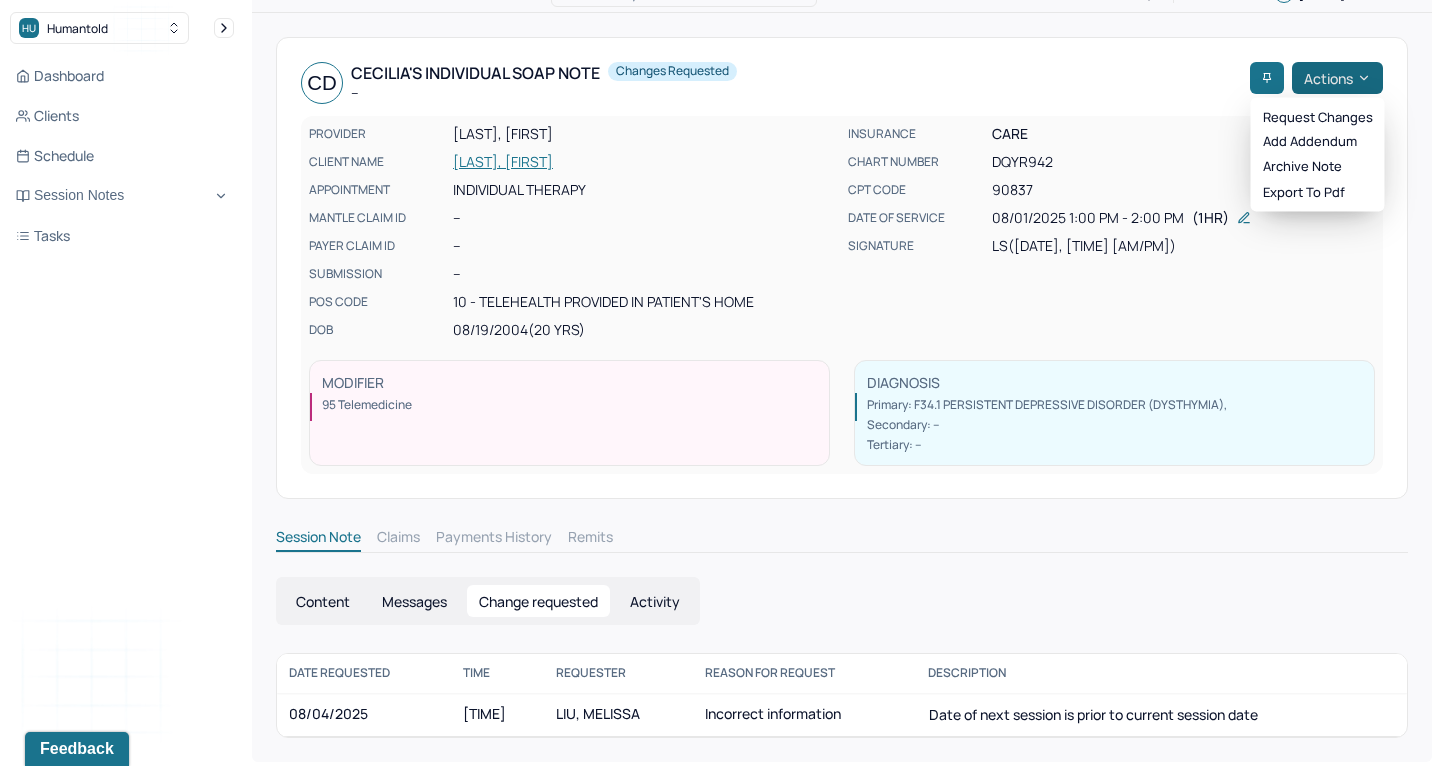 click 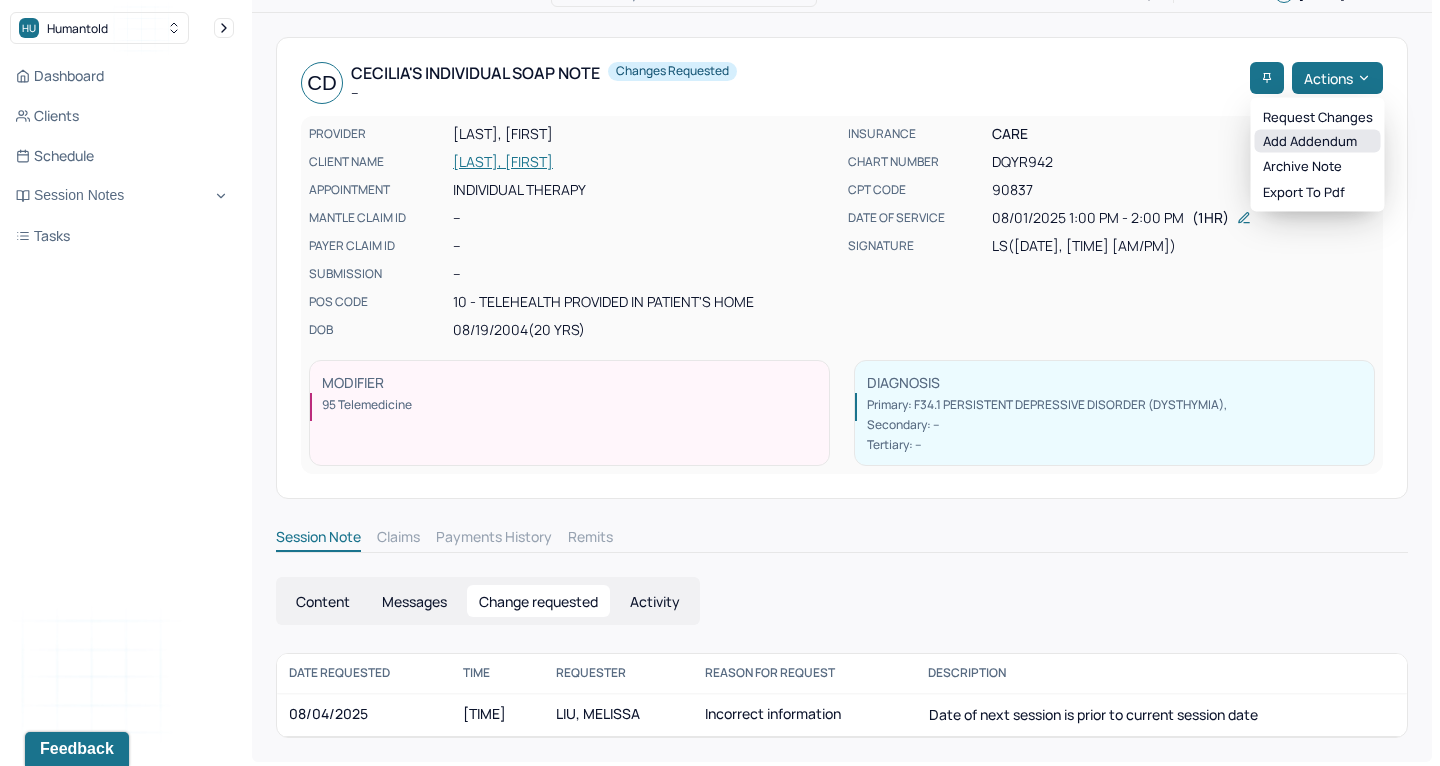 click on "Add addendum" at bounding box center [1318, 141] 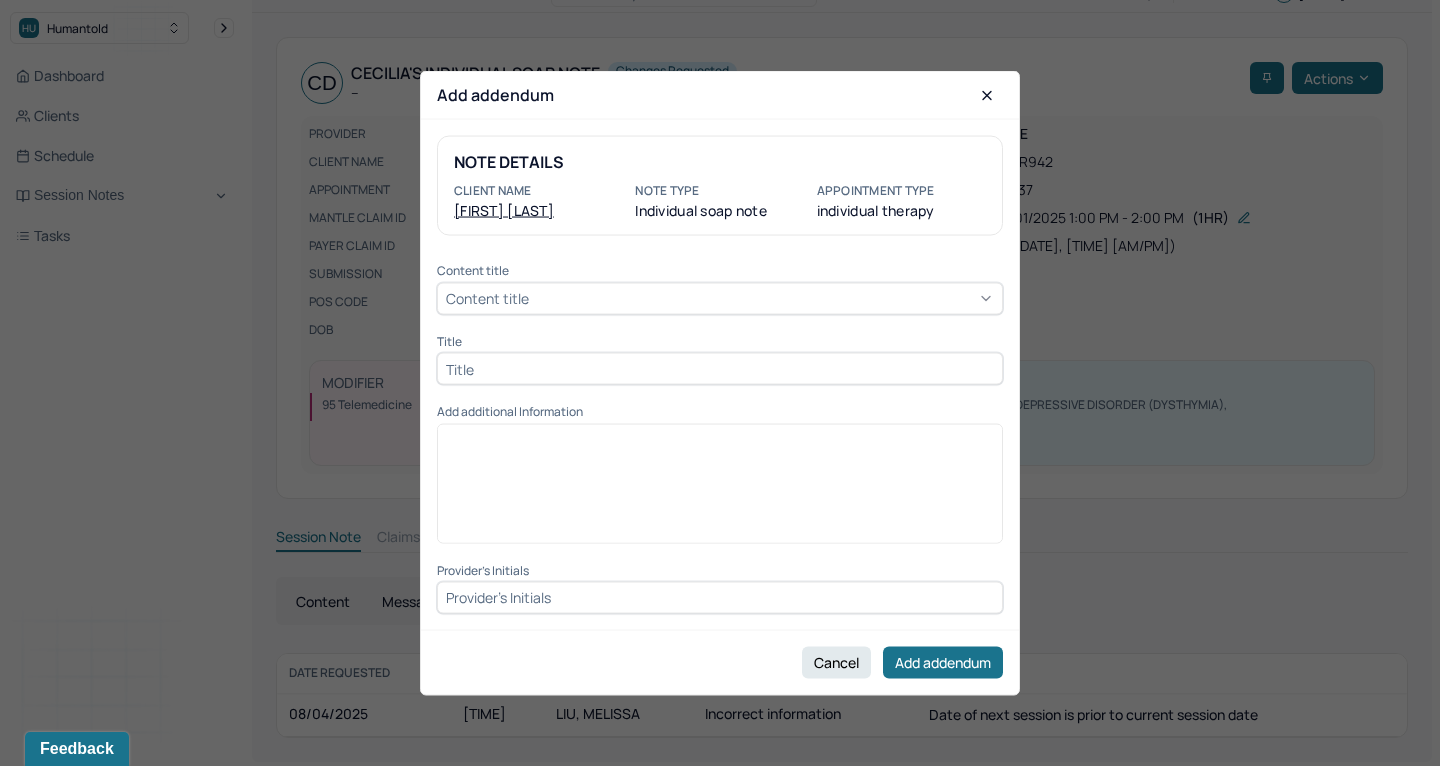 click on "Content title" at bounding box center [720, 298] 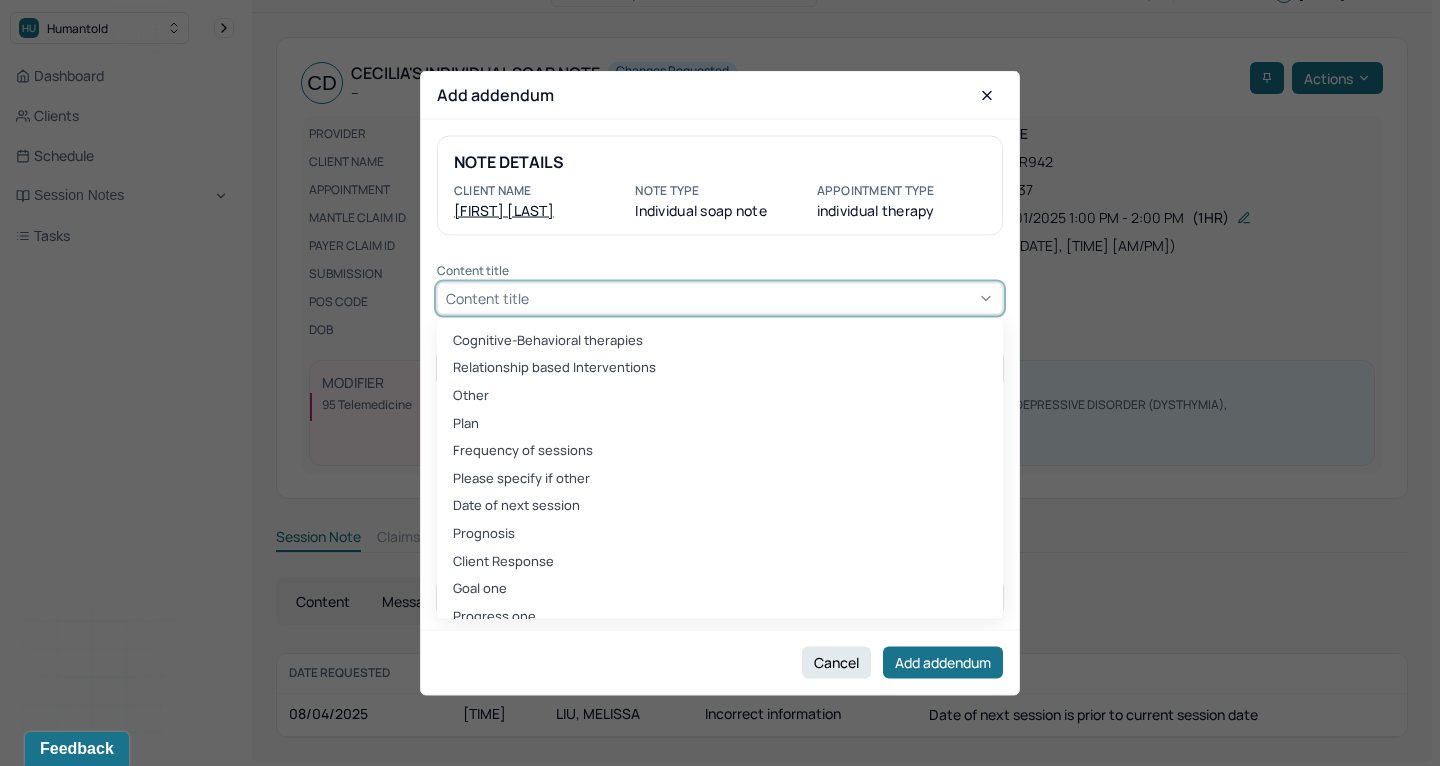 scroll, scrollTop: 464, scrollLeft: 0, axis: vertical 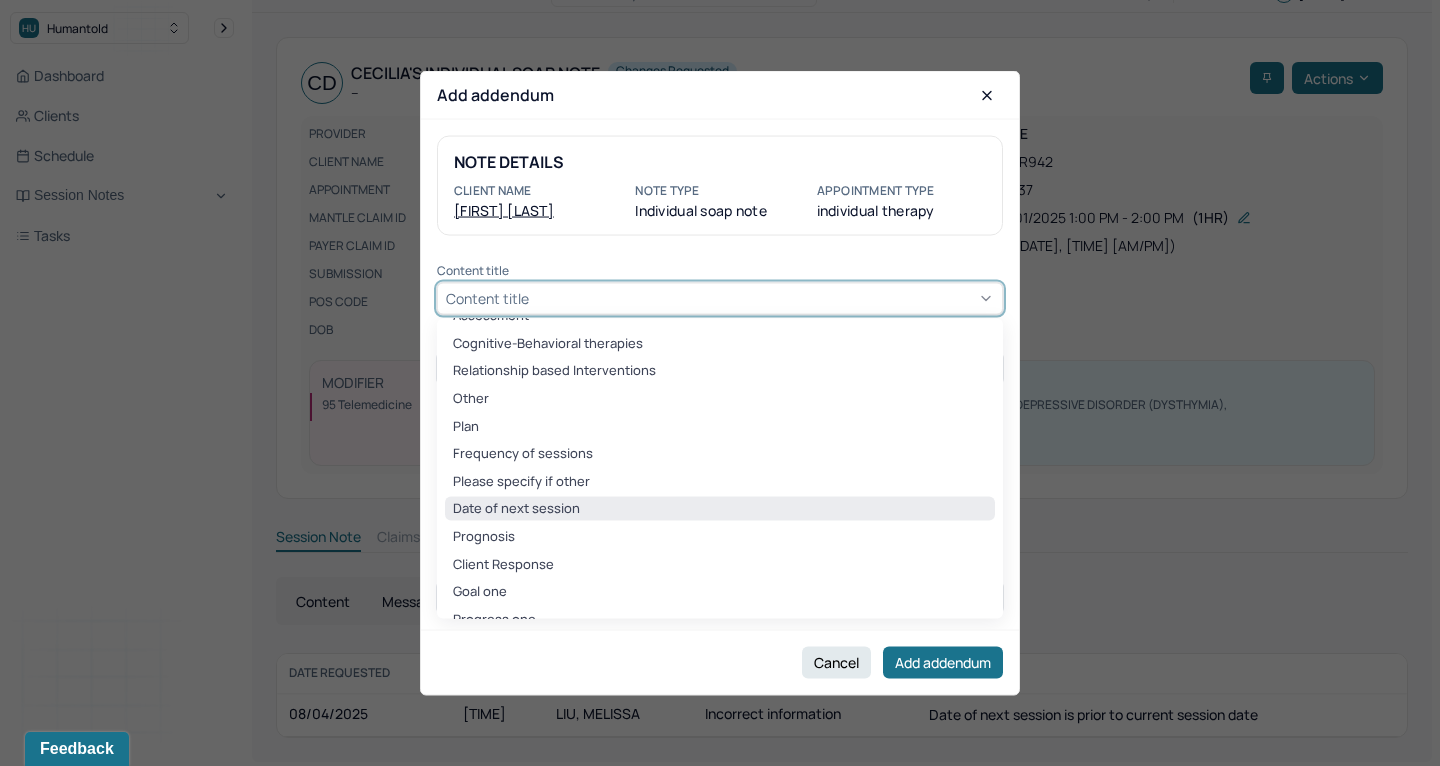 click on "Date of next session" at bounding box center [720, 509] 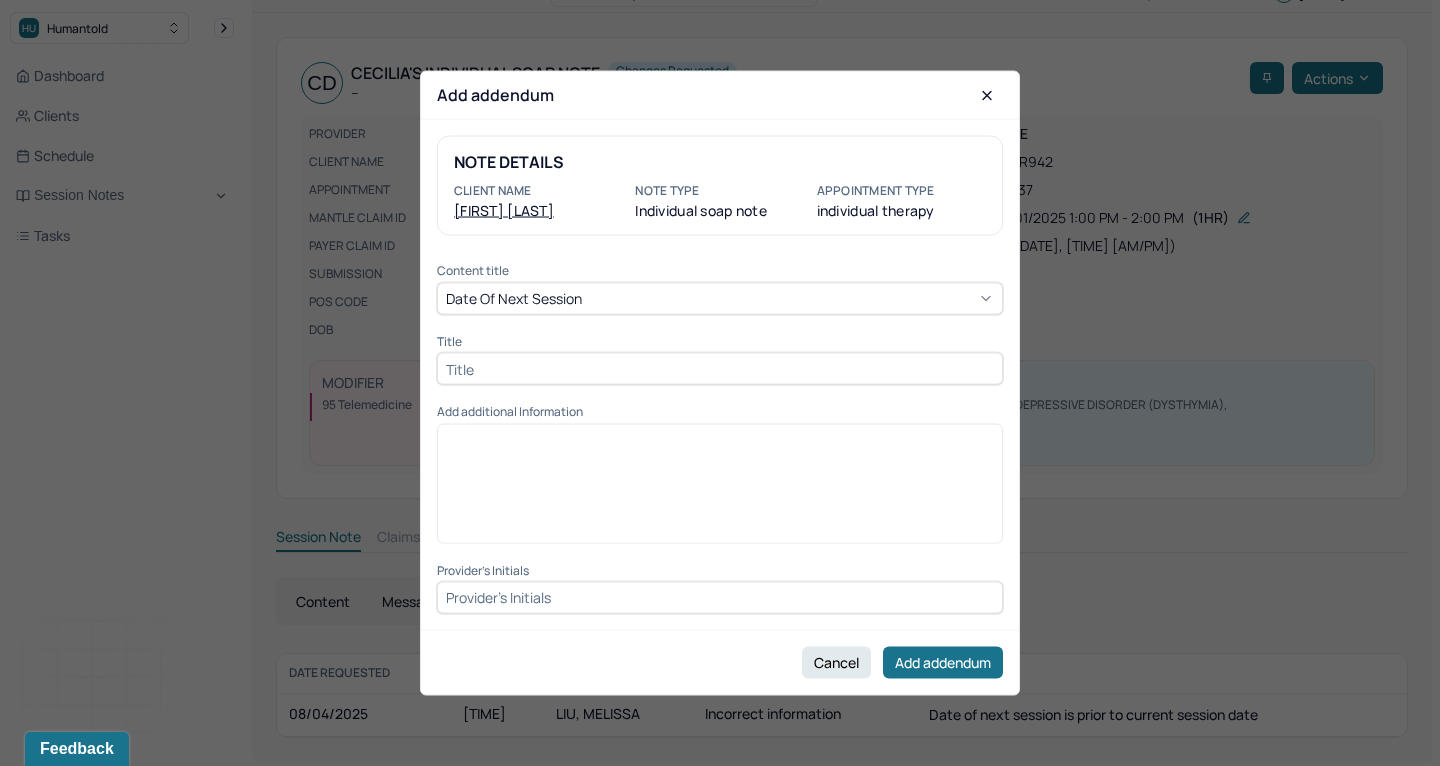 click at bounding box center (720, 369) 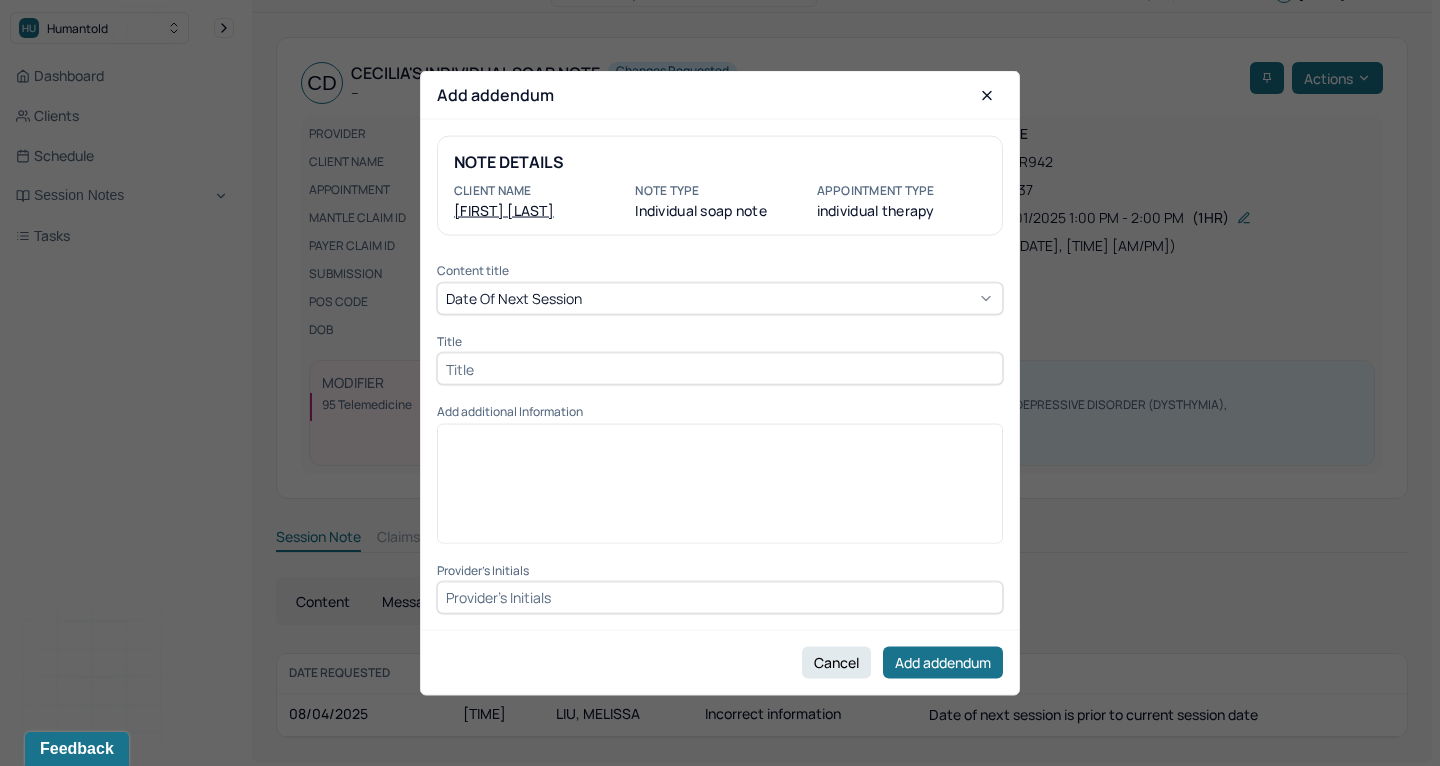 click at bounding box center (720, 369) 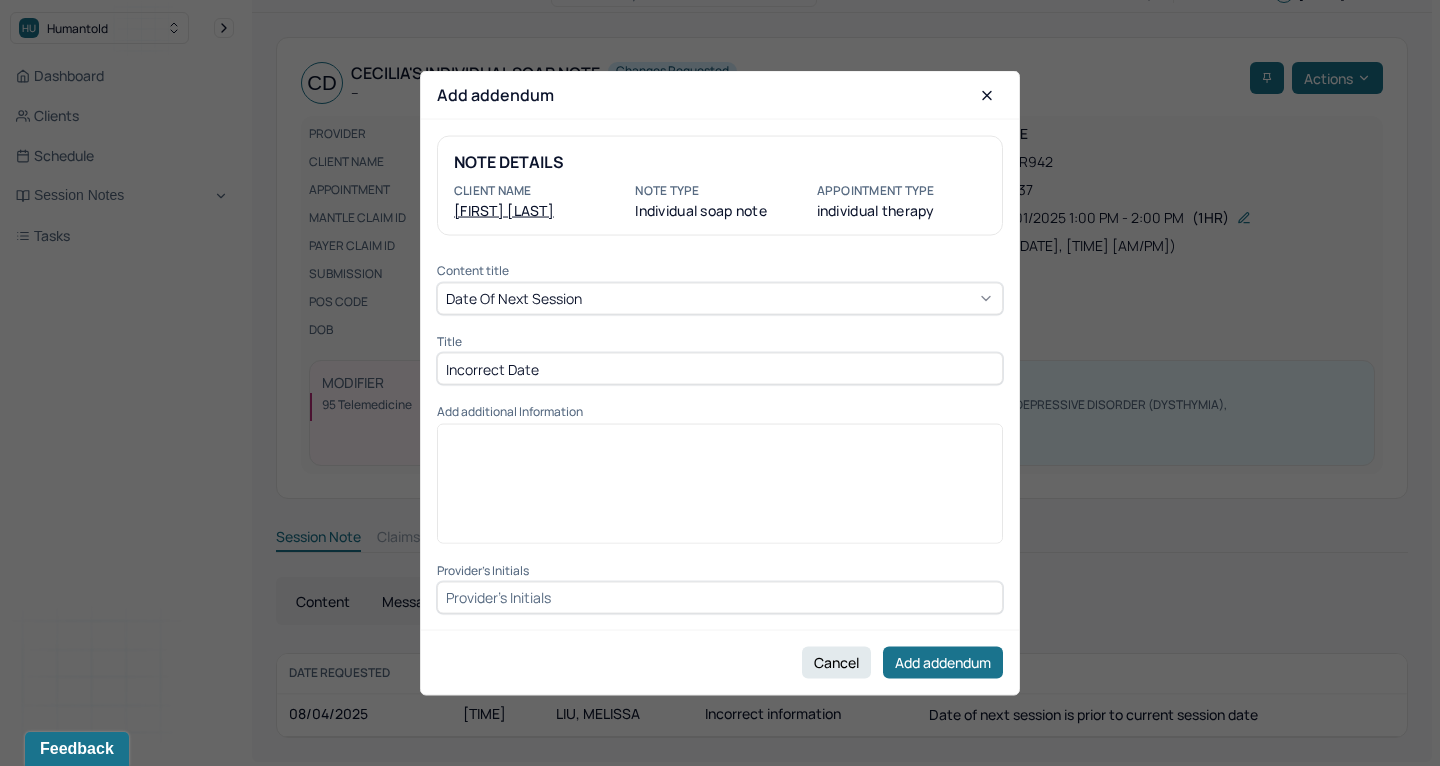 type on "Incorrect Date" 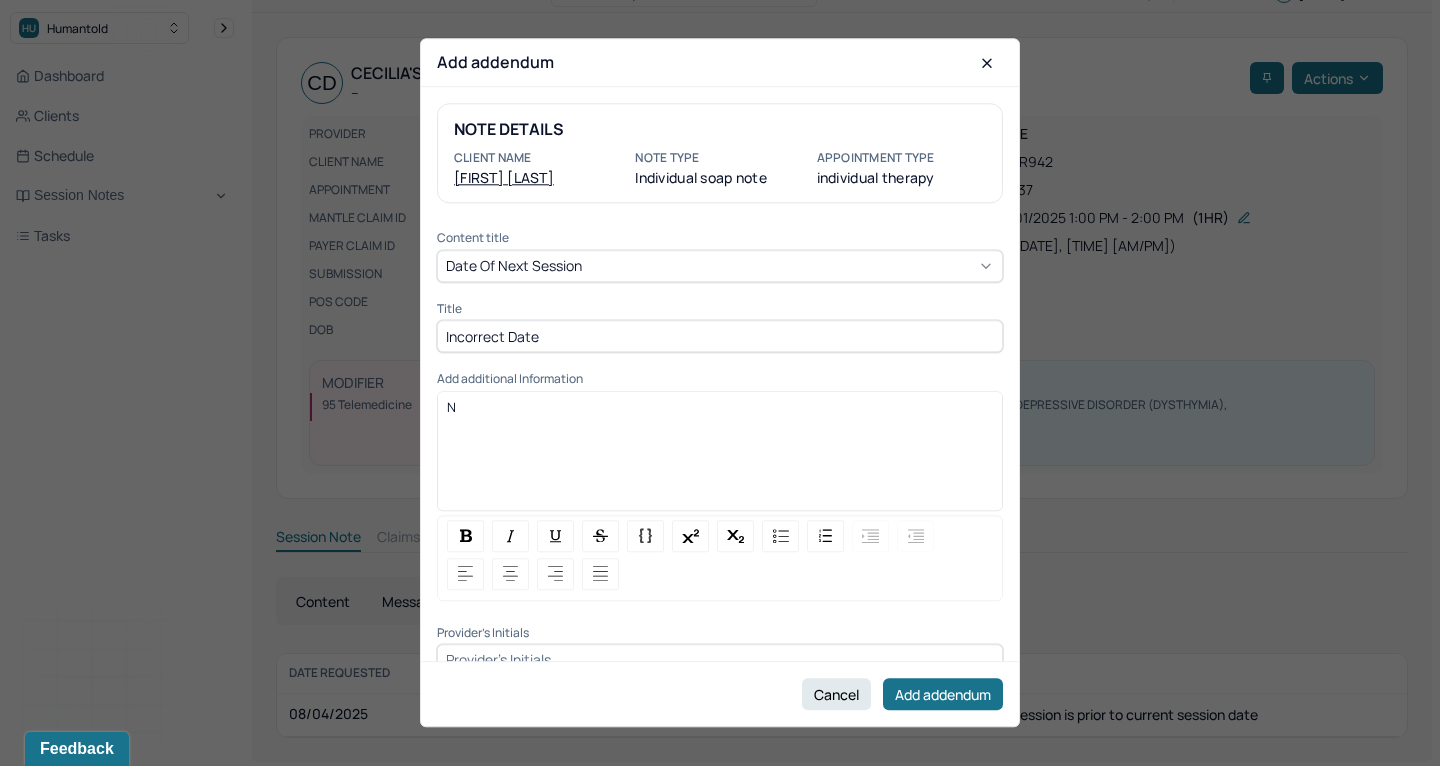 type 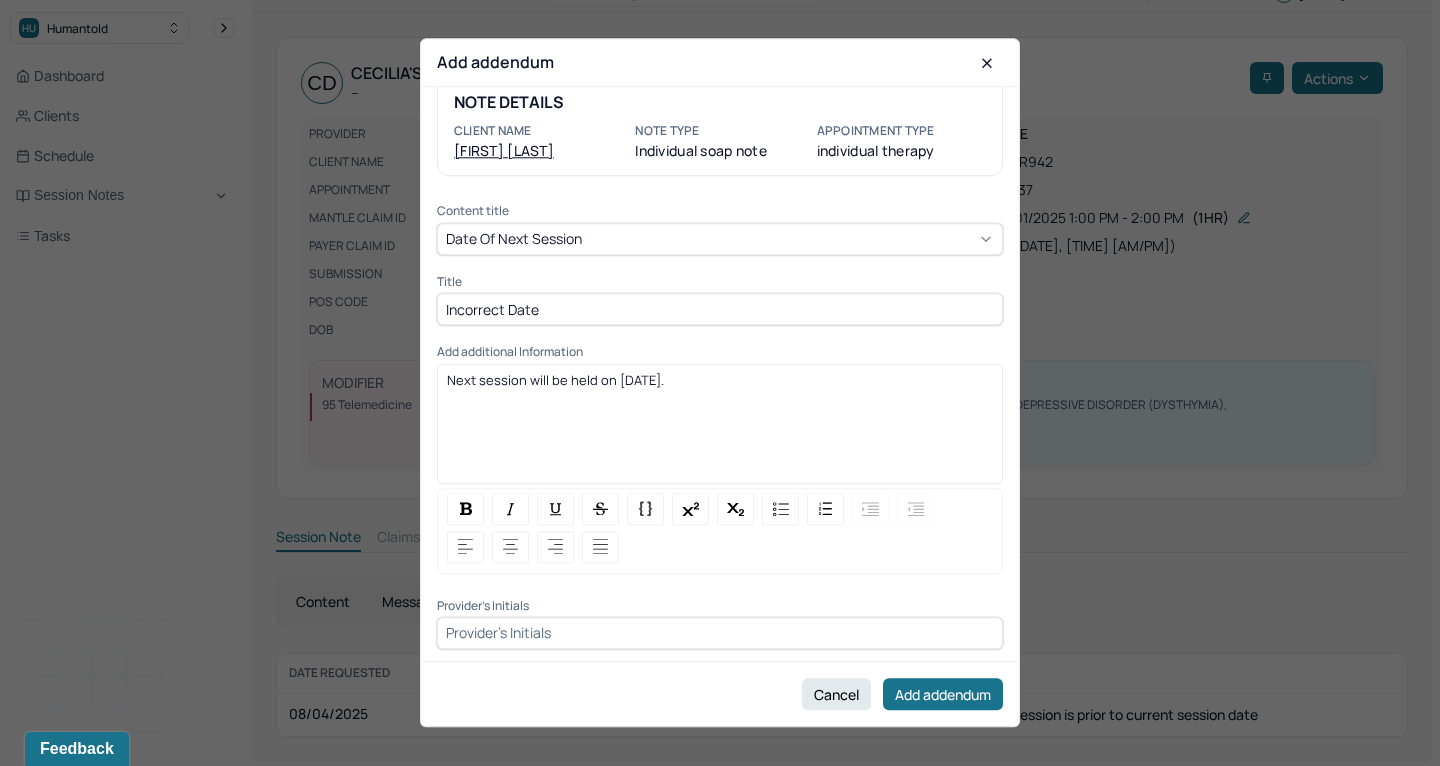 scroll, scrollTop: 26, scrollLeft: 0, axis: vertical 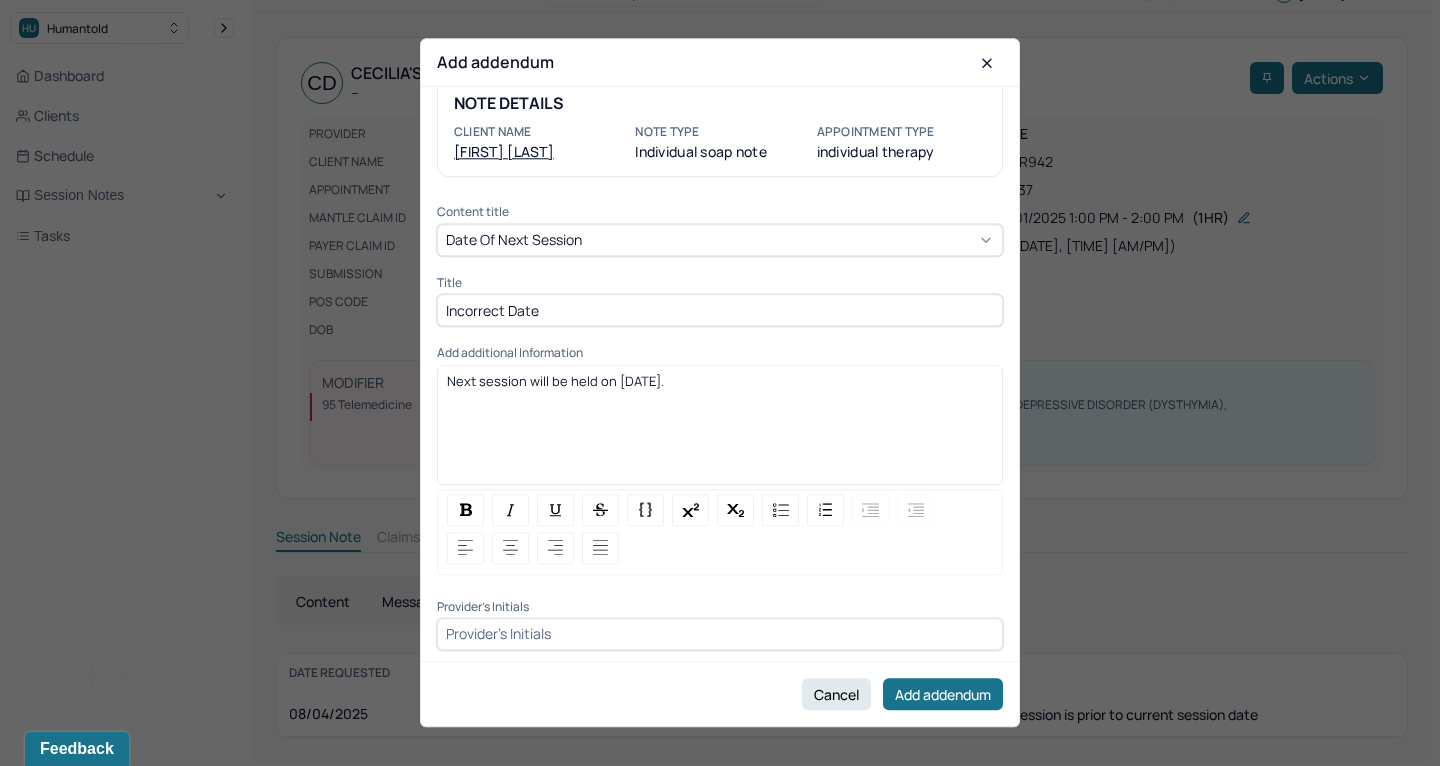 click at bounding box center [720, 634] 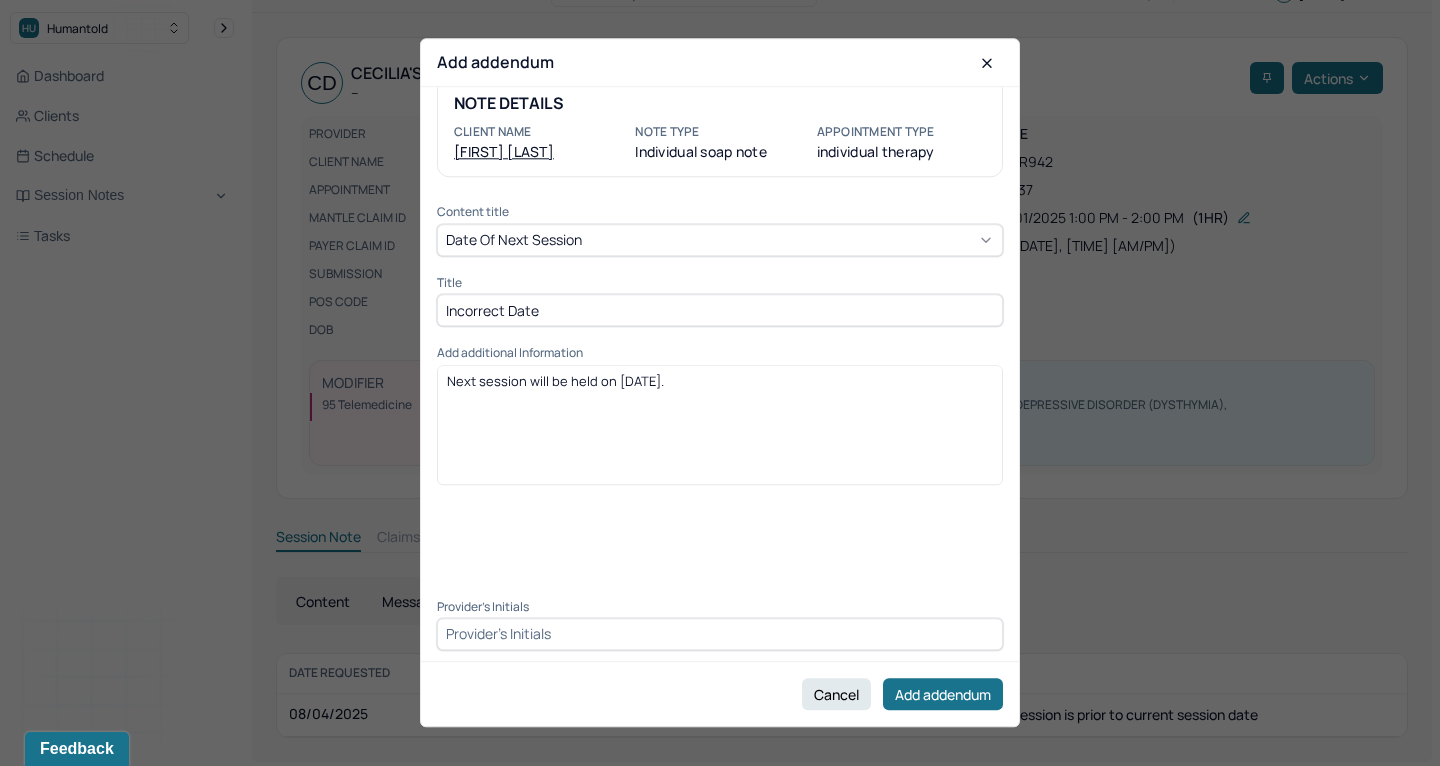 type on "S" 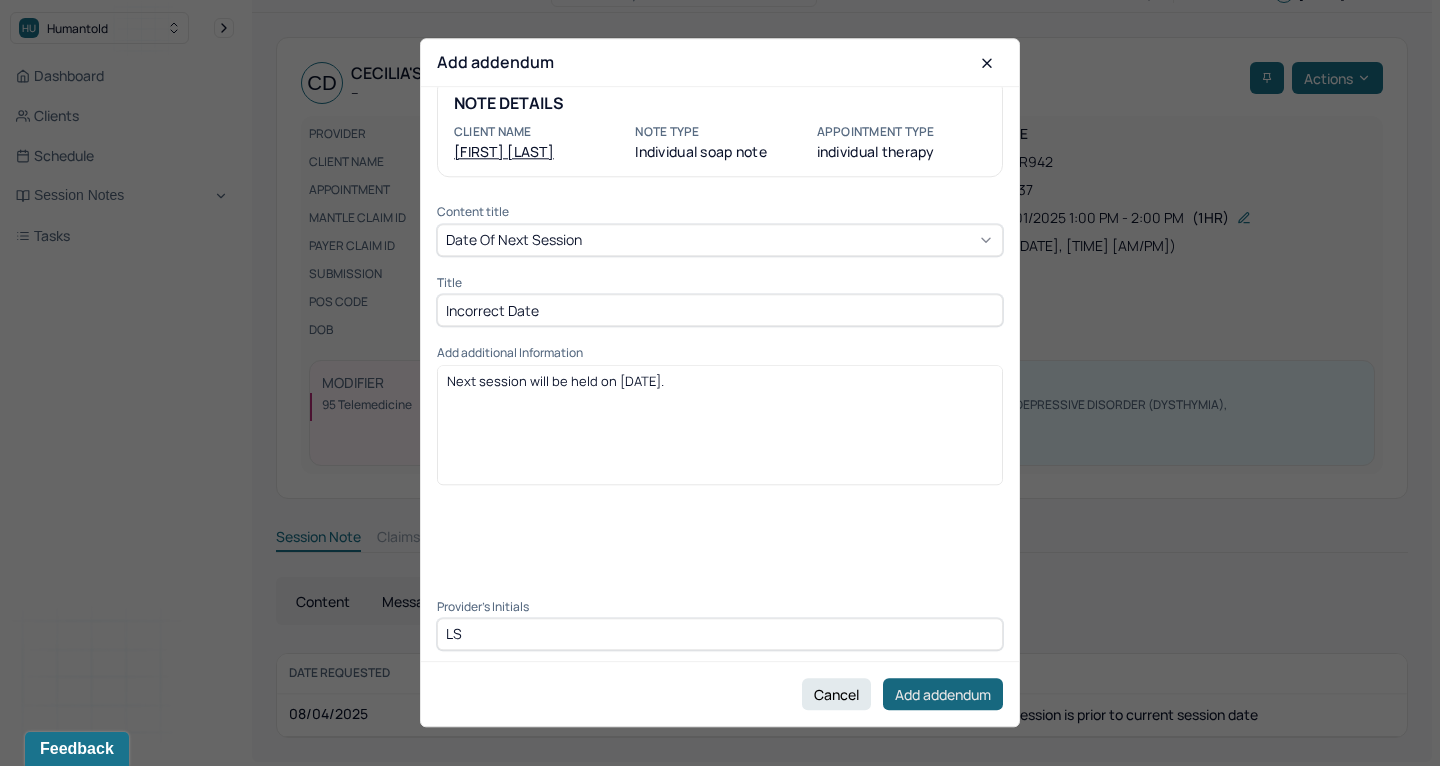 type on "LS" 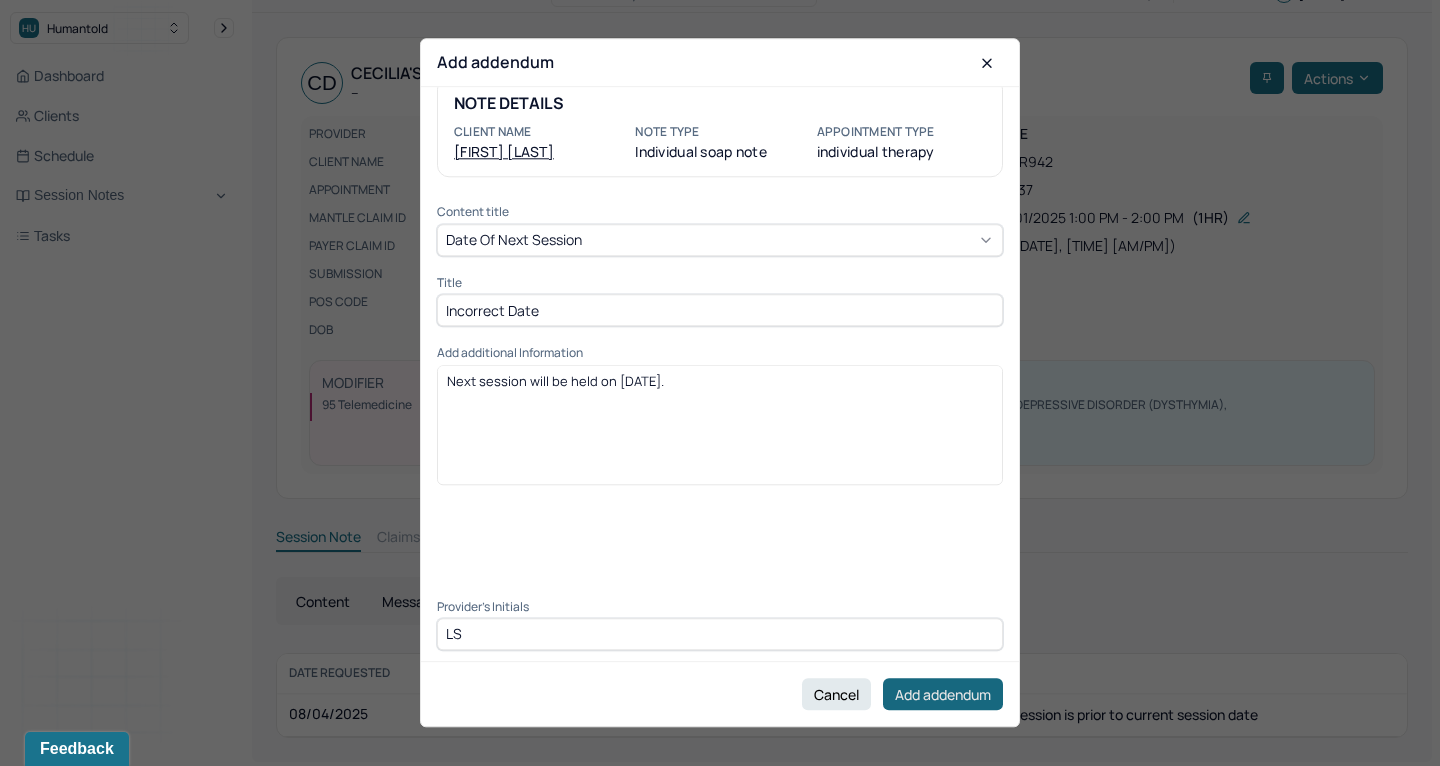 click on "Add addendum" at bounding box center (943, 695) 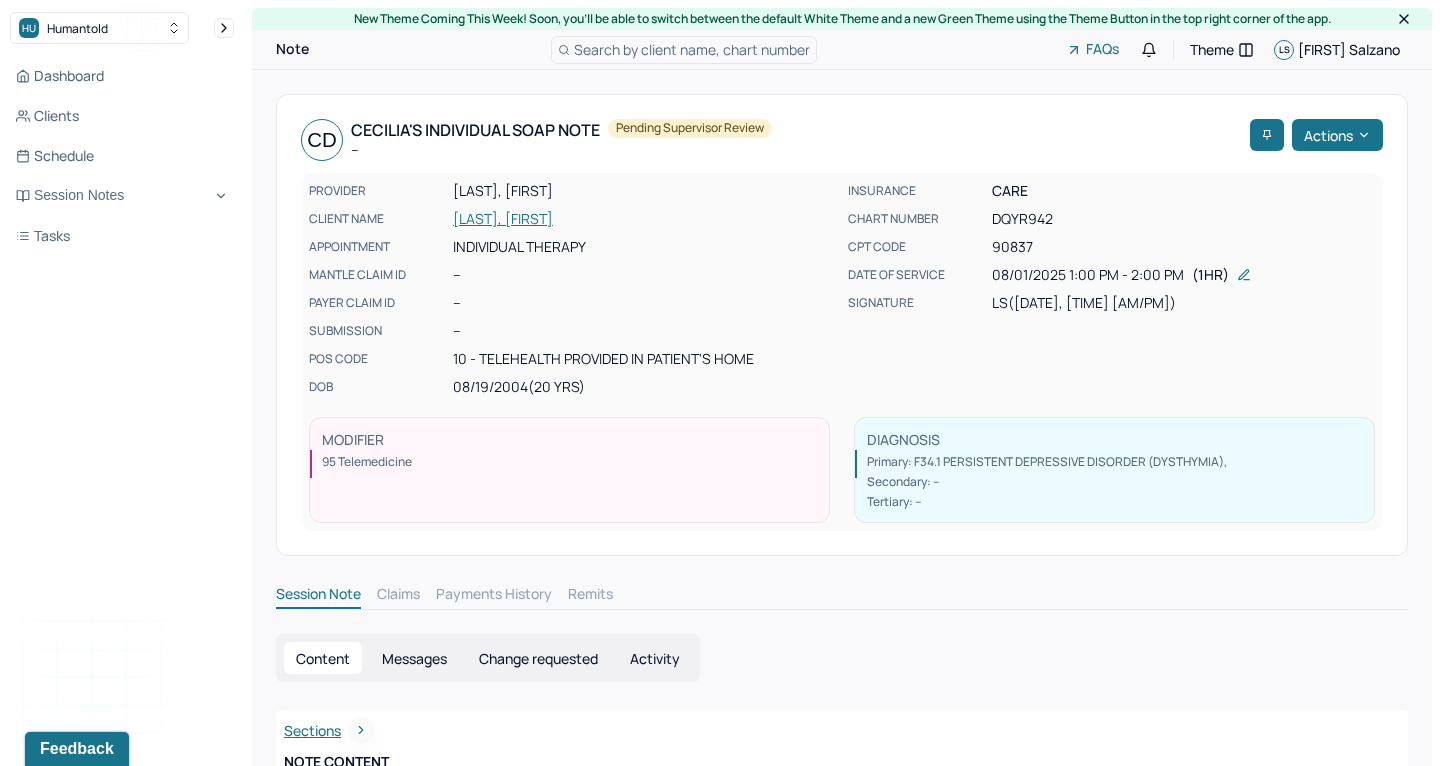 scroll, scrollTop: 0, scrollLeft: 0, axis: both 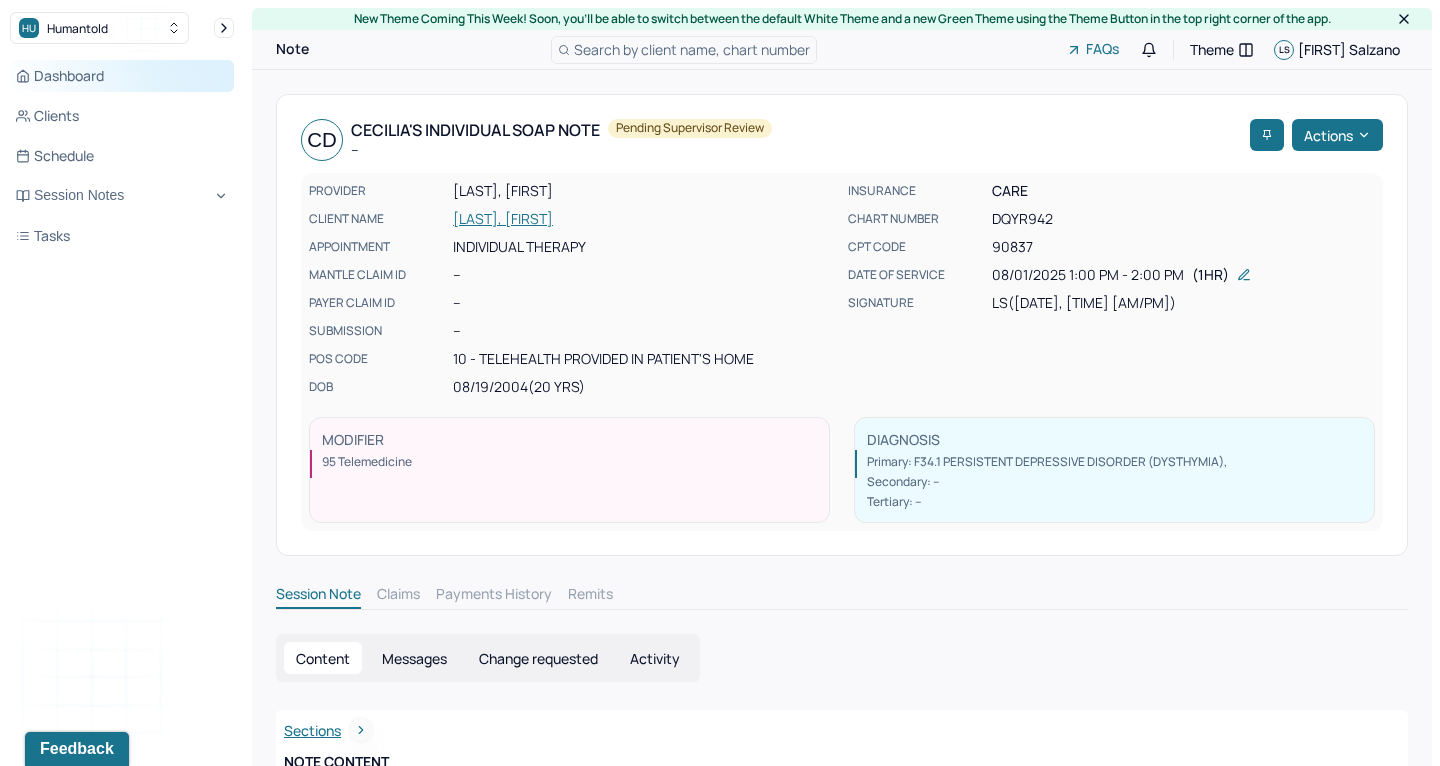 click on "Dashboard" at bounding box center [122, 76] 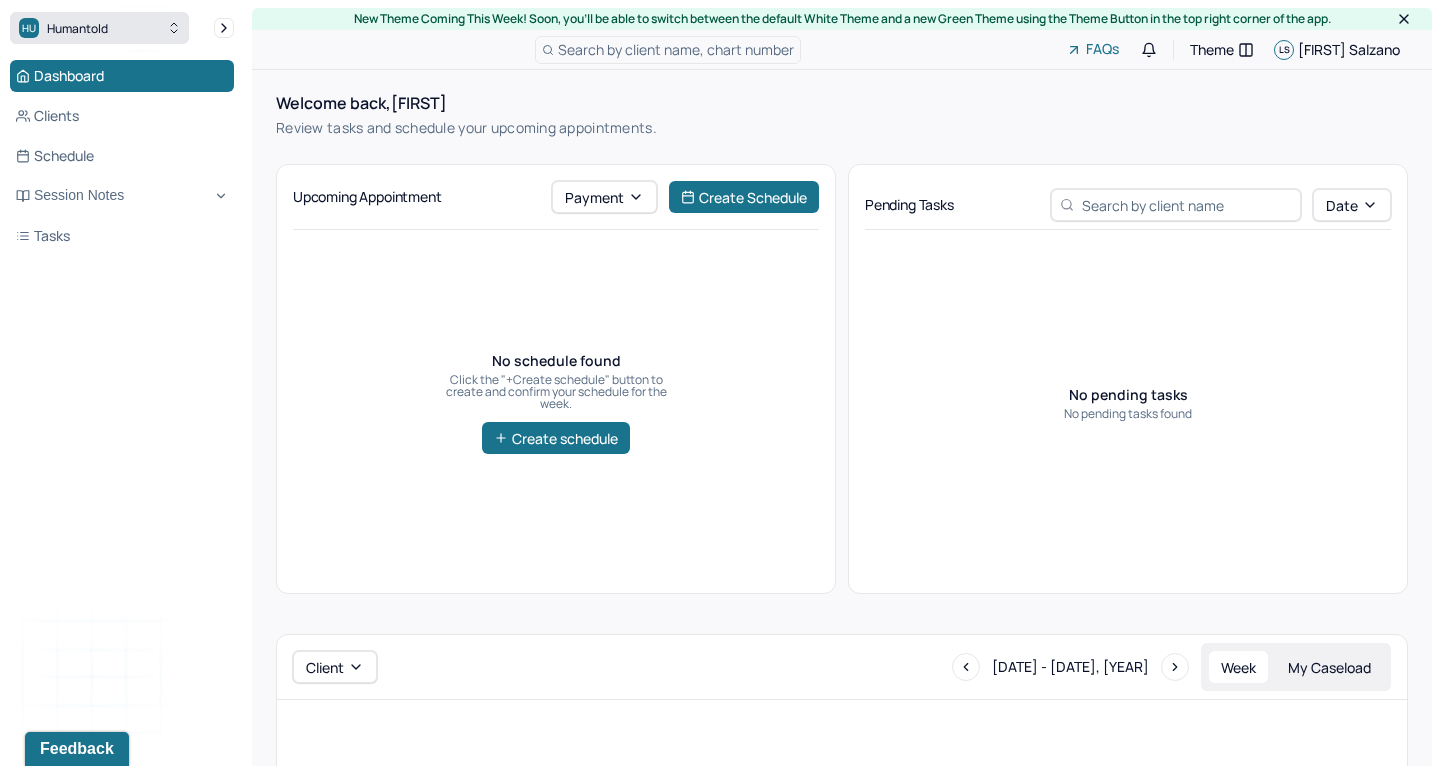 click on "HU Humantold" at bounding box center (99, 28) 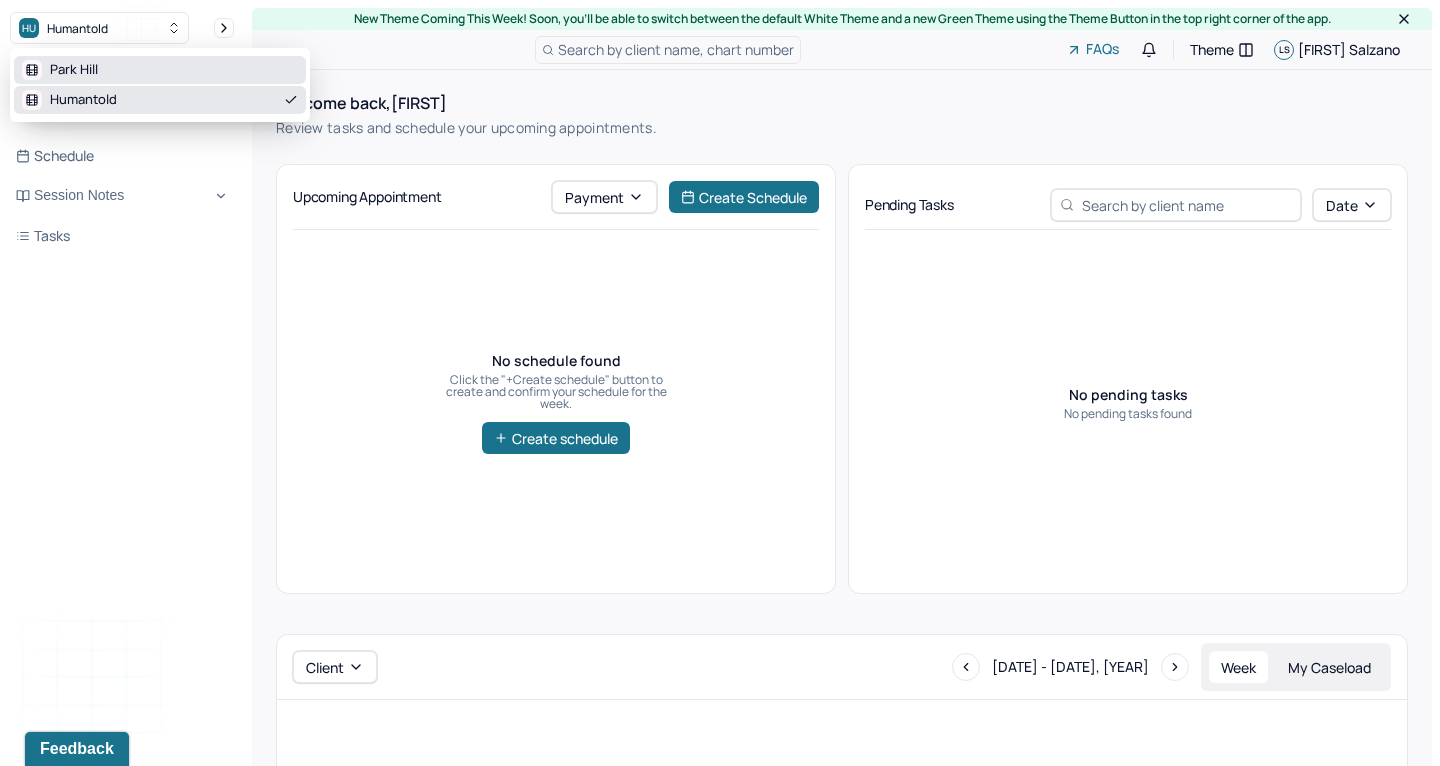 click on "Park Hill" at bounding box center [160, 70] 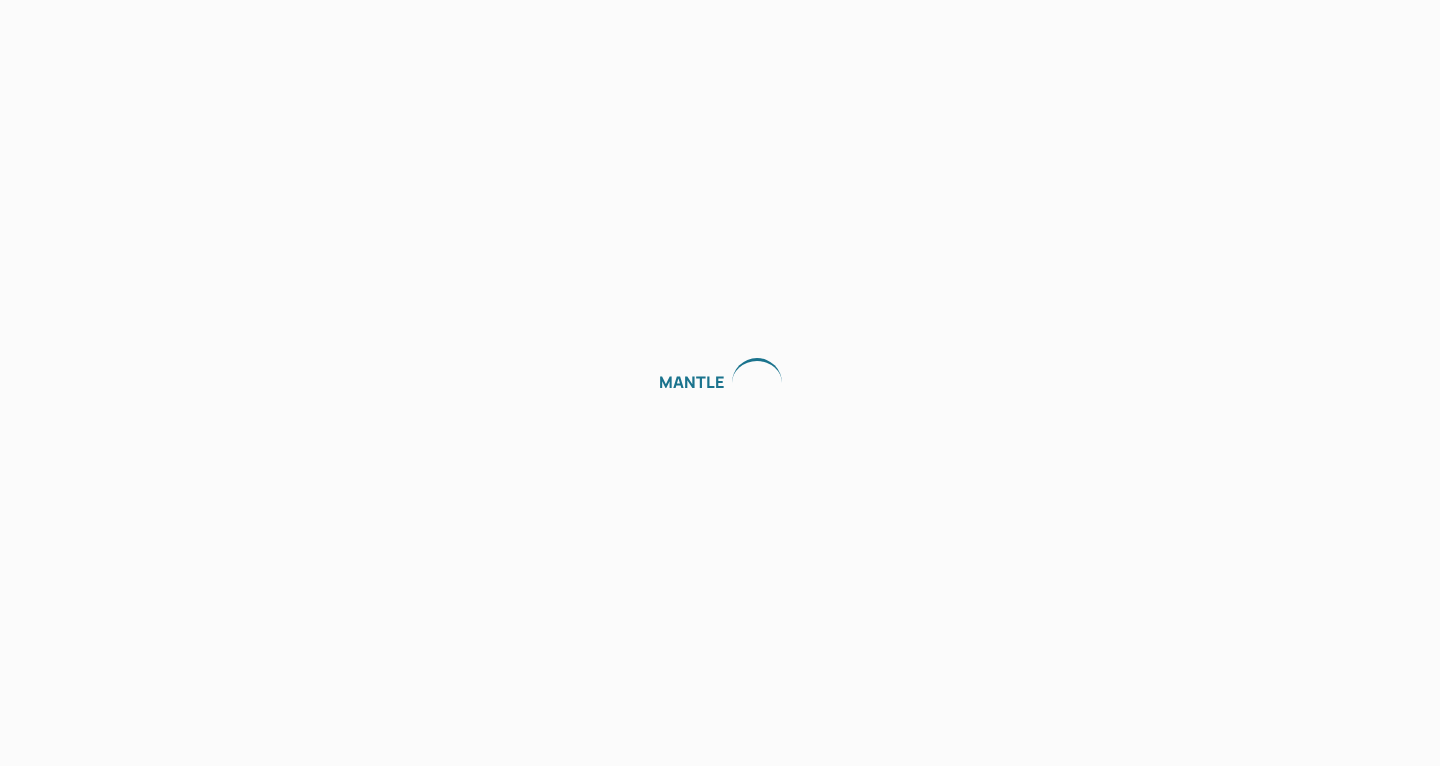 scroll, scrollTop: 0, scrollLeft: 0, axis: both 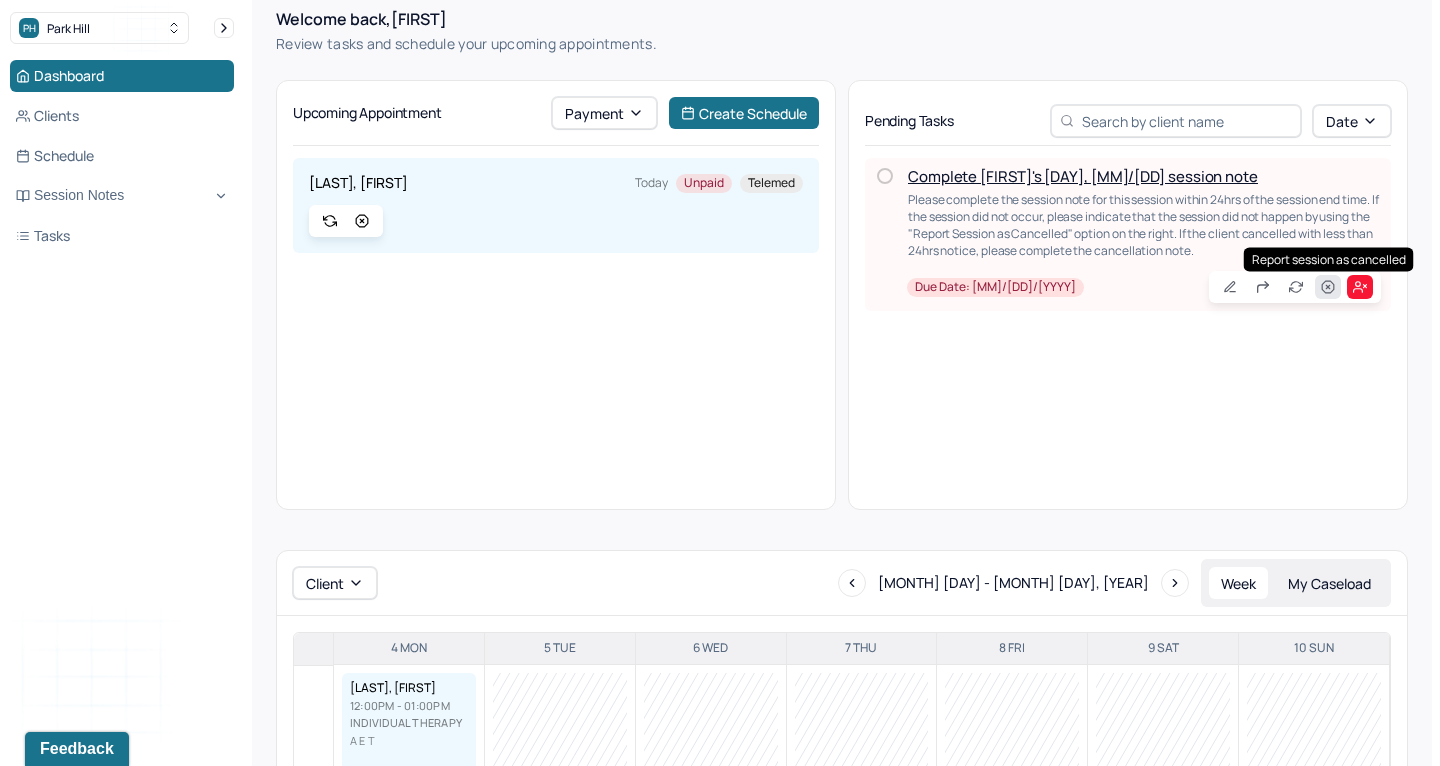 click 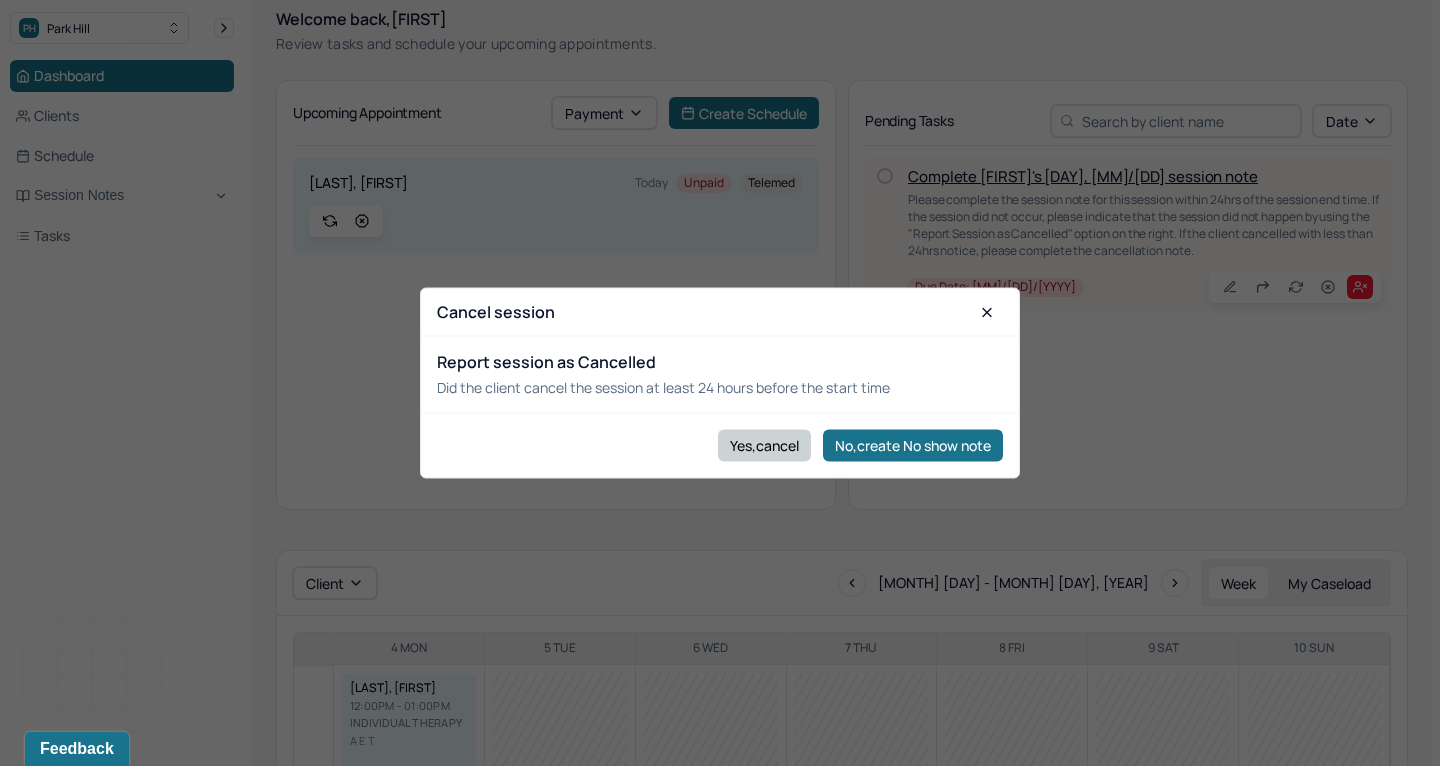 click on "Yes,cancel" at bounding box center (764, 445) 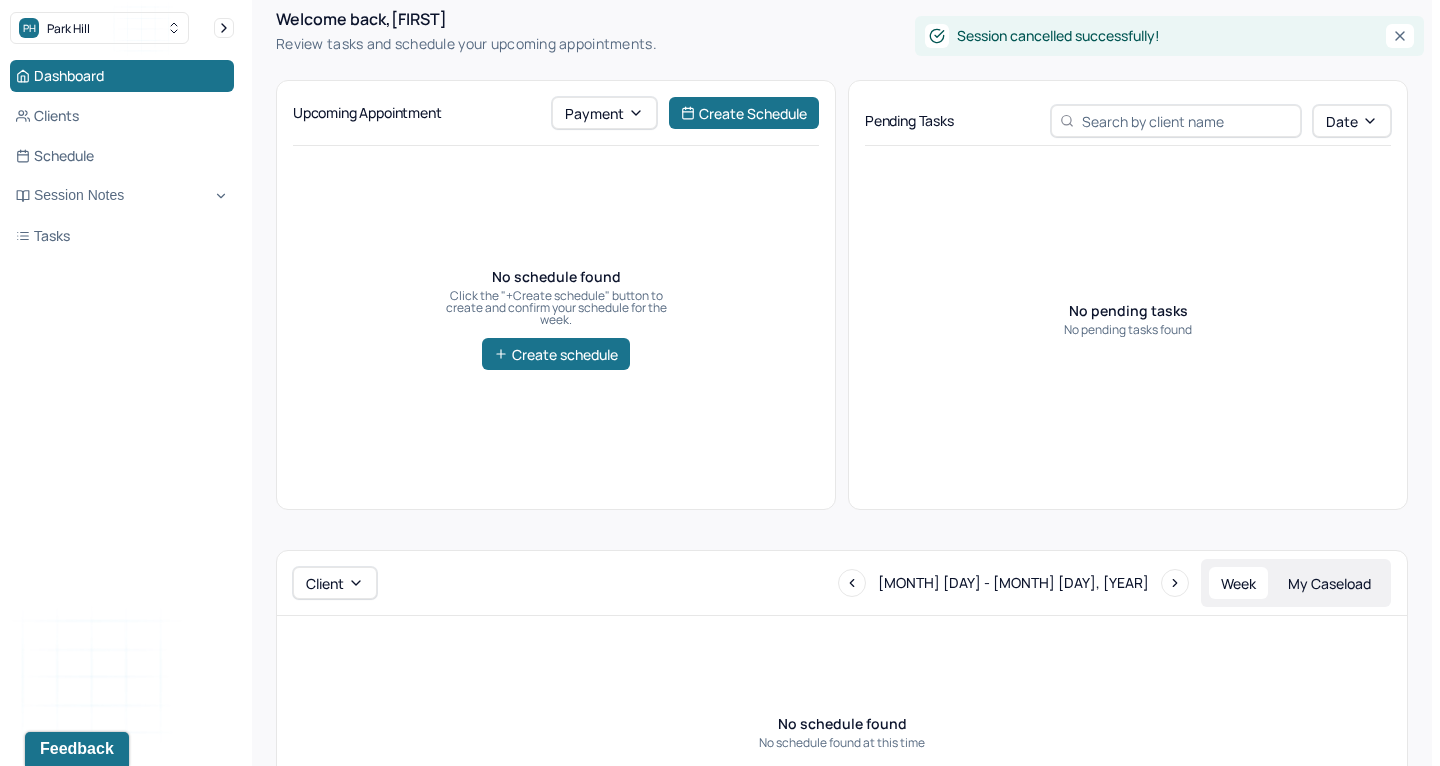 scroll, scrollTop: 188, scrollLeft: 0, axis: vertical 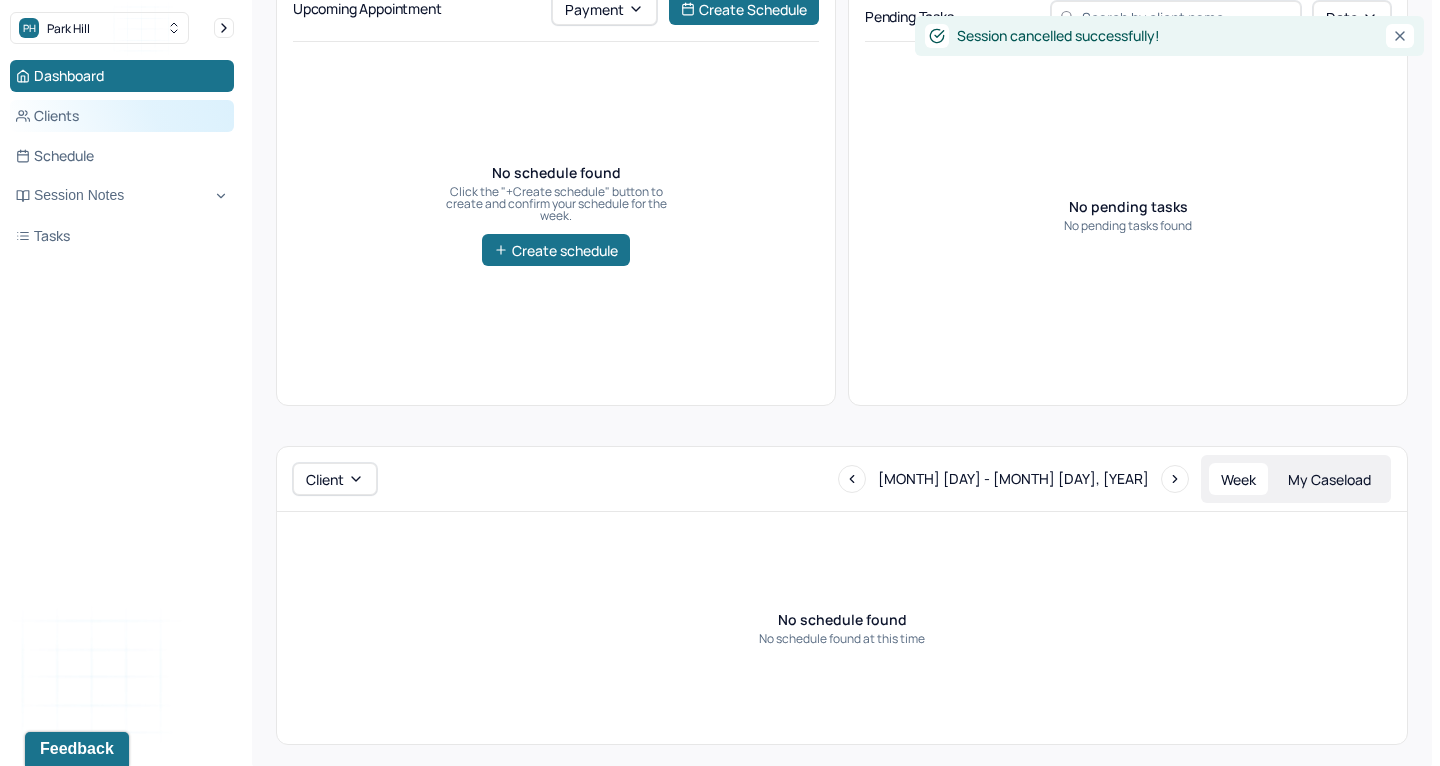 click on "Clients" at bounding box center (122, 116) 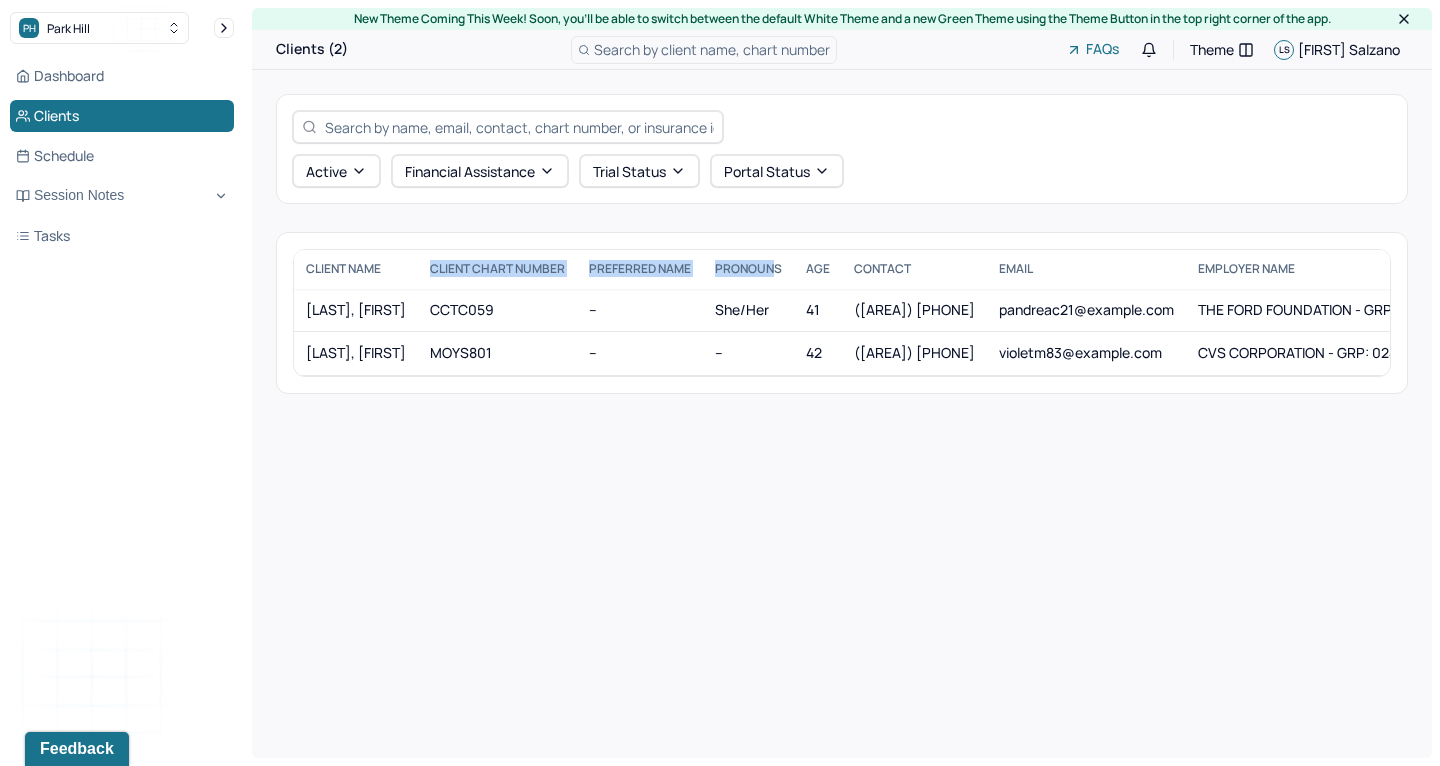 drag, startPoint x: 472, startPoint y: 265, endPoint x: 816, endPoint y: 265, distance: 344 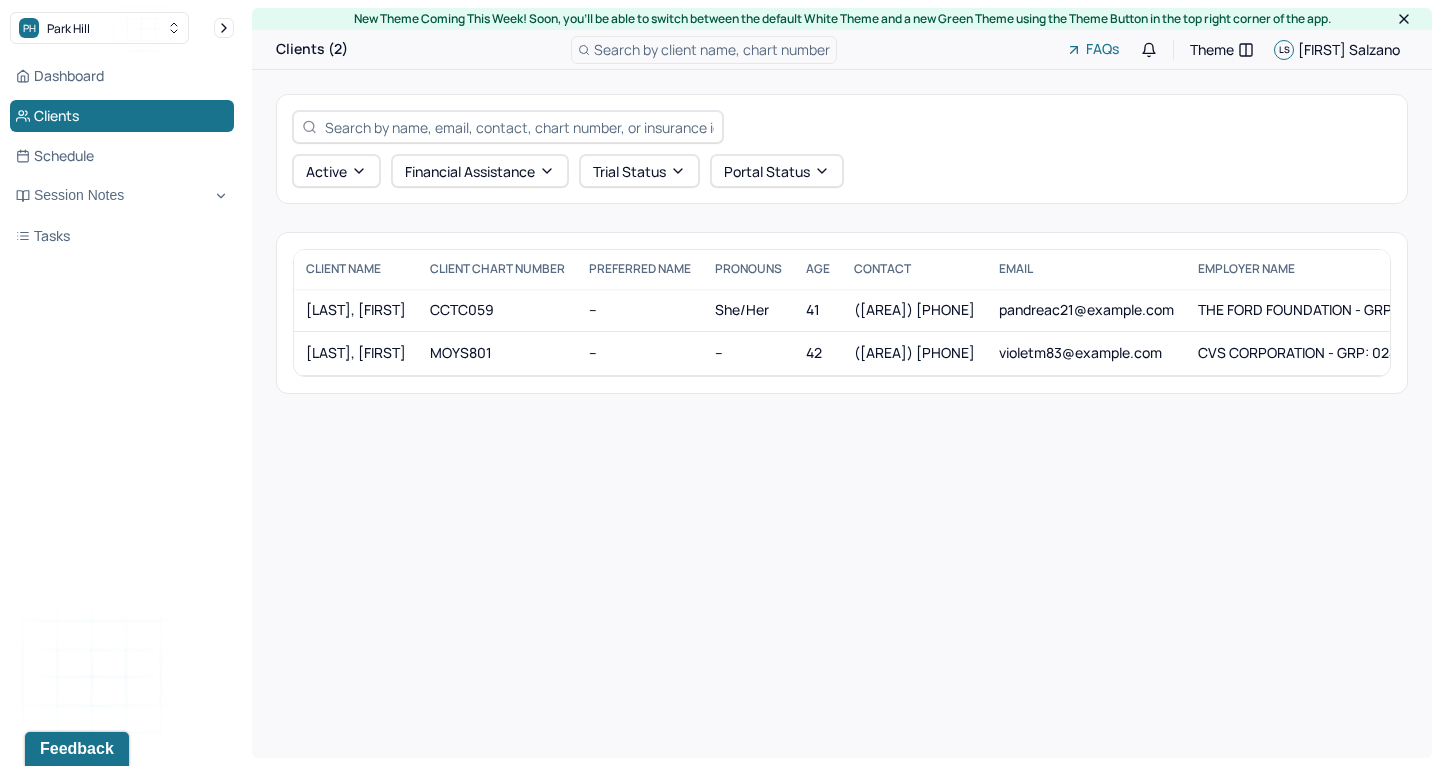 click on "CONTACT" at bounding box center [914, 269] 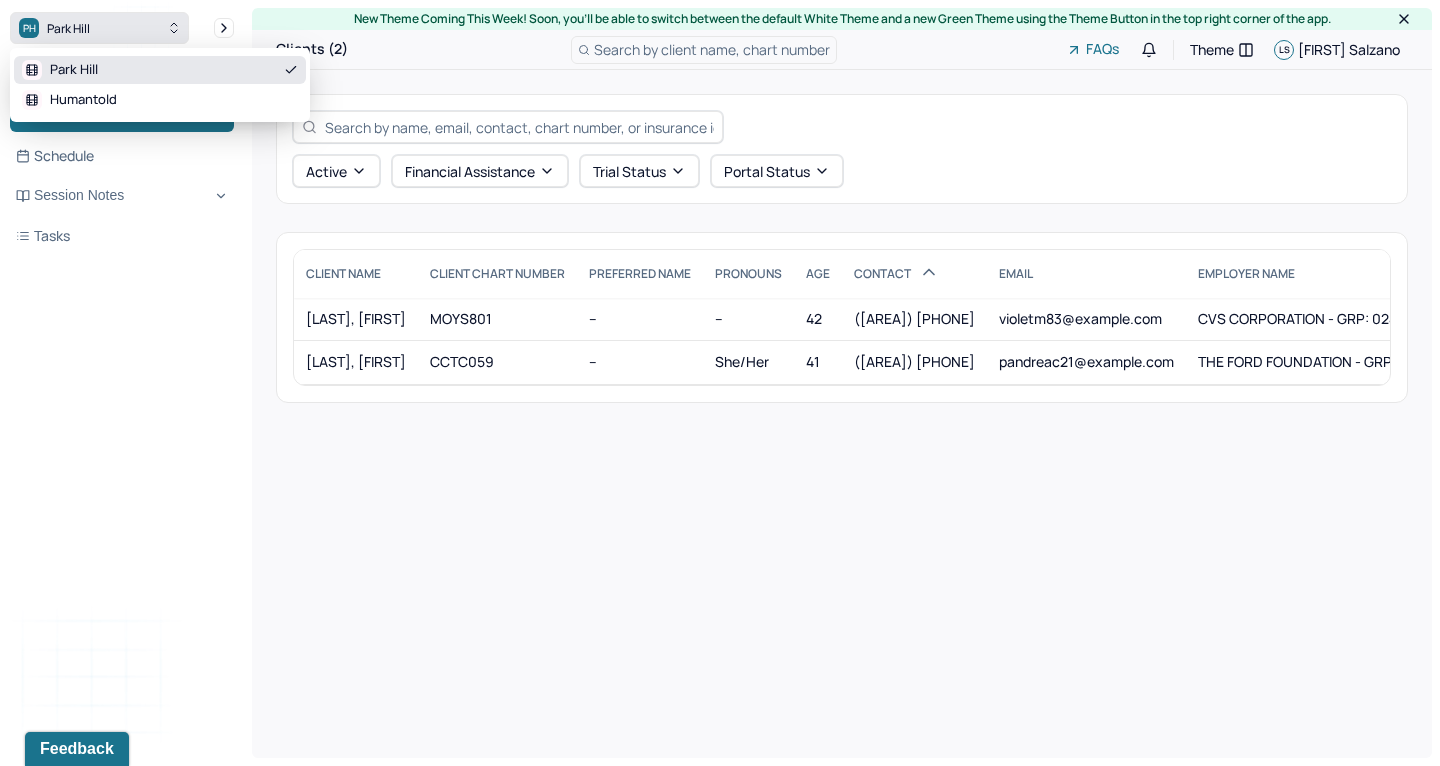 click on "PH Park Hill" at bounding box center [99, 28] 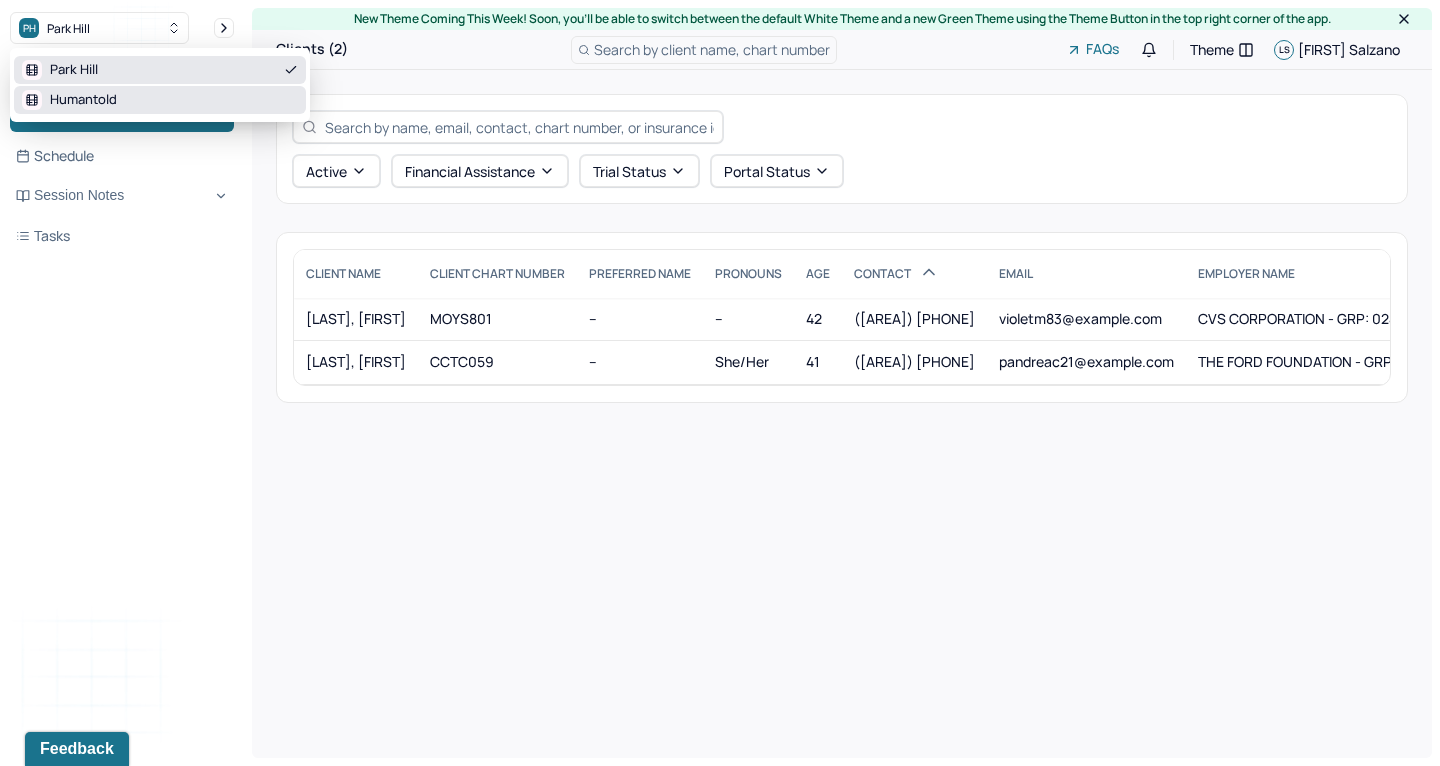 click on "Humantold" at bounding box center [83, 100] 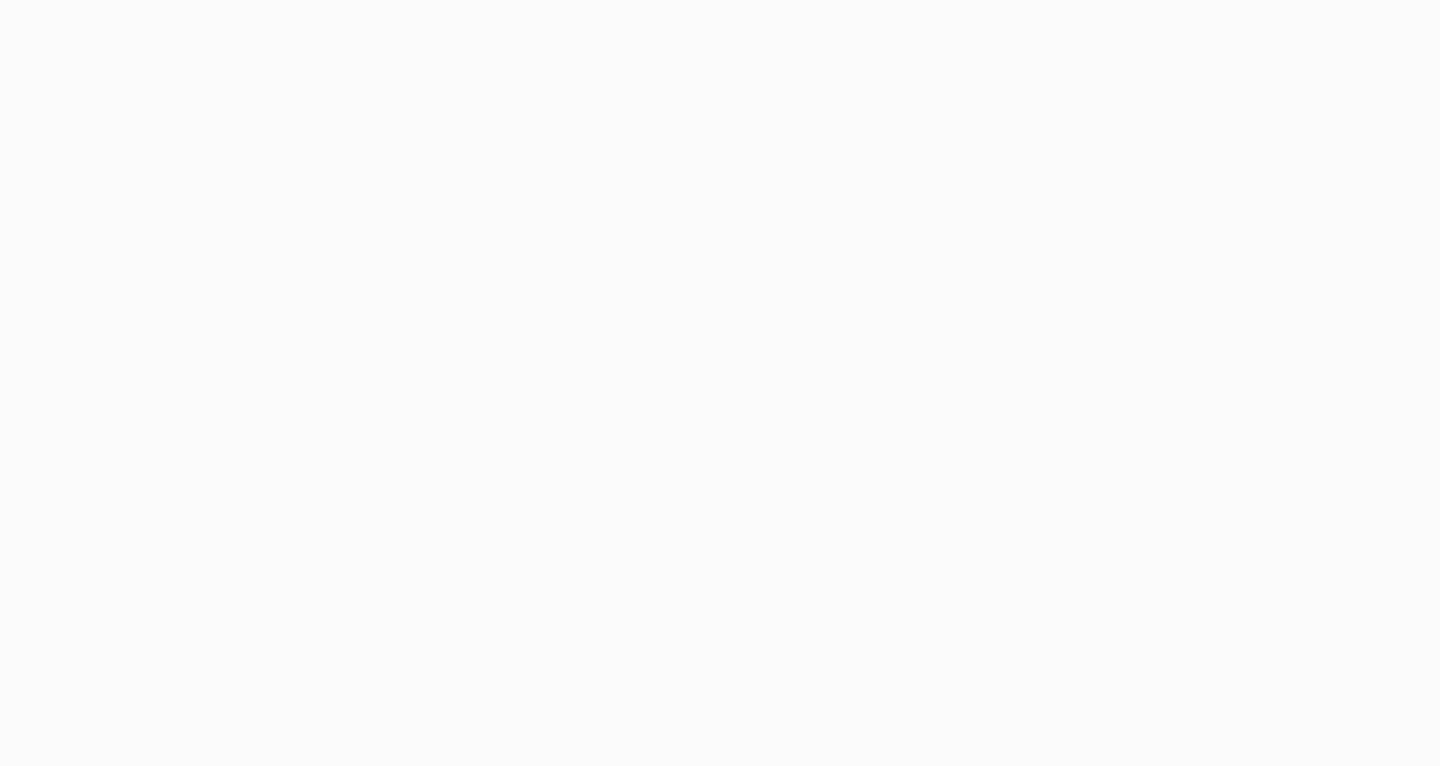 scroll, scrollTop: 0, scrollLeft: 0, axis: both 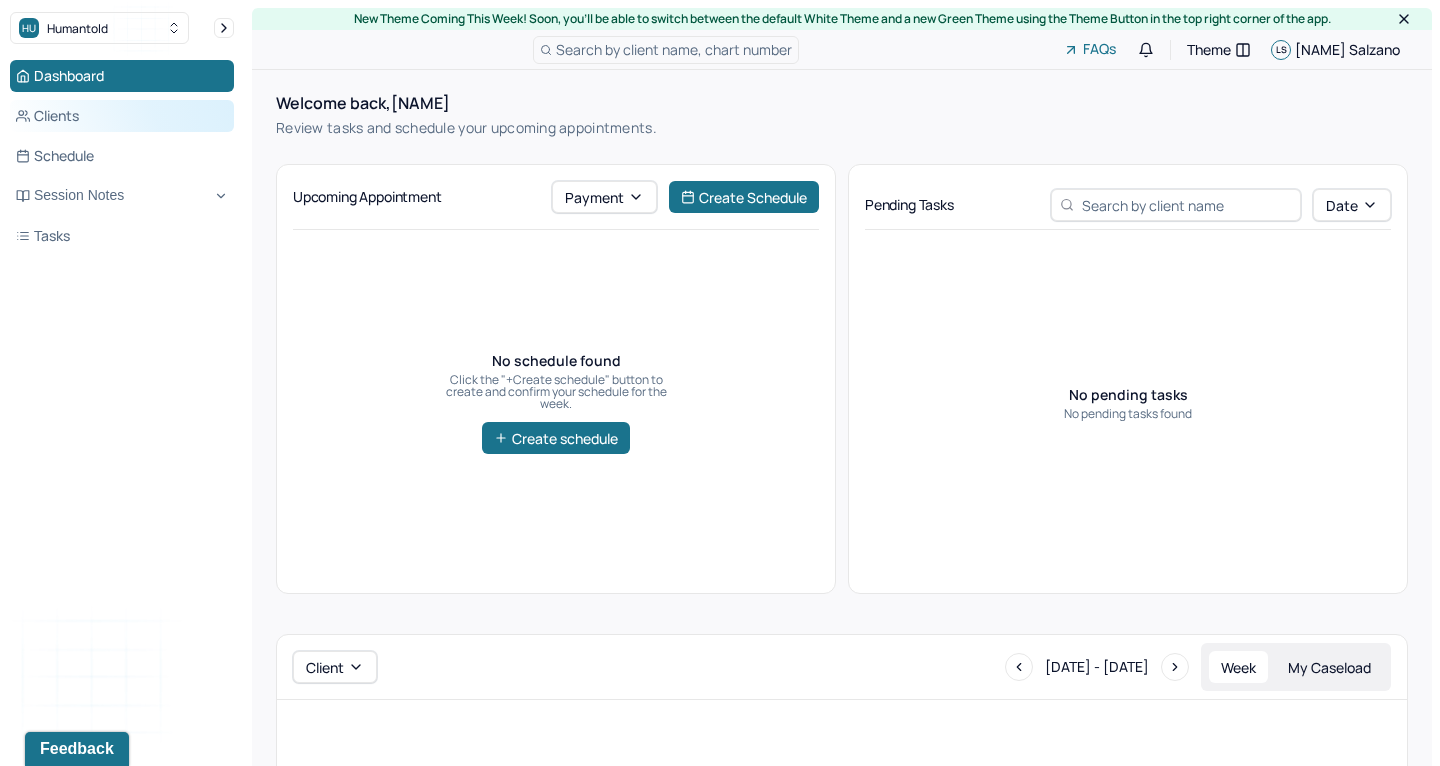 click on "Clients" at bounding box center (122, 116) 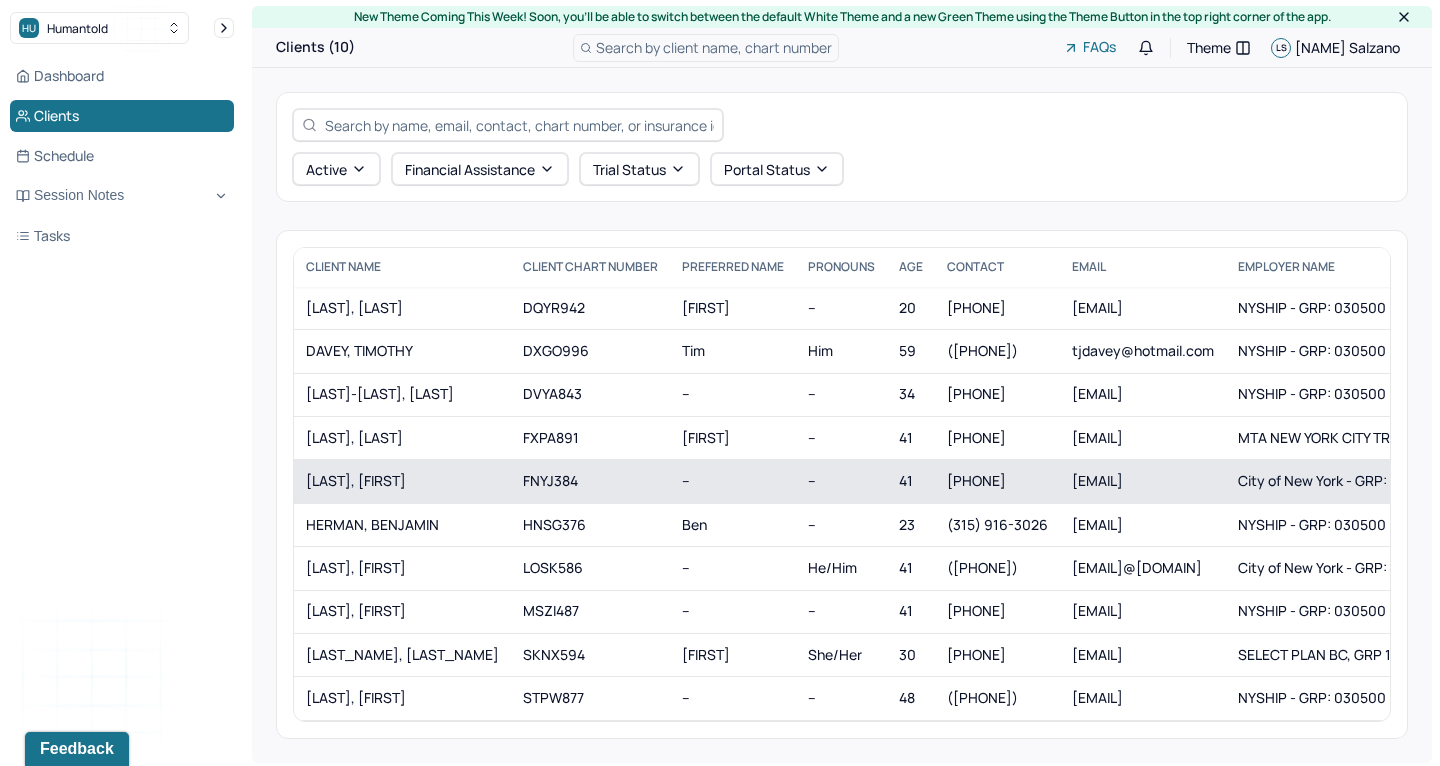 scroll, scrollTop: 0, scrollLeft: 0, axis: both 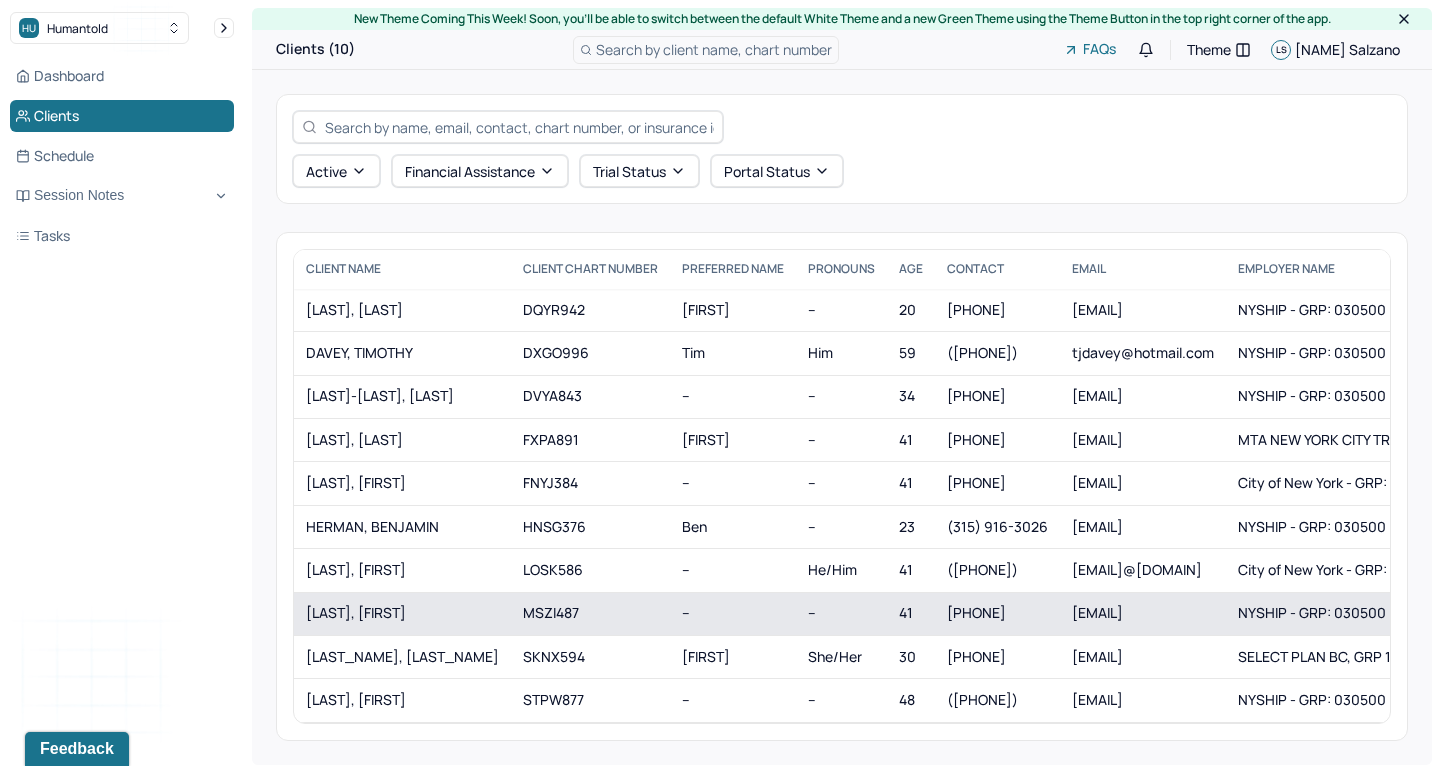 click on "[LAST], [FIRST]" at bounding box center (402, 613) 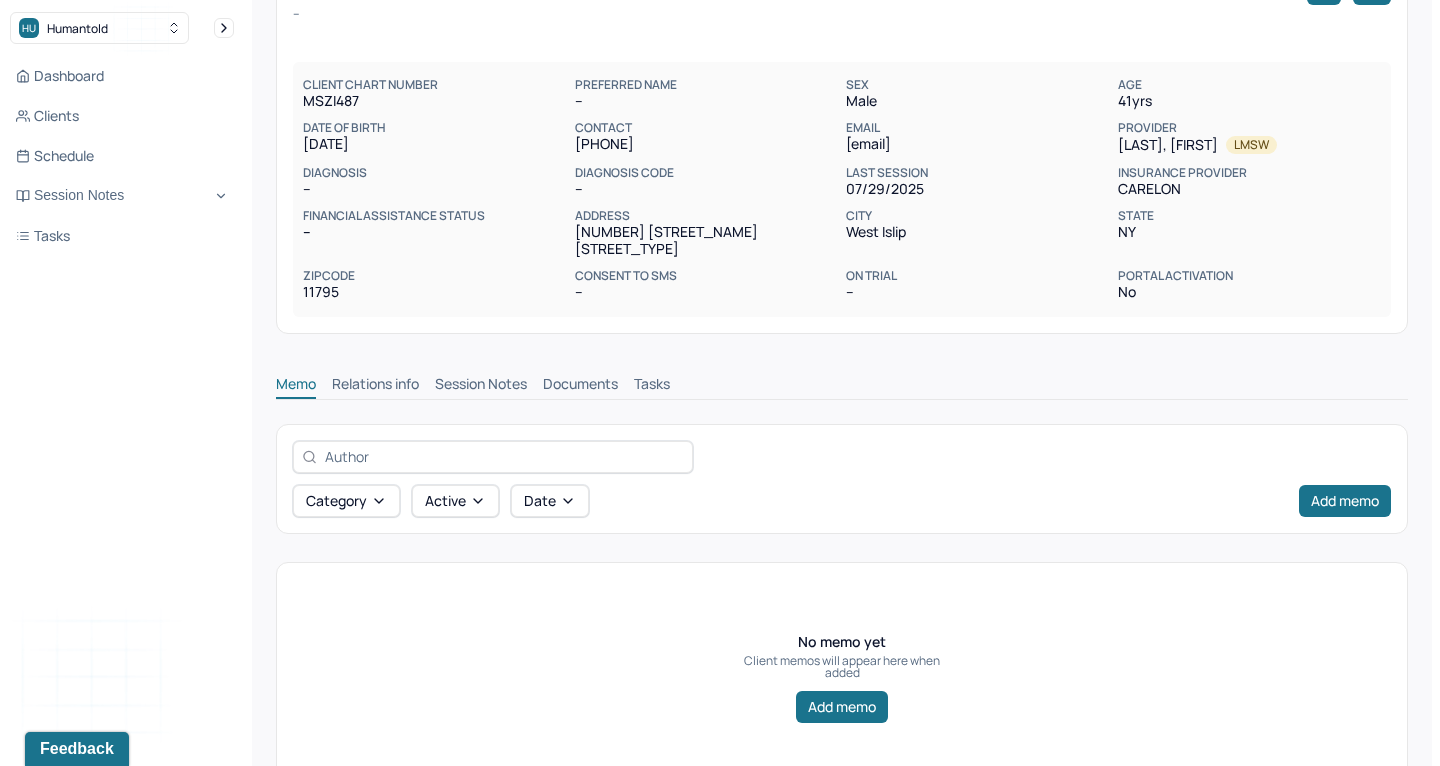 scroll, scrollTop: 123, scrollLeft: 0, axis: vertical 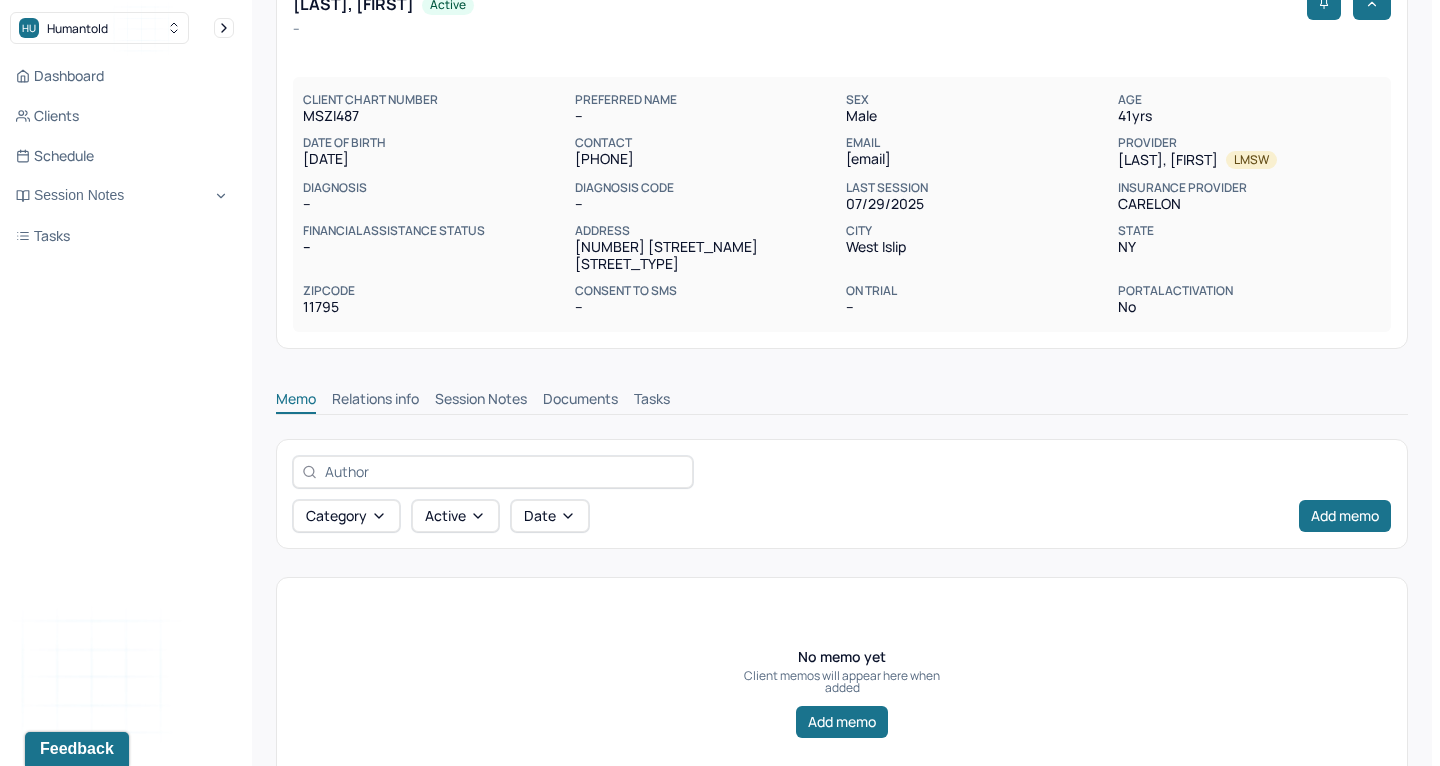 click on "Session Notes" at bounding box center (481, 401) 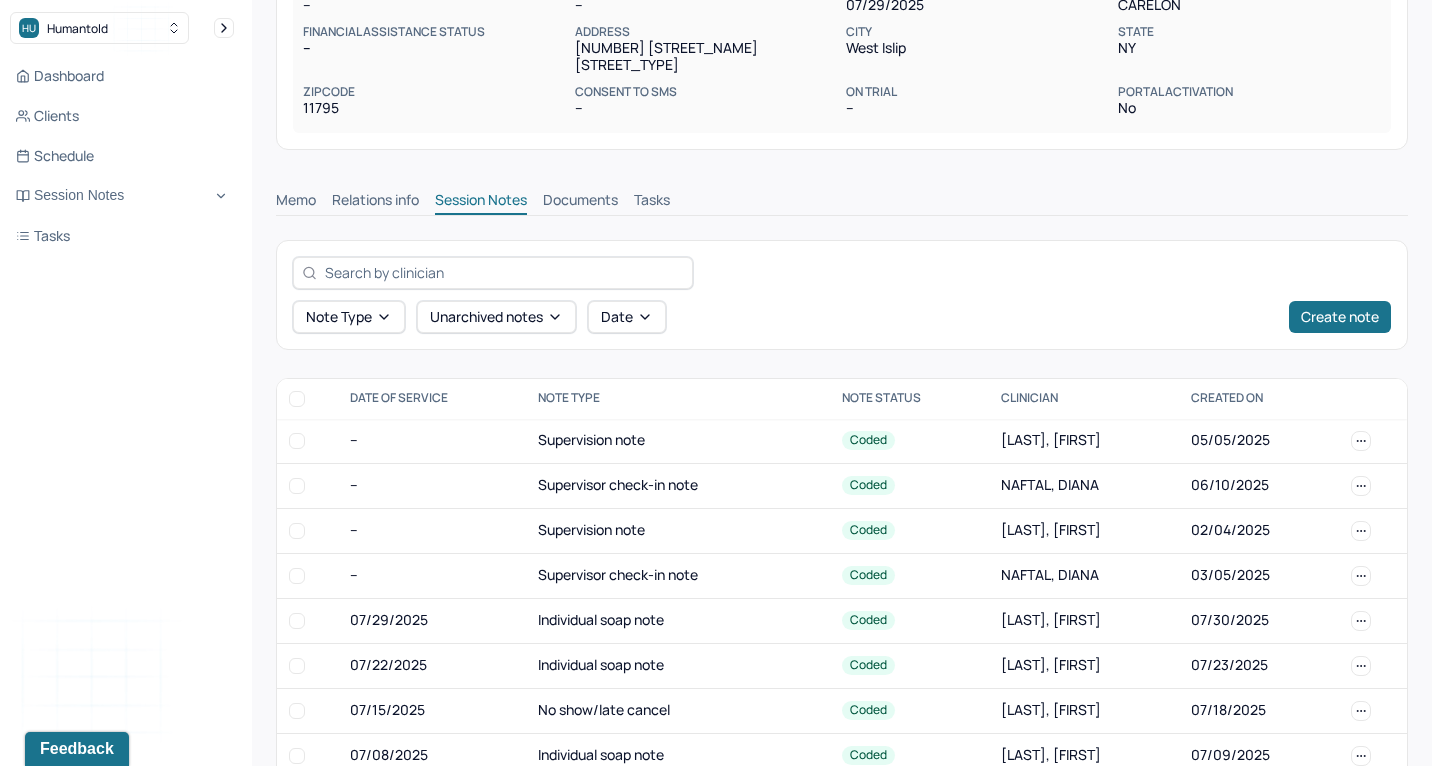 scroll, scrollTop: 324, scrollLeft: 0, axis: vertical 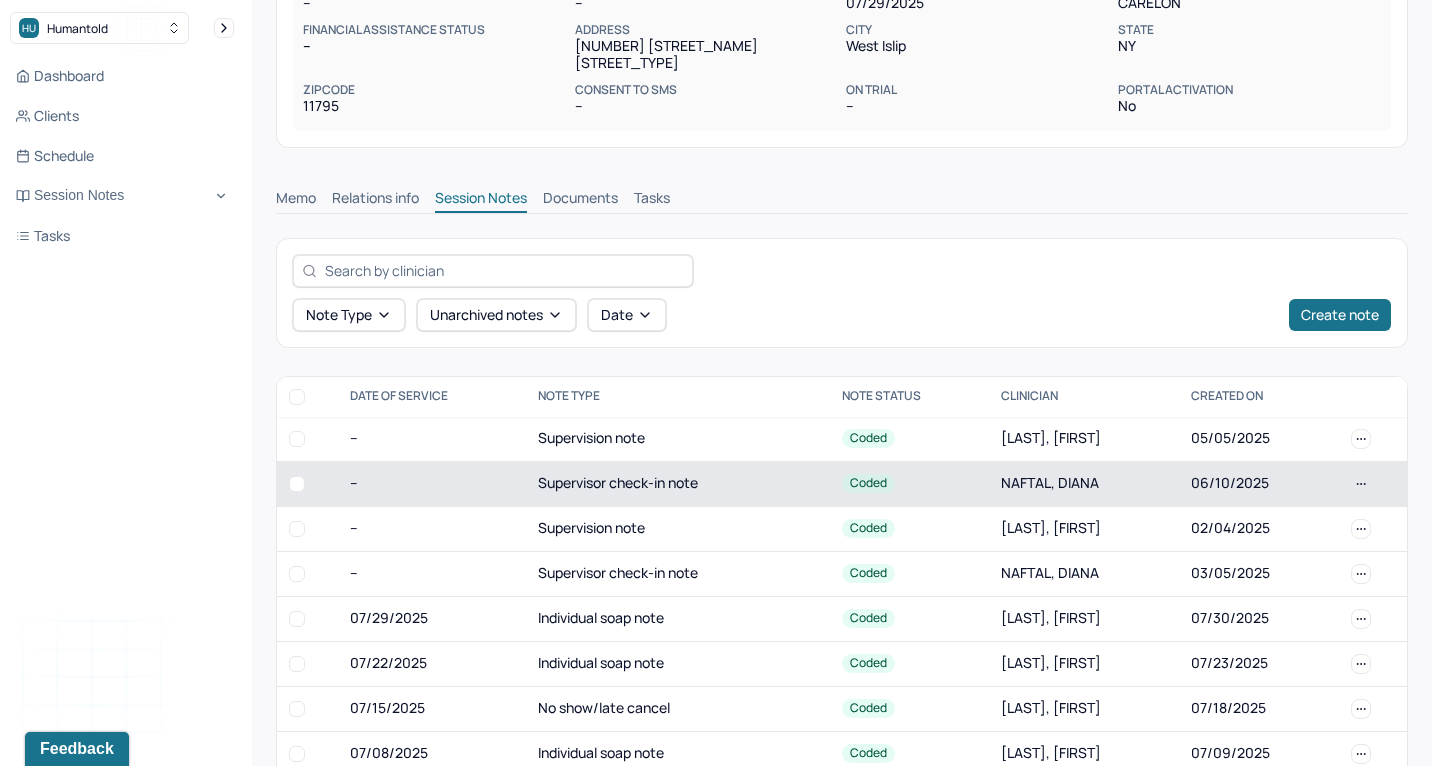 click on "Supervisor check-in note" at bounding box center (678, 483) 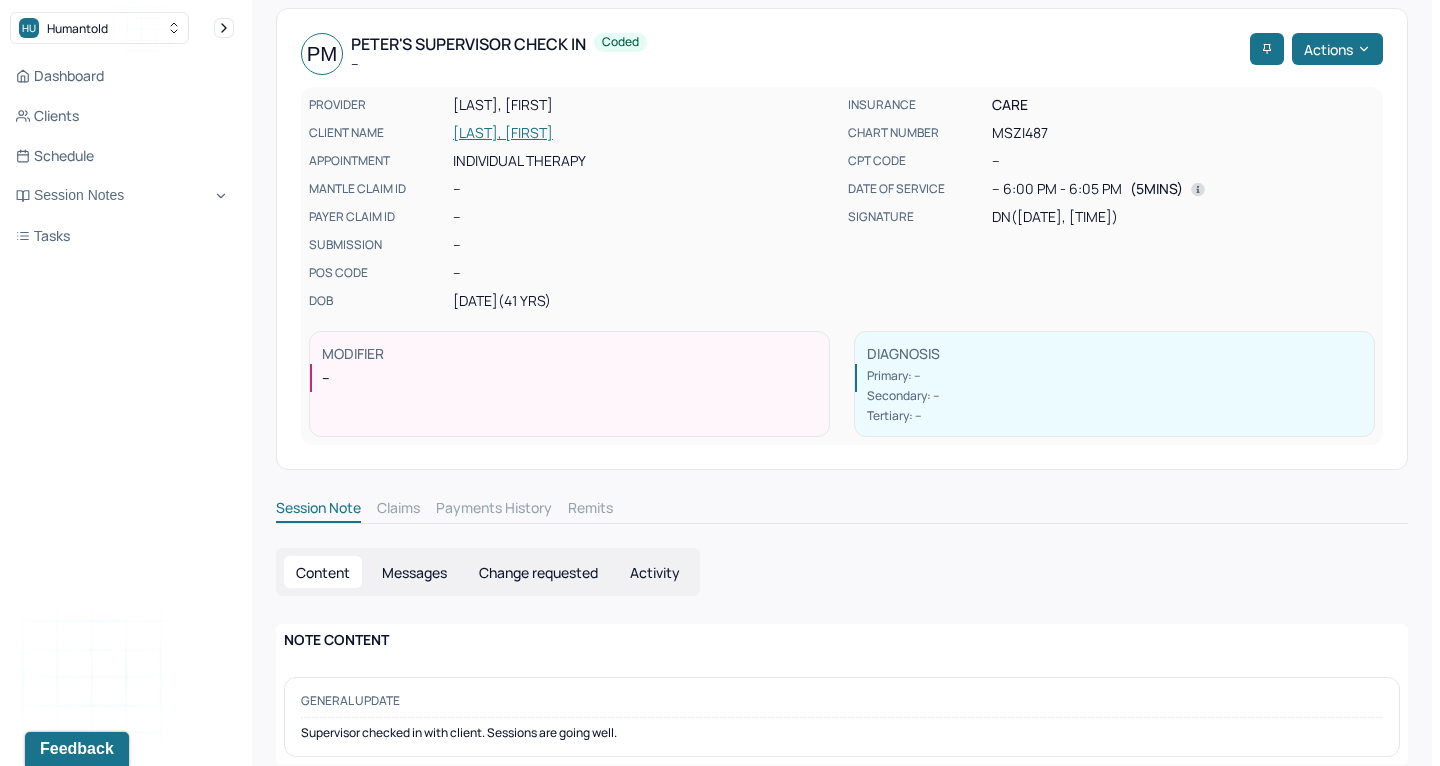 scroll, scrollTop: 68, scrollLeft: 0, axis: vertical 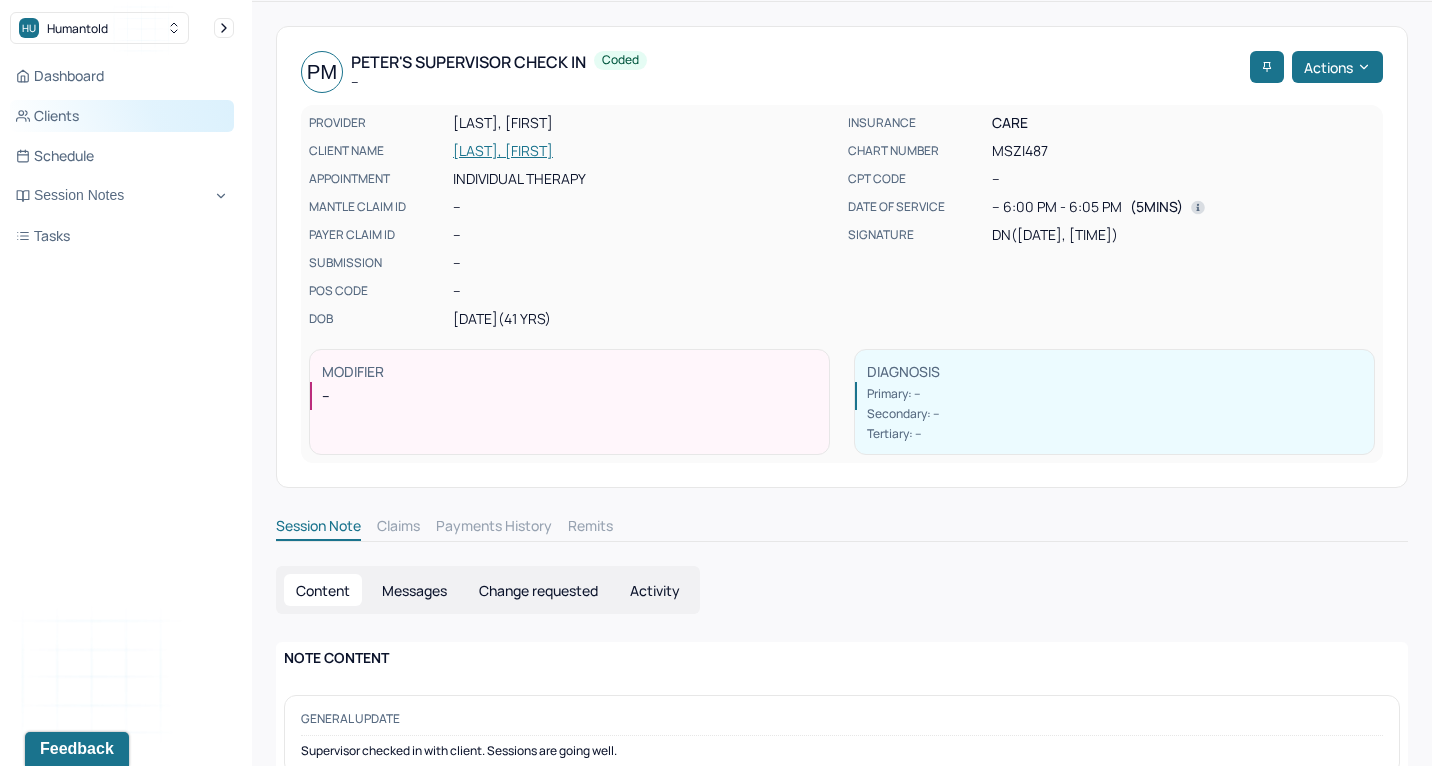click on "Clients" at bounding box center [122, 116] 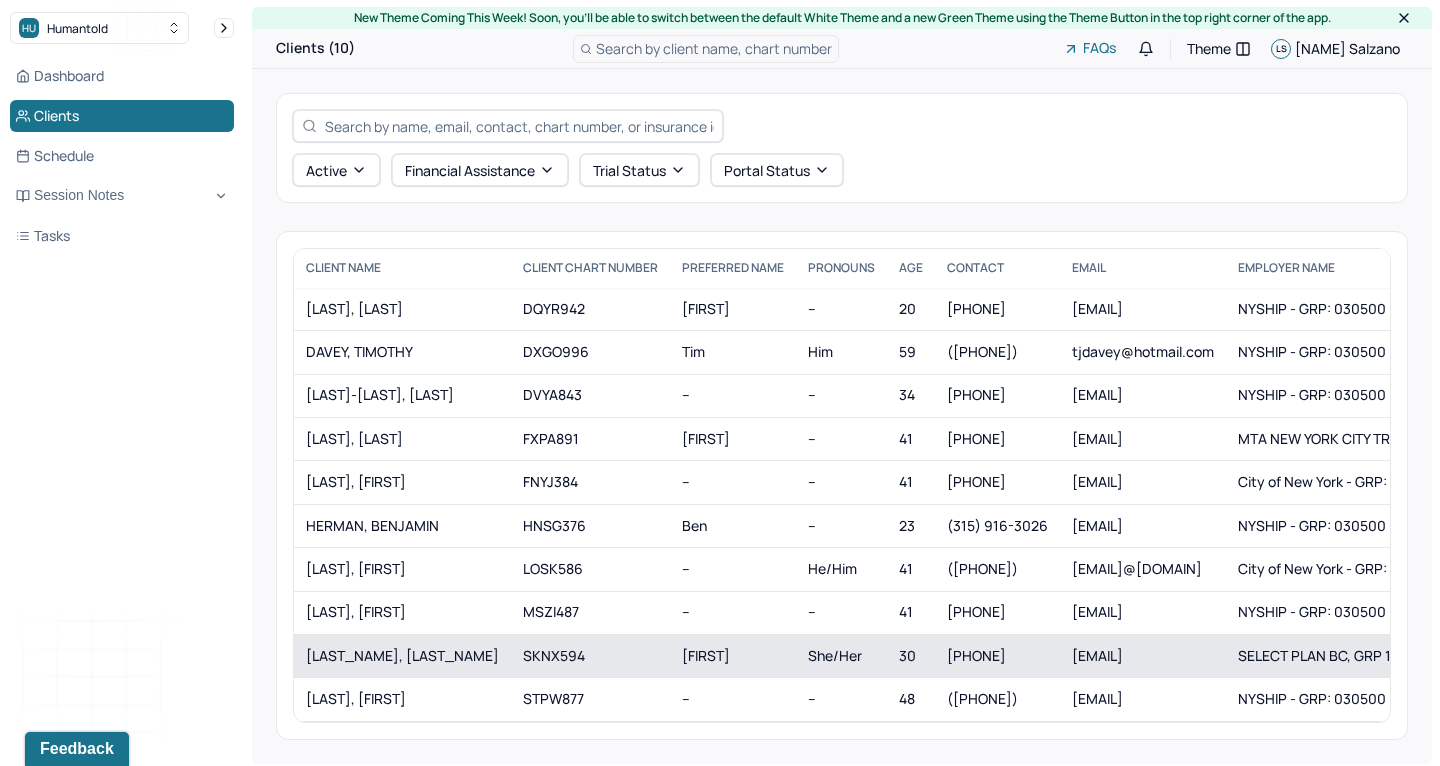 scroll, scrollTop: 0, scrollLeft: 0, axis: both 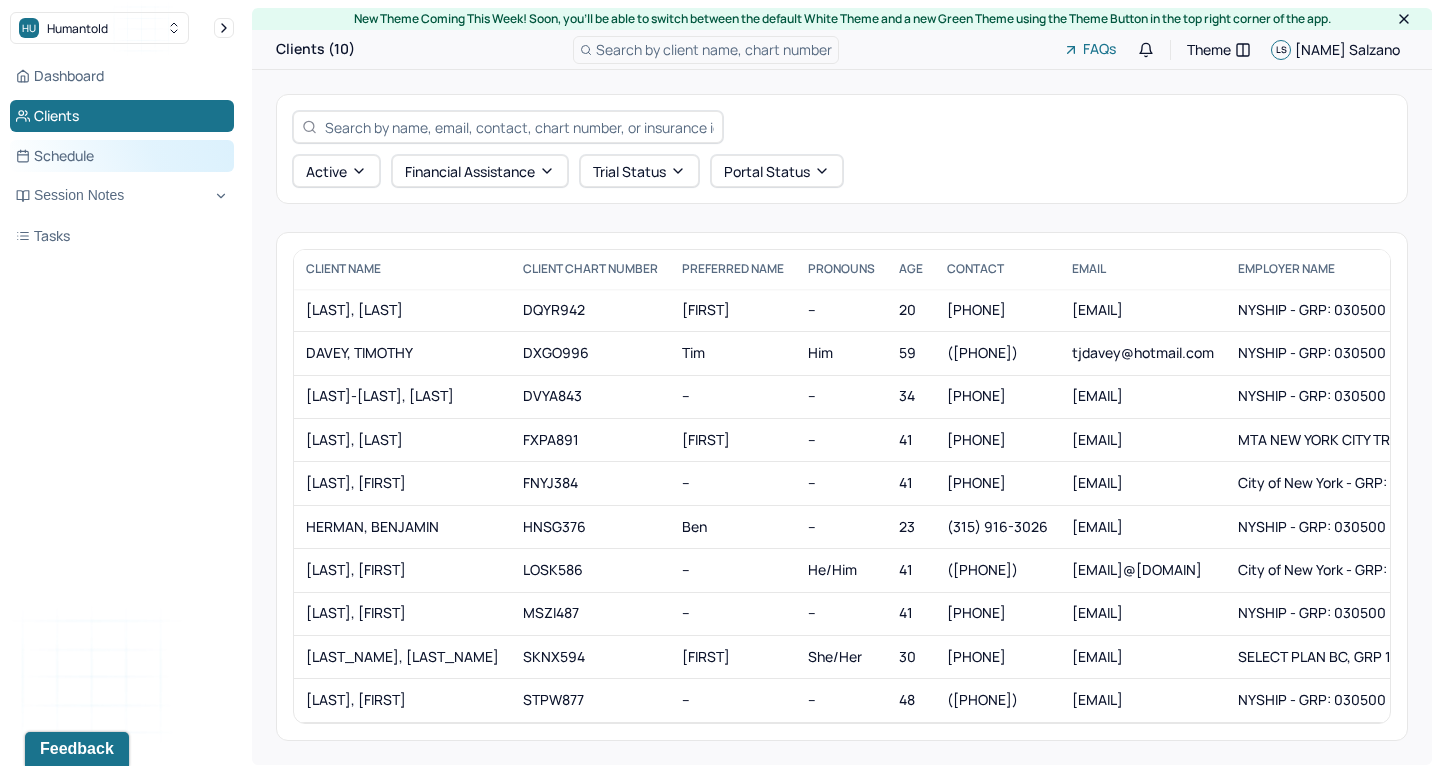 click on "Schedule" at bounding box center [122, 156] 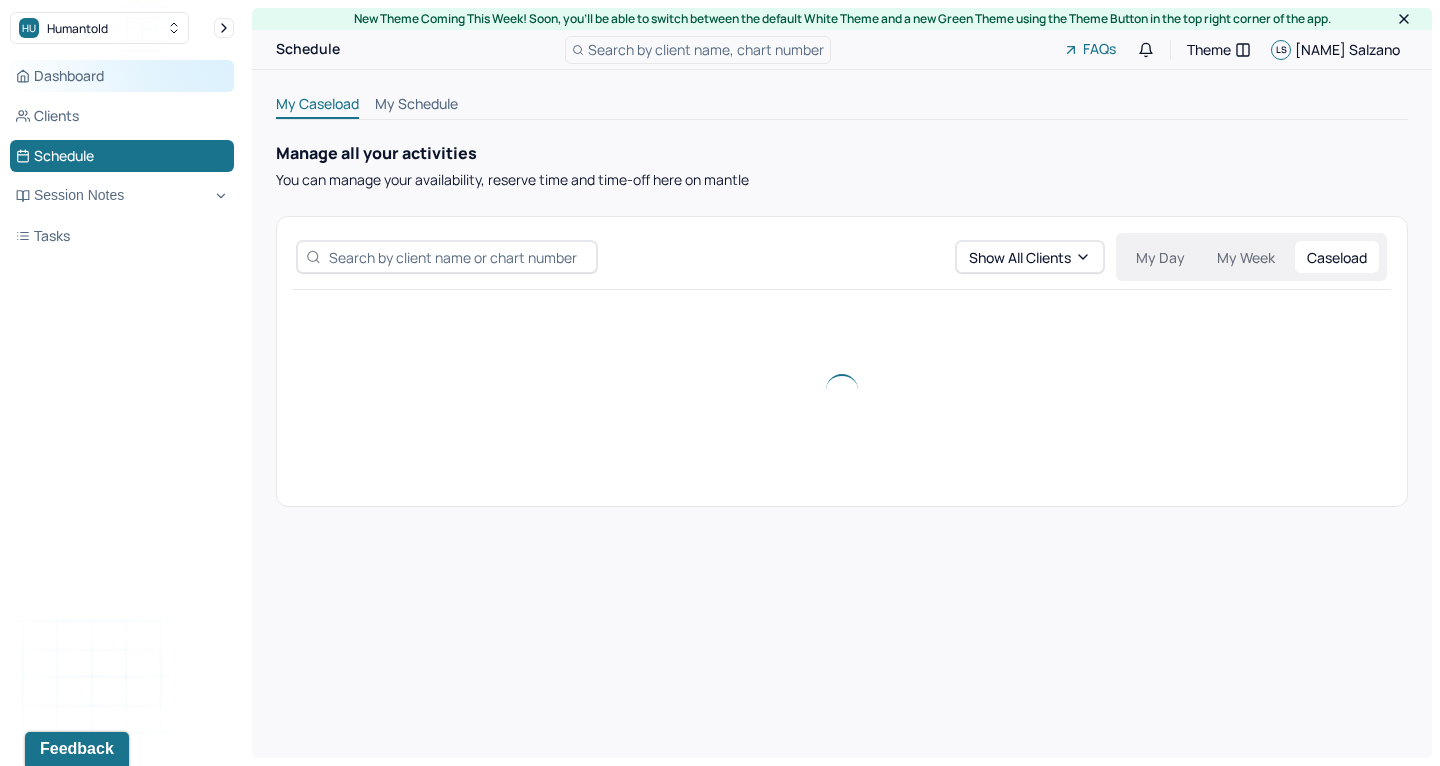 click on "Dashboard" at bounding box center (122, 76) 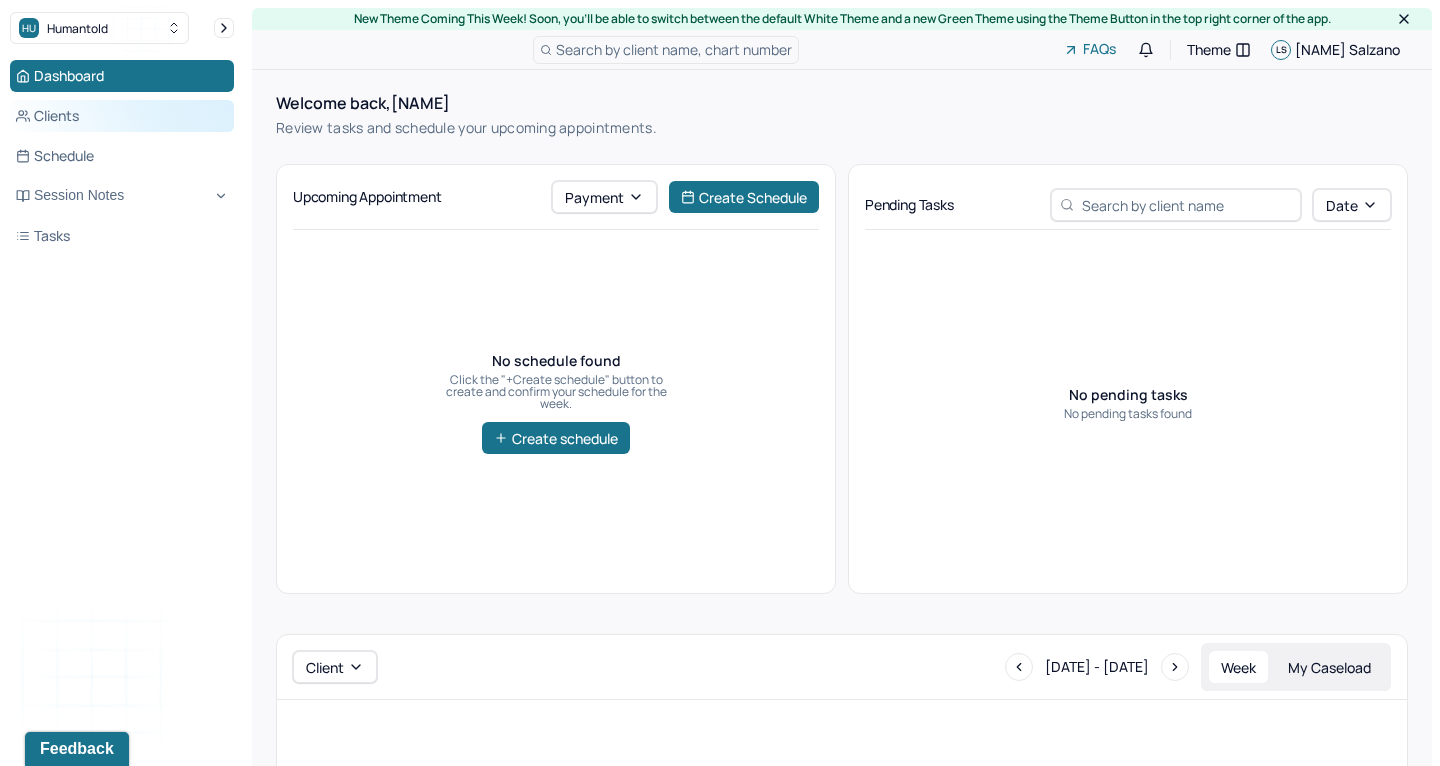 click on "Clients" at bounding box center (122, 116) 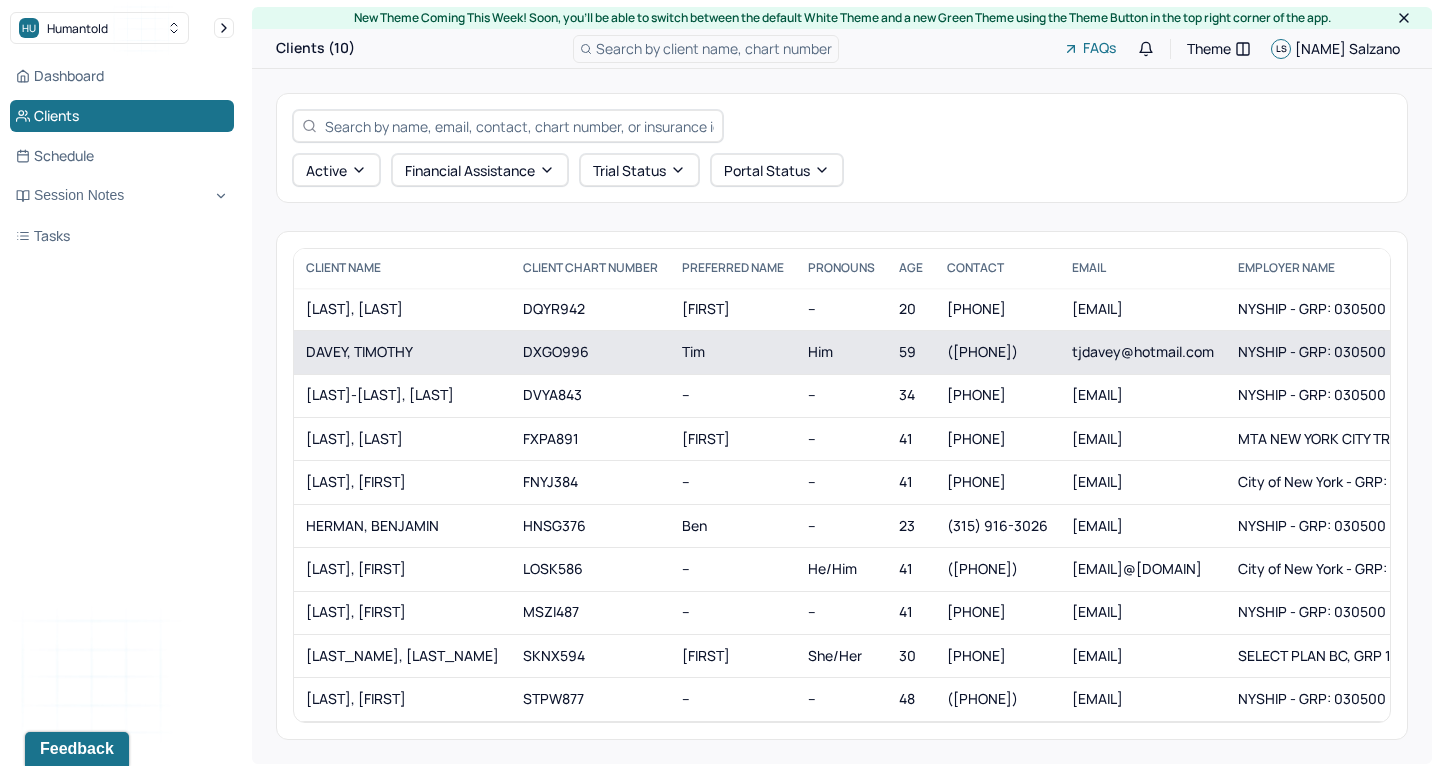 scroll, scrollTop: 0, scrollLeft: 0, axis: both 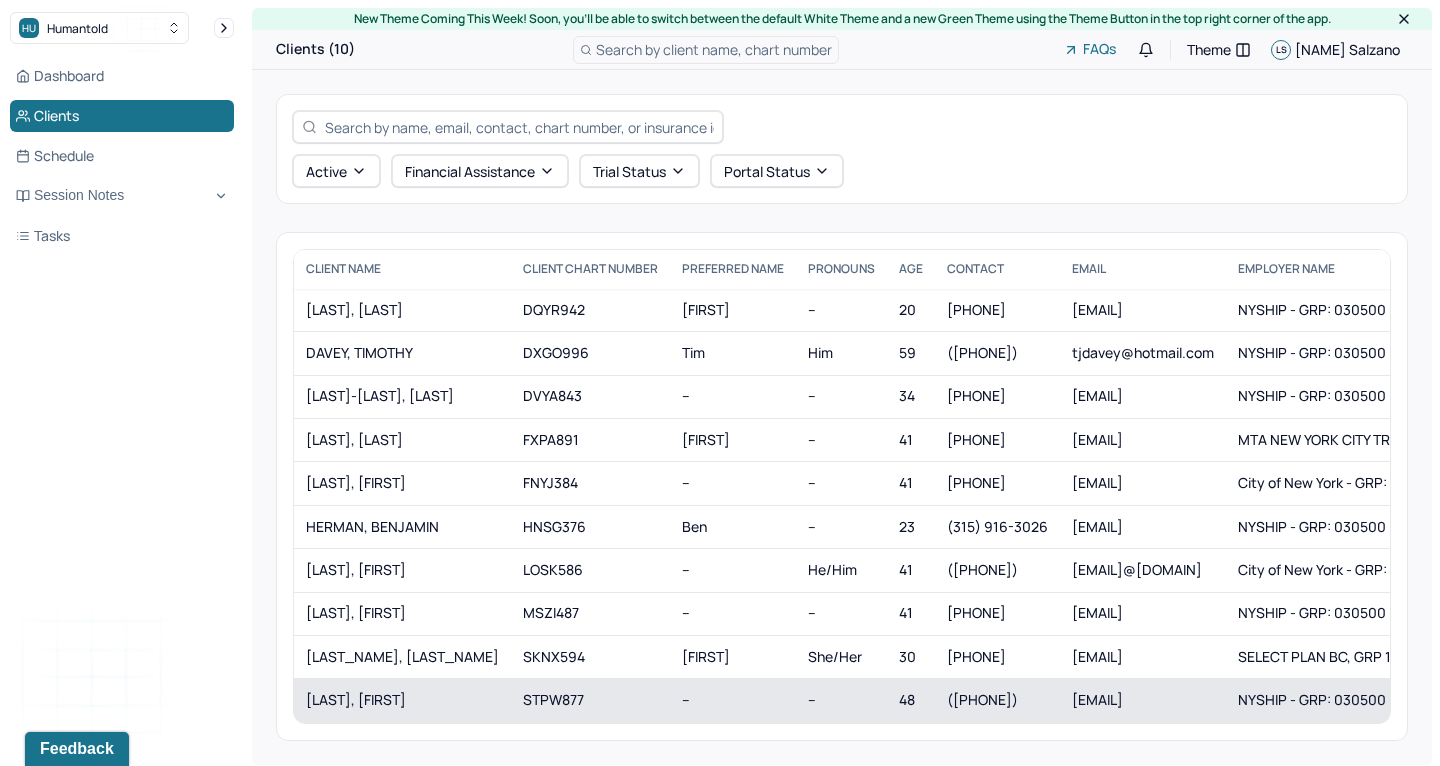 click on "[LAST], [FIRST]" at bounding box center (402, 700) 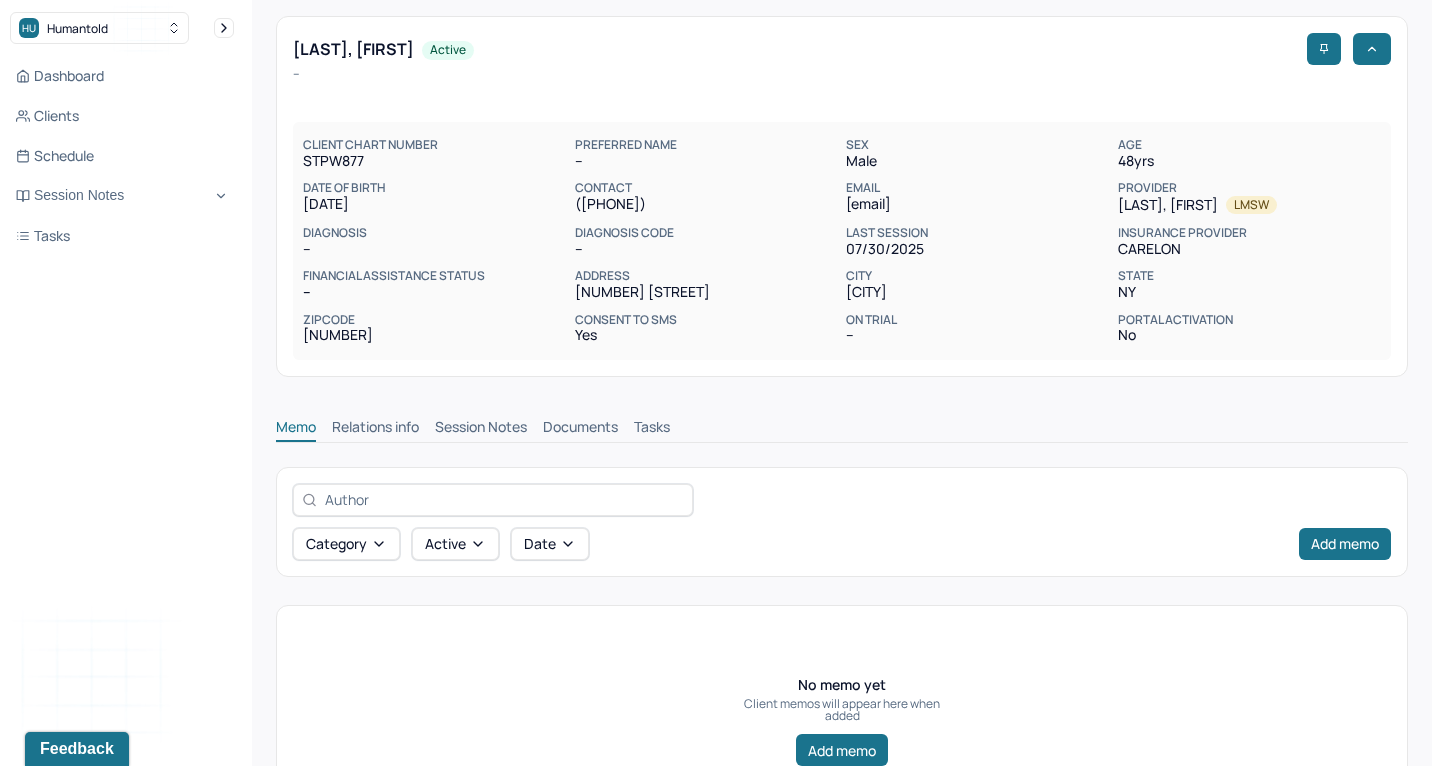 scroll, scrollTop: 81, scrollLeft: 0, axis: vertical 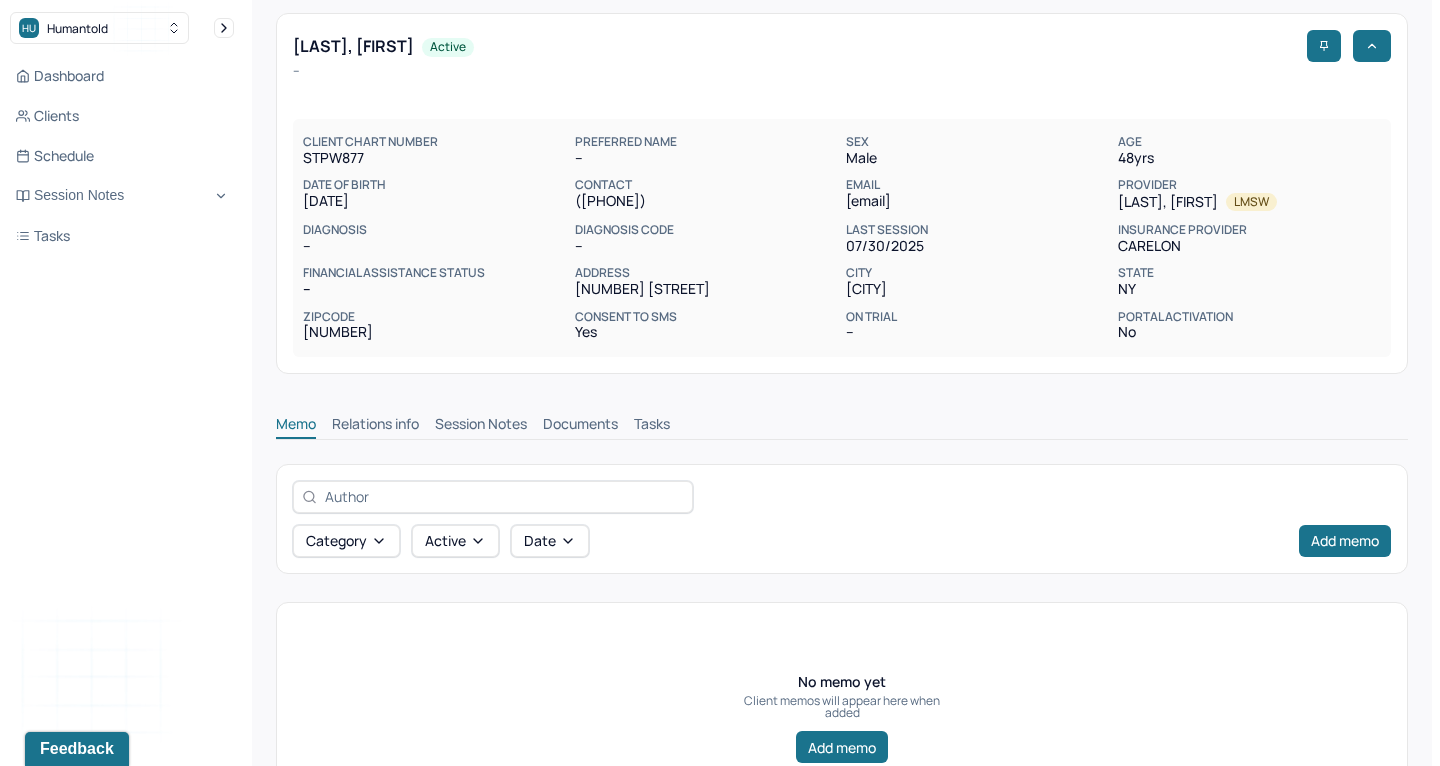 click on "Session Notes" at bounding box center (481, 426) 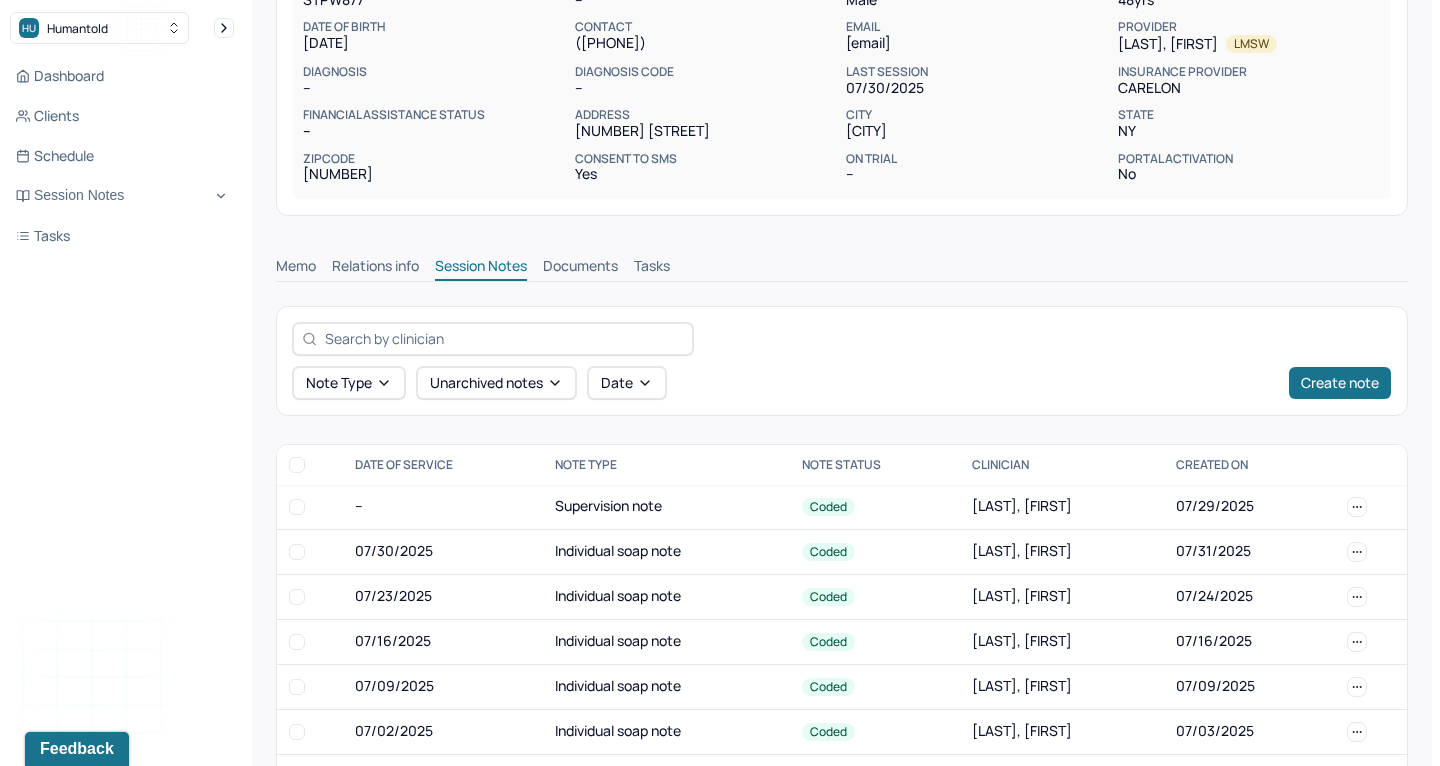 scroll, scrollTop: 233, scrollLeft: 0, axis: vertical 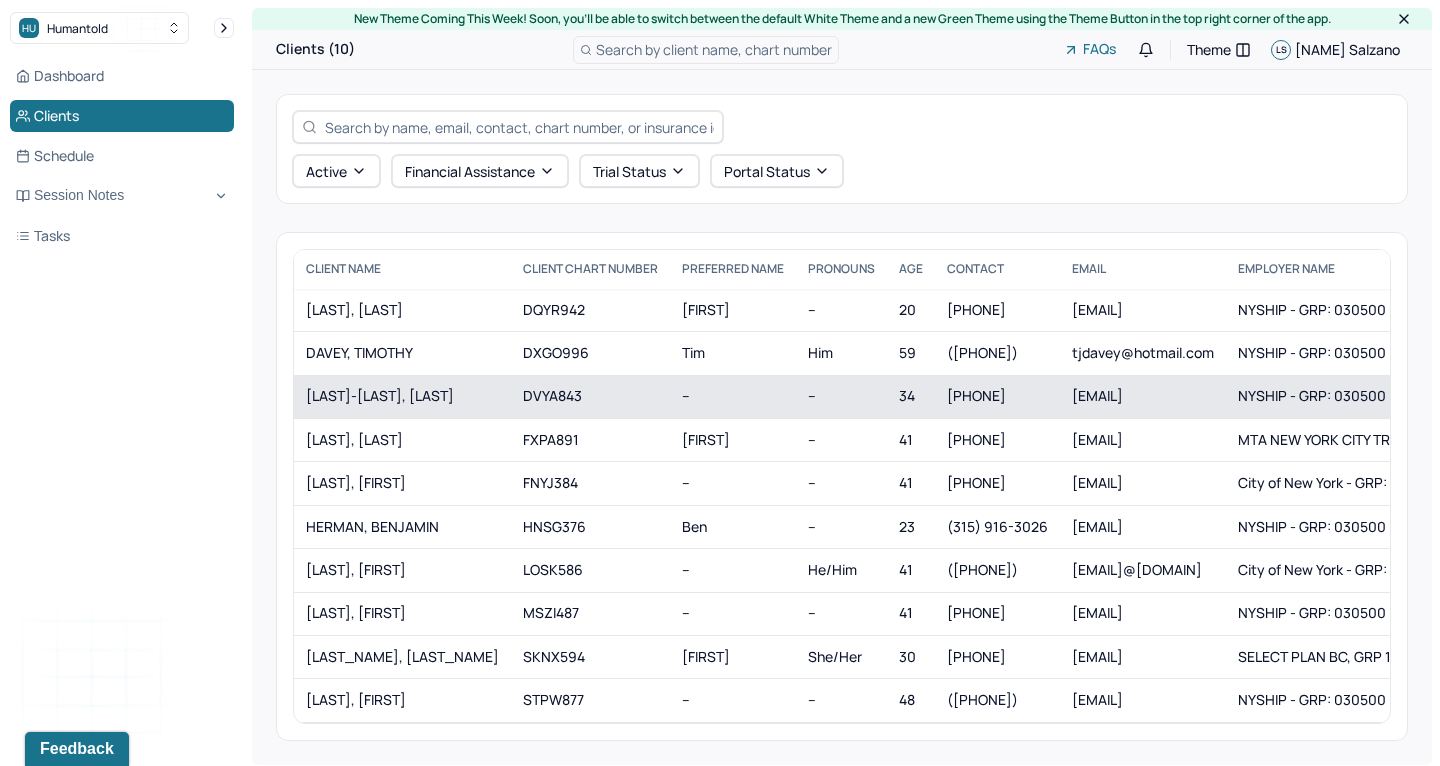 click on "[LAST]-[LAST], [LAST]" at bounding box center (402, 396) 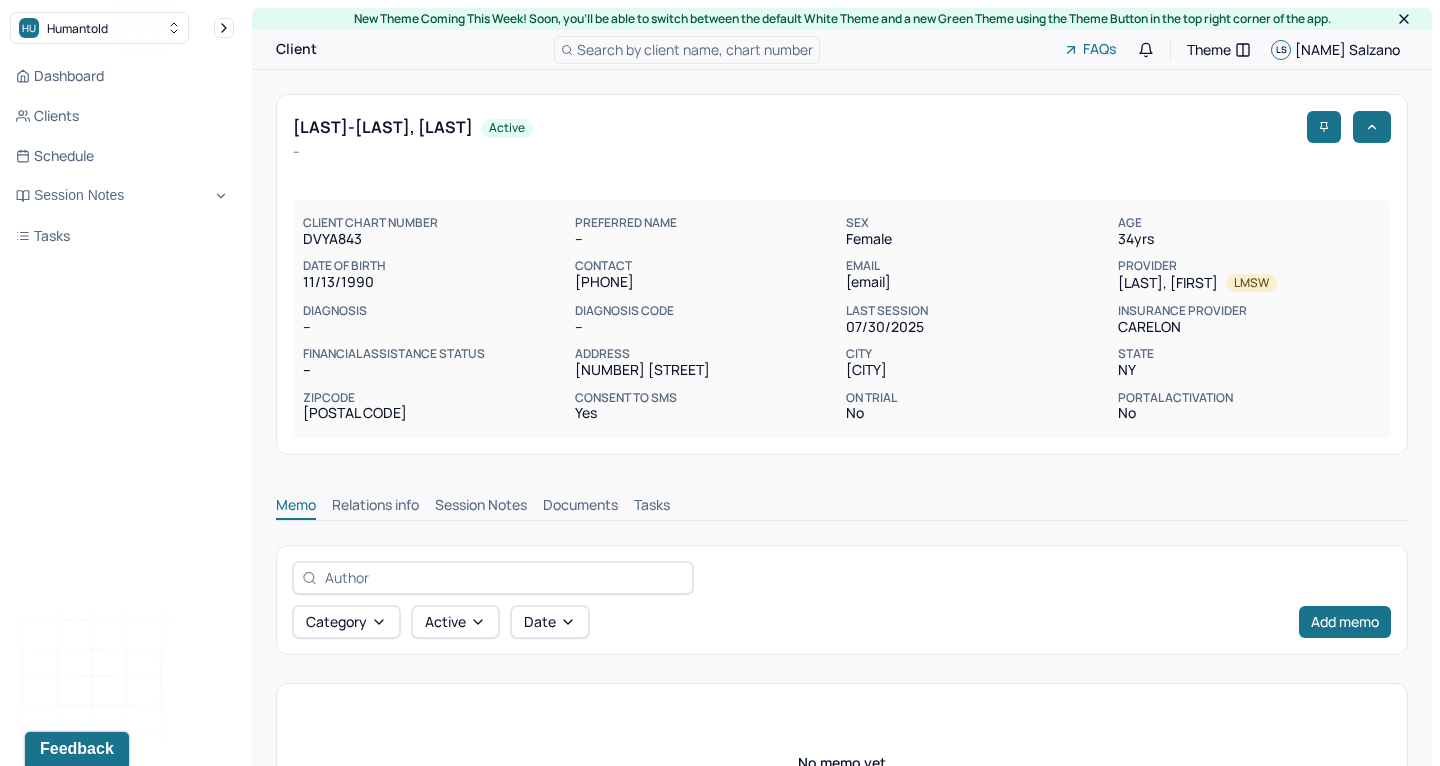 click on "Session Notes" at bounding box center [481, 507] 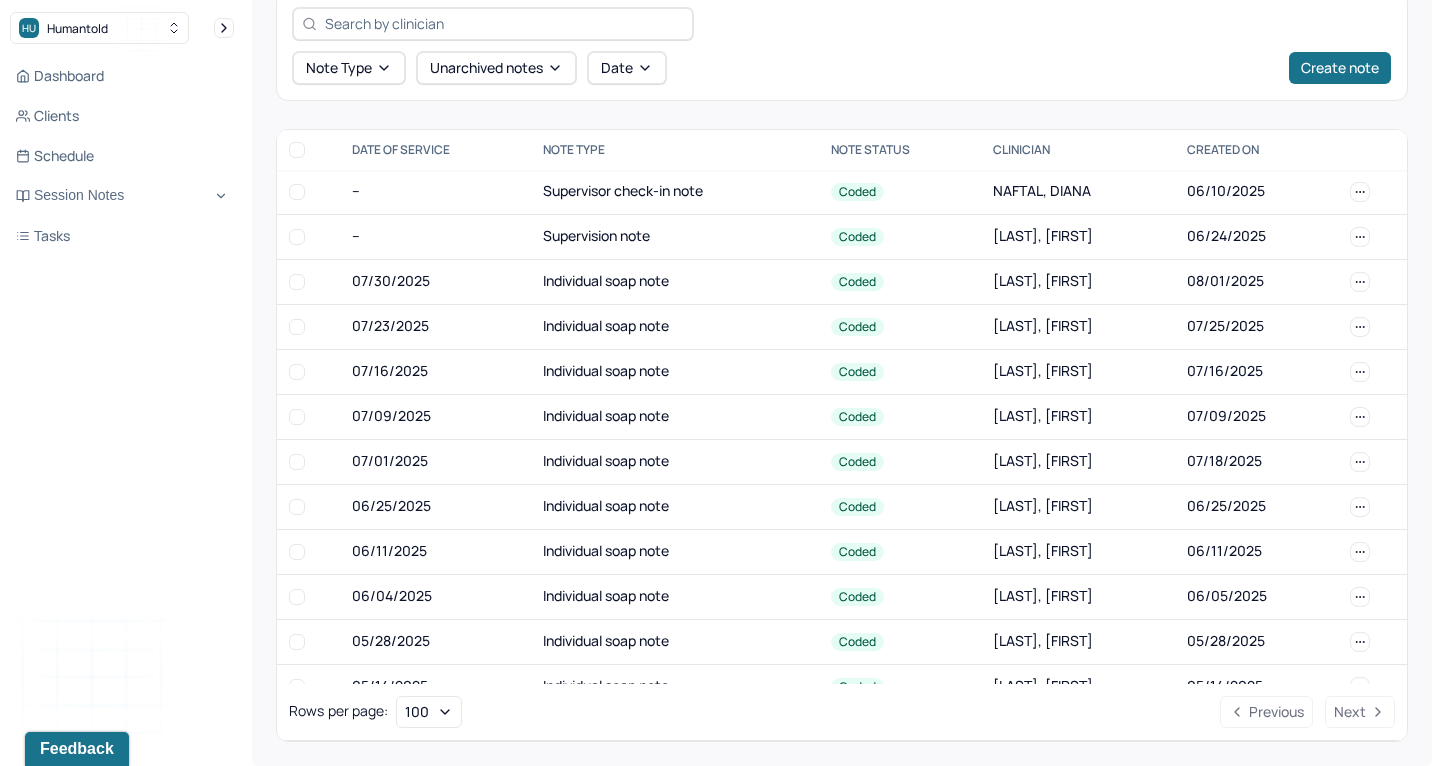 scroll, scrollTop: 553, scrollLeft: 0, axis: vertical 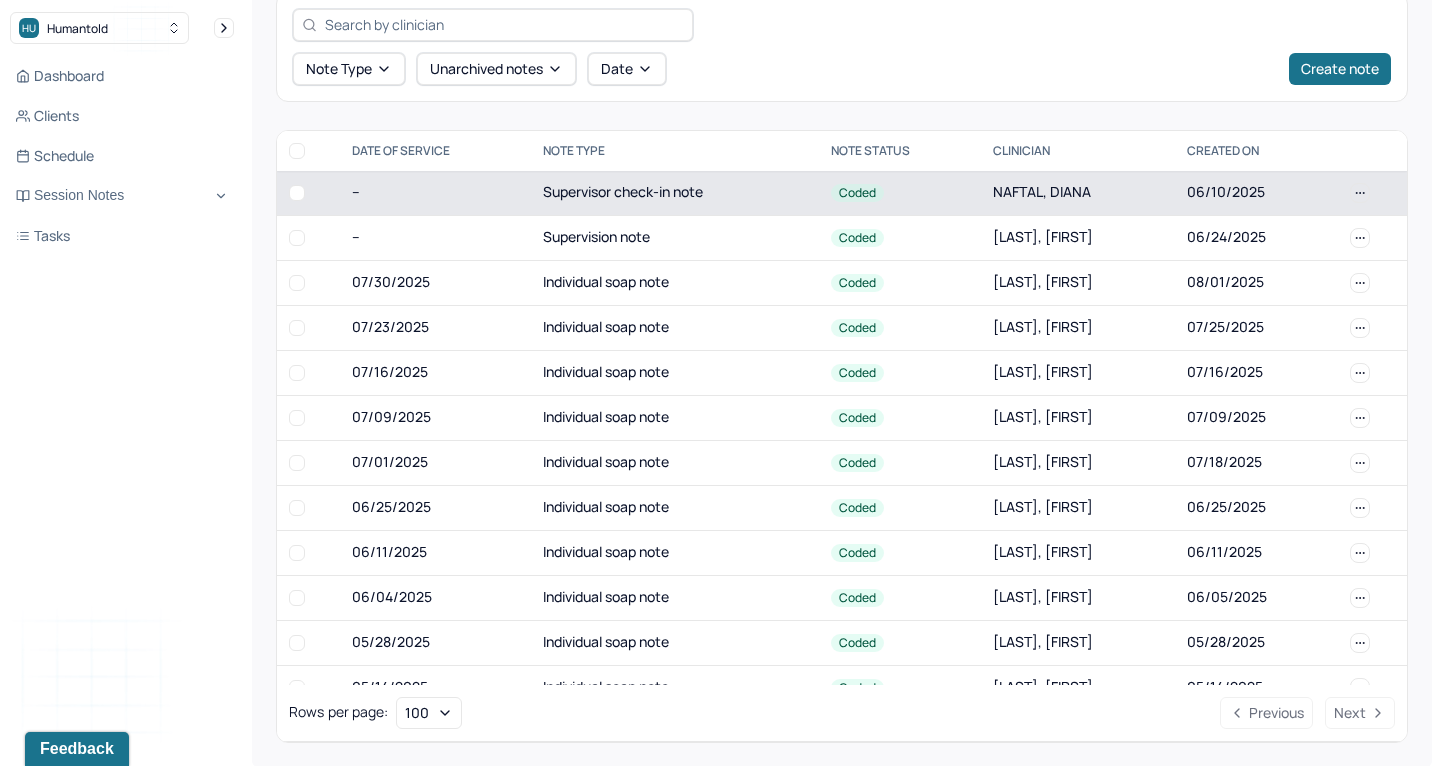 click on "--" at bounding box center [435, 193] 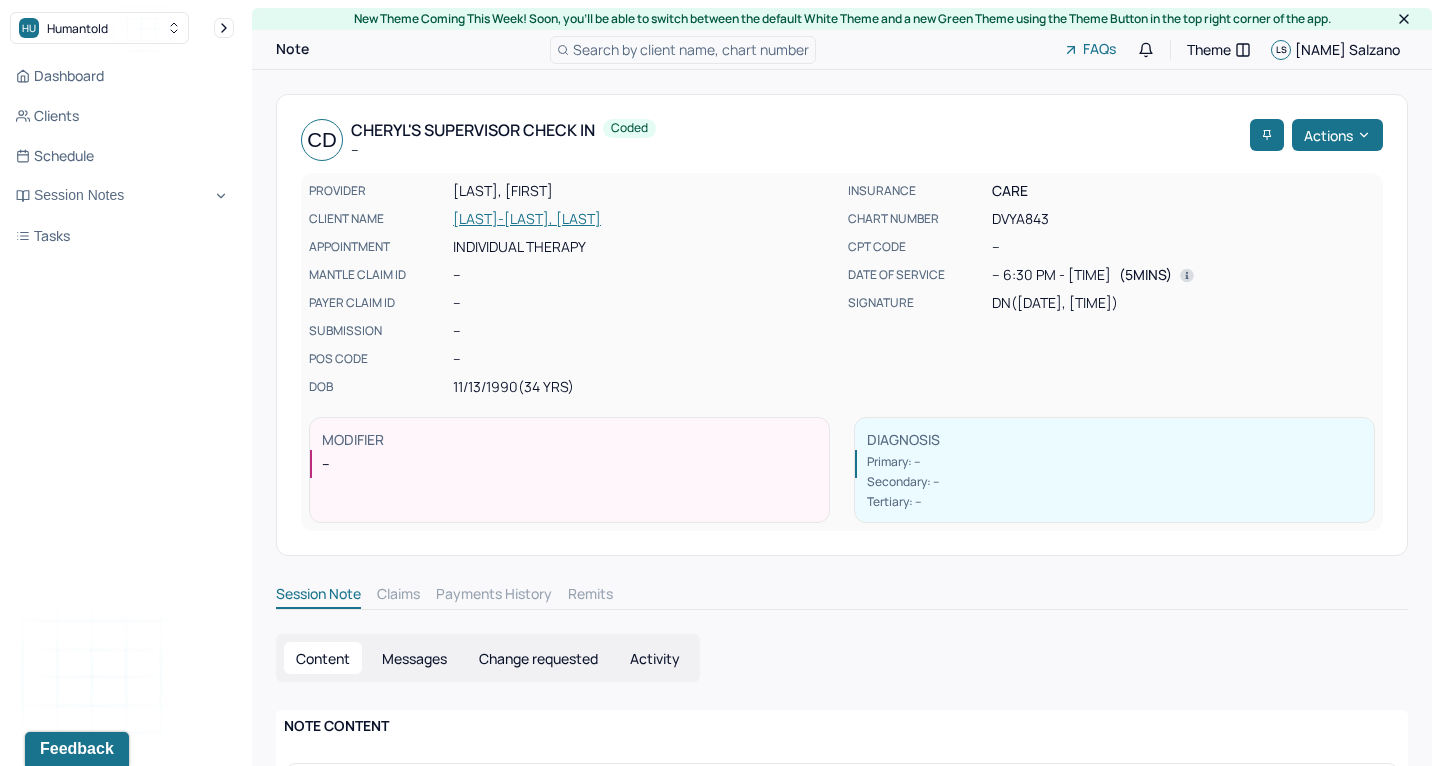 scroll, scrollTop: 0, scrollLeft: 0, axis: both 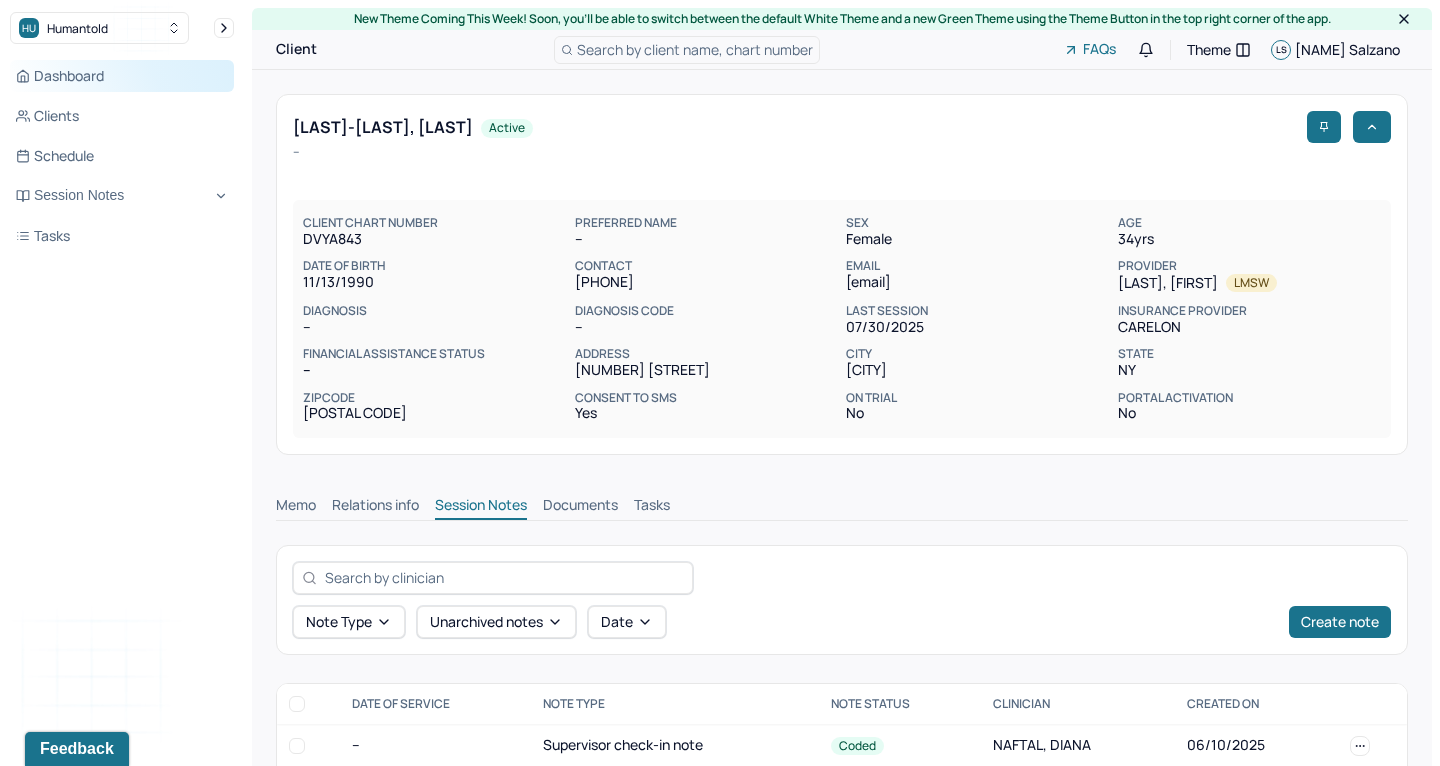 click on "Dashboard" at bounding box center [122, 76] 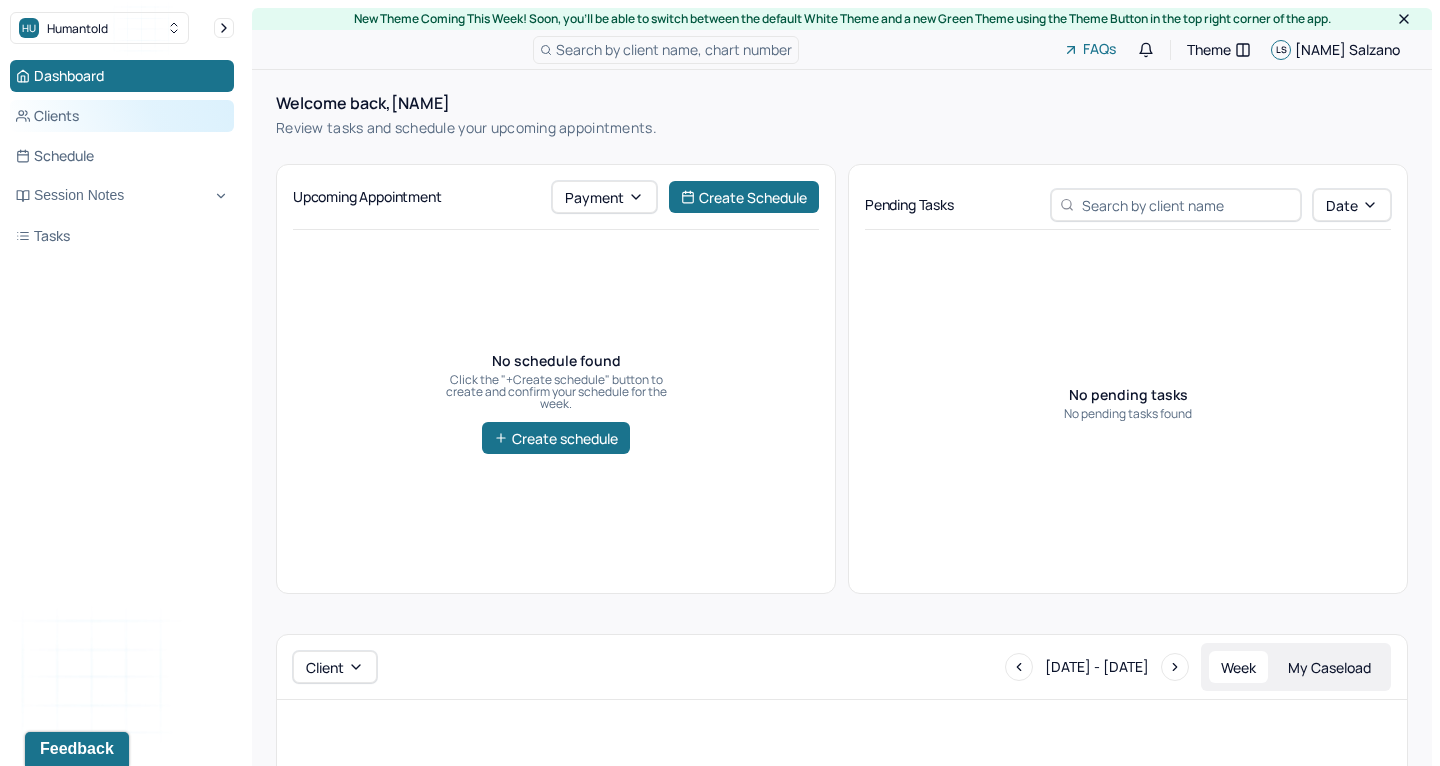 click on "Clients" at bounding box center [122, 116] 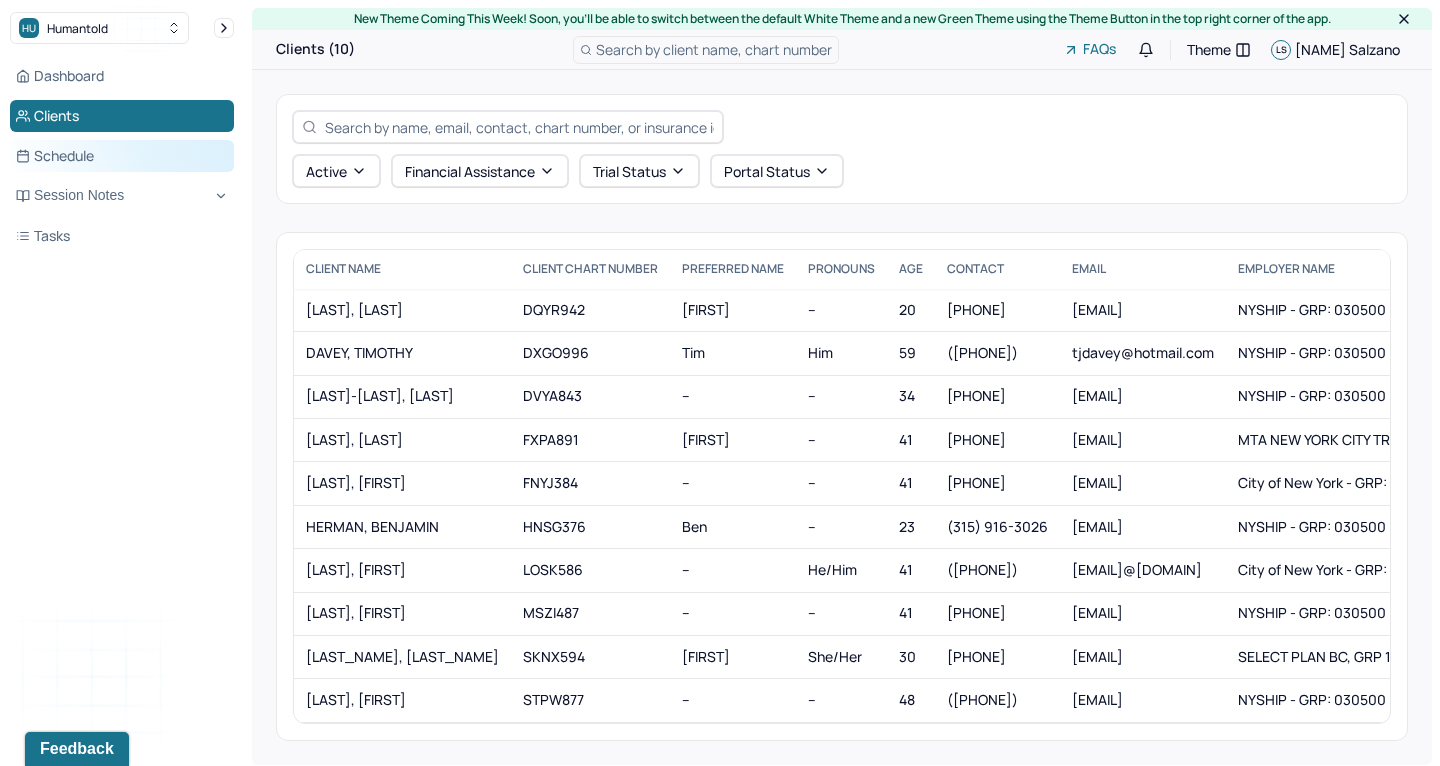 click on "Schedule" at bounding box center (122, 156) 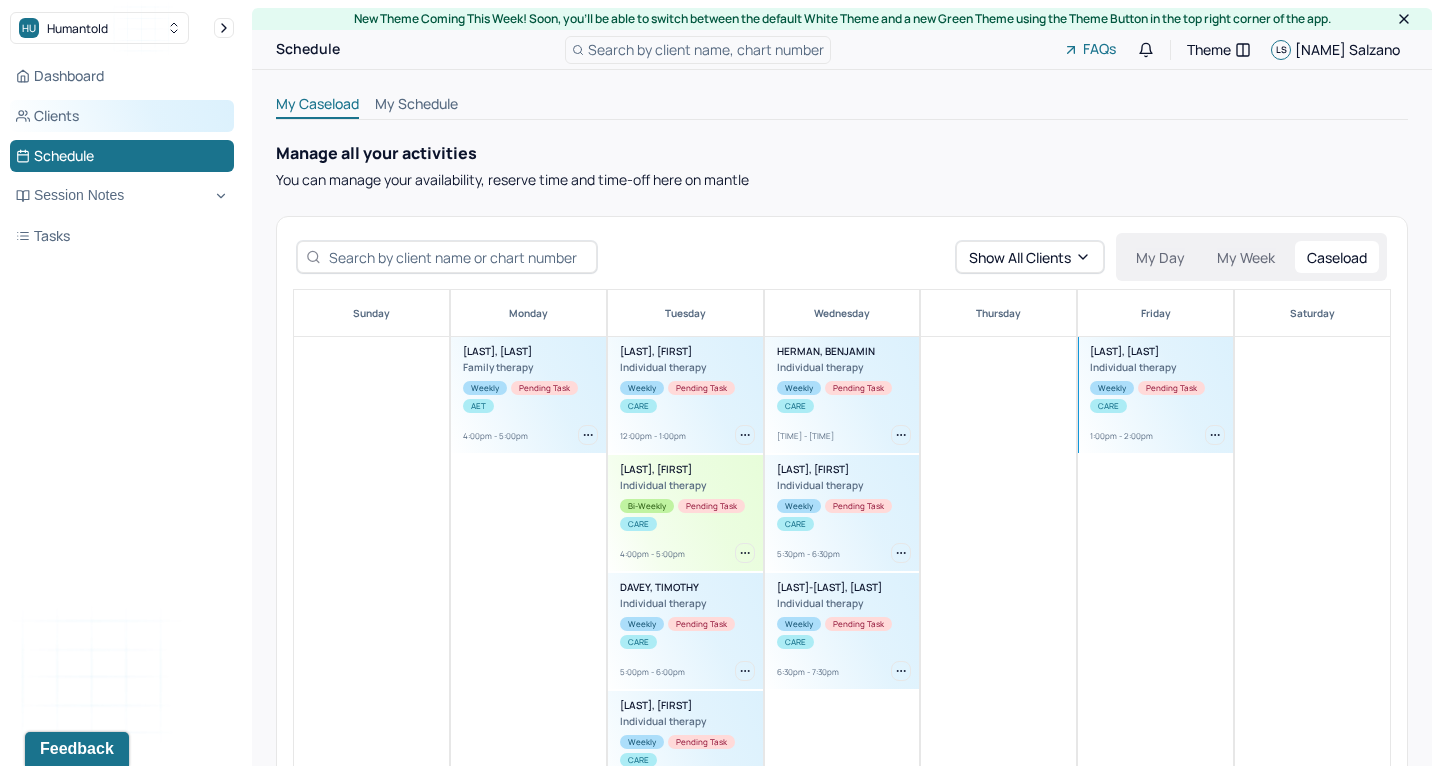 click on "Clients" at bounding box center (122, 116) 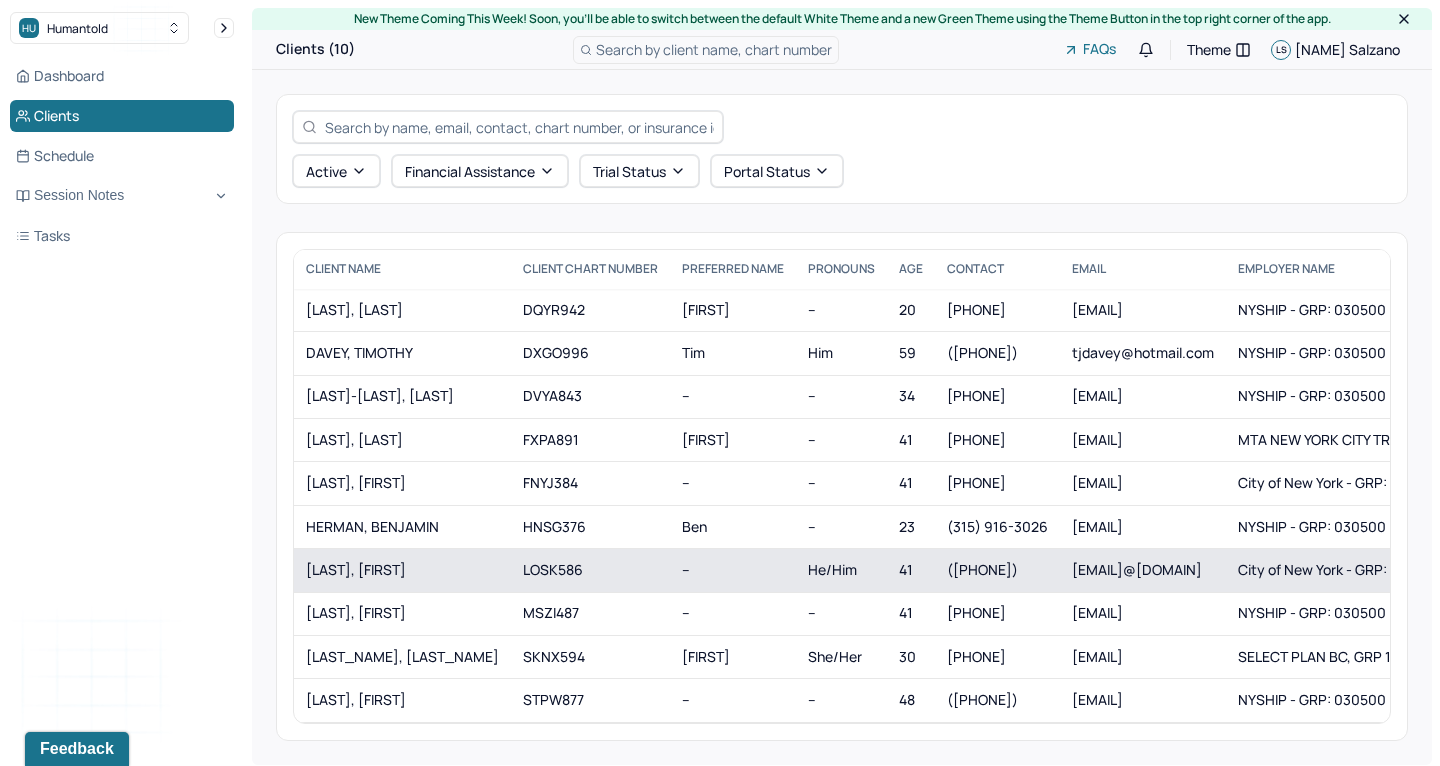 scroll, scrollTop: 0, scrollLeft: 0, axis: both 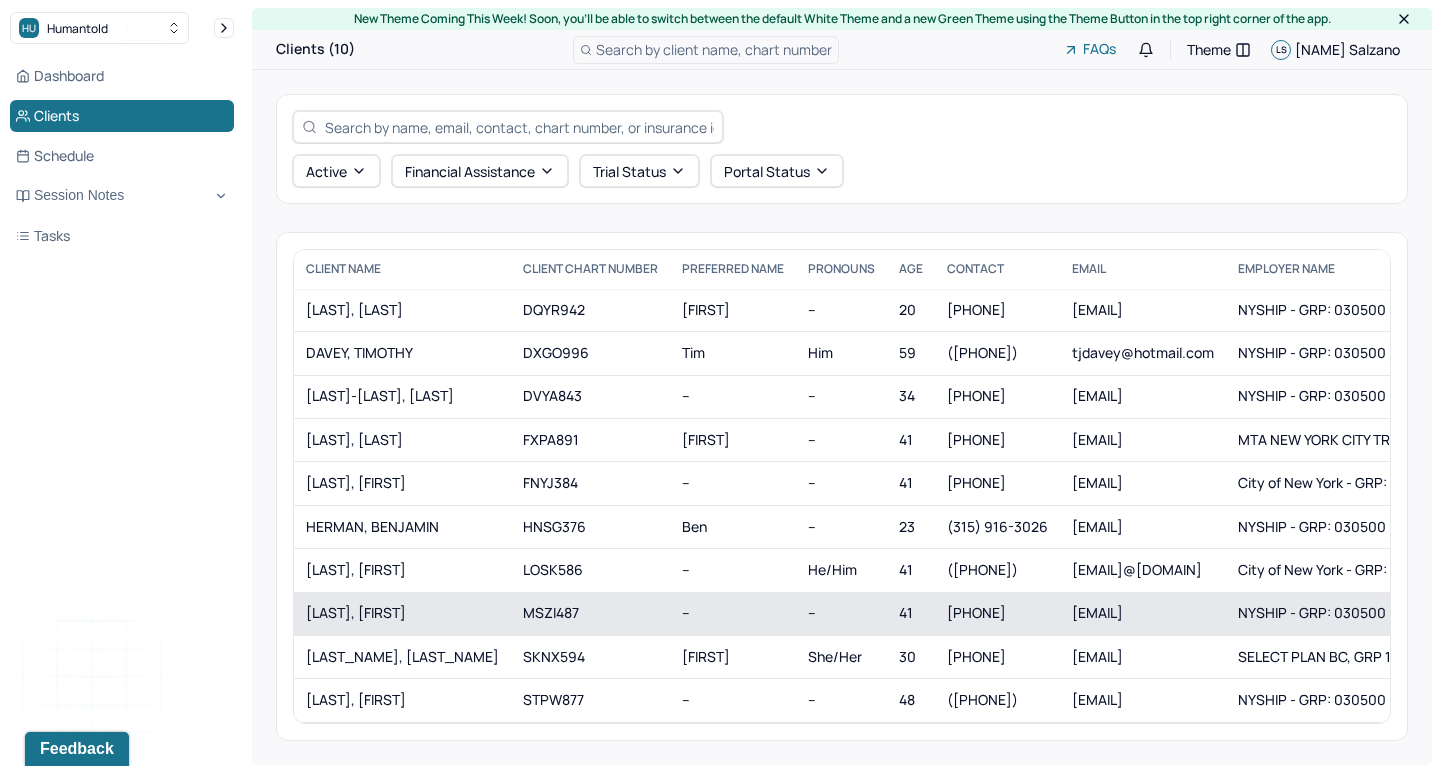 click on "[LAST], [FIRST]" at bounding box center (402, 613) 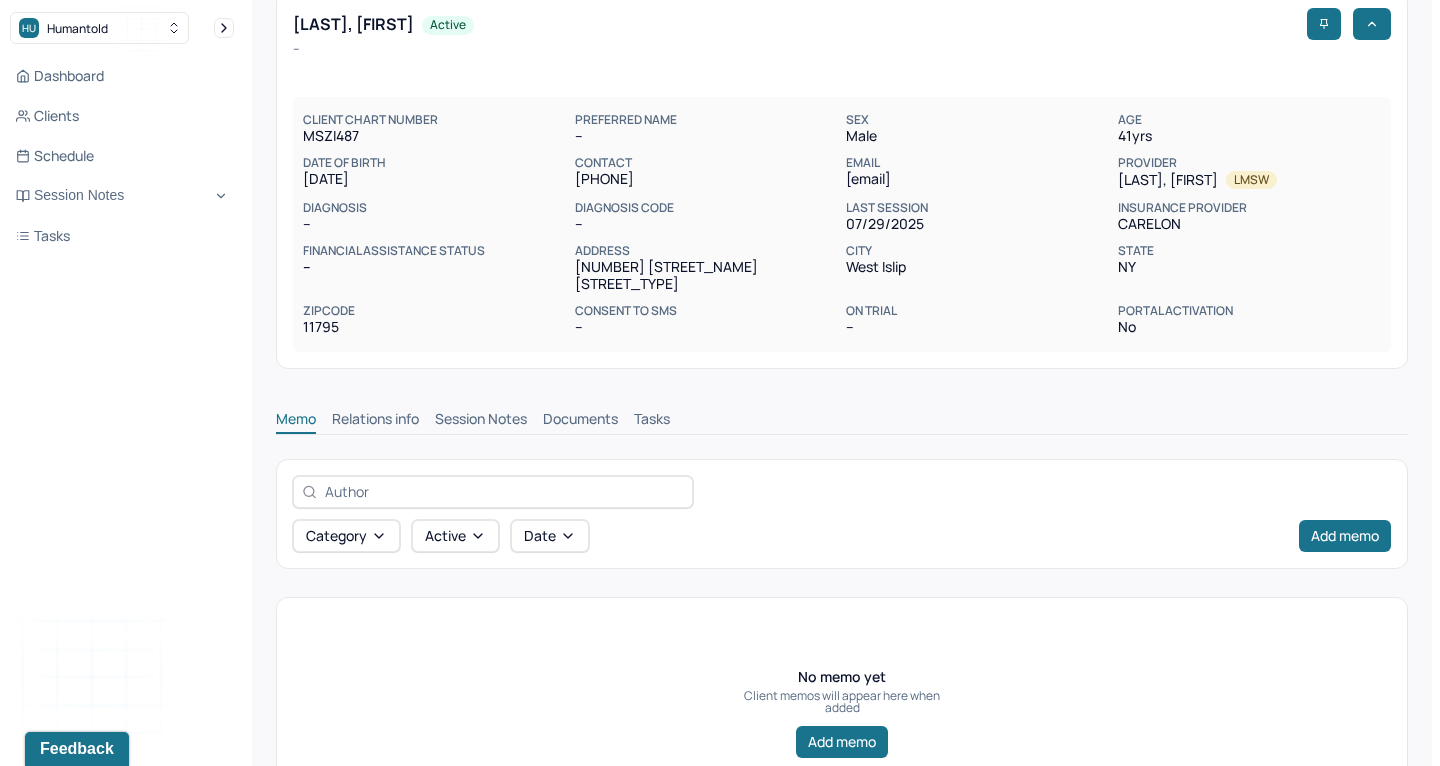 scroll, scrollTop: 115, scrollLeft: 0, axis: vertical 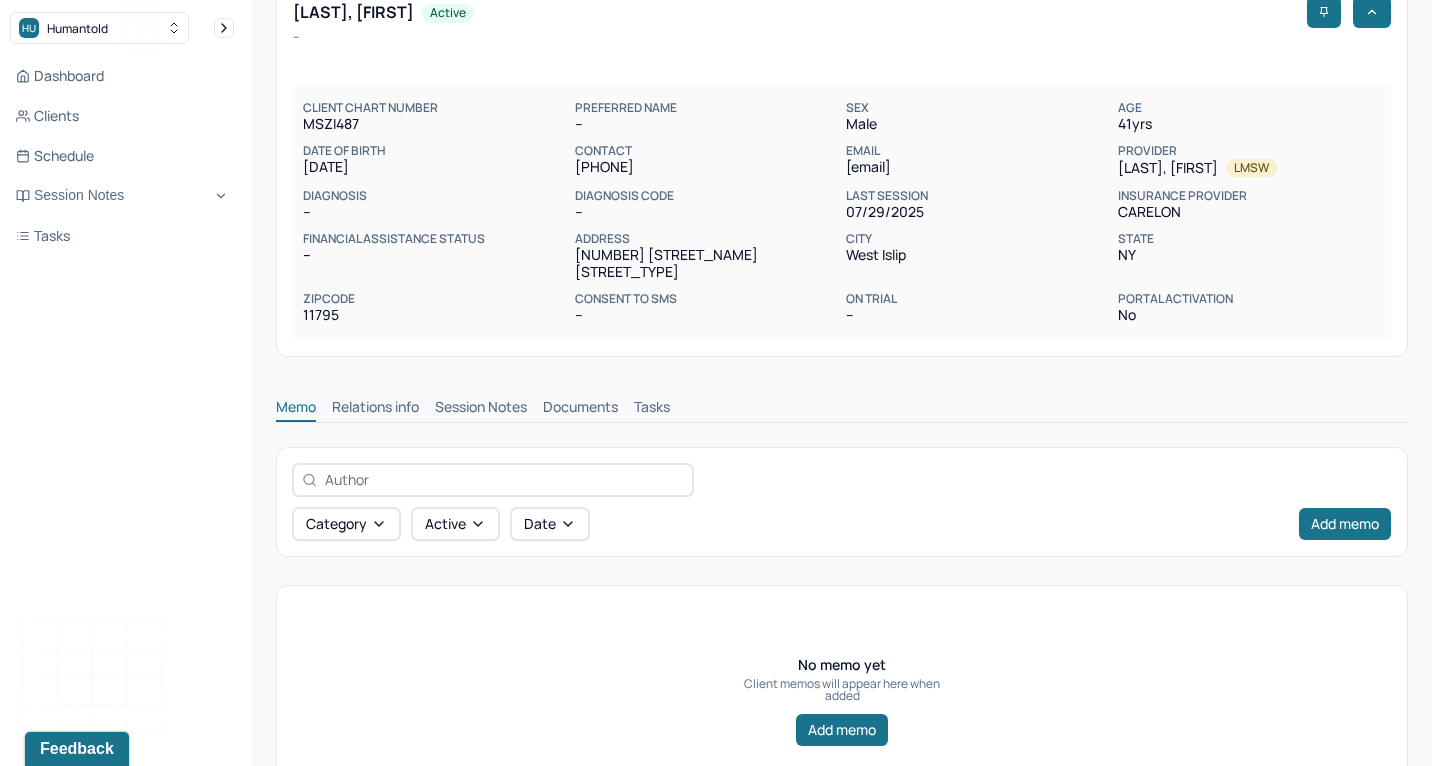 click on "Session Notes" at bounding box center [481, 409] 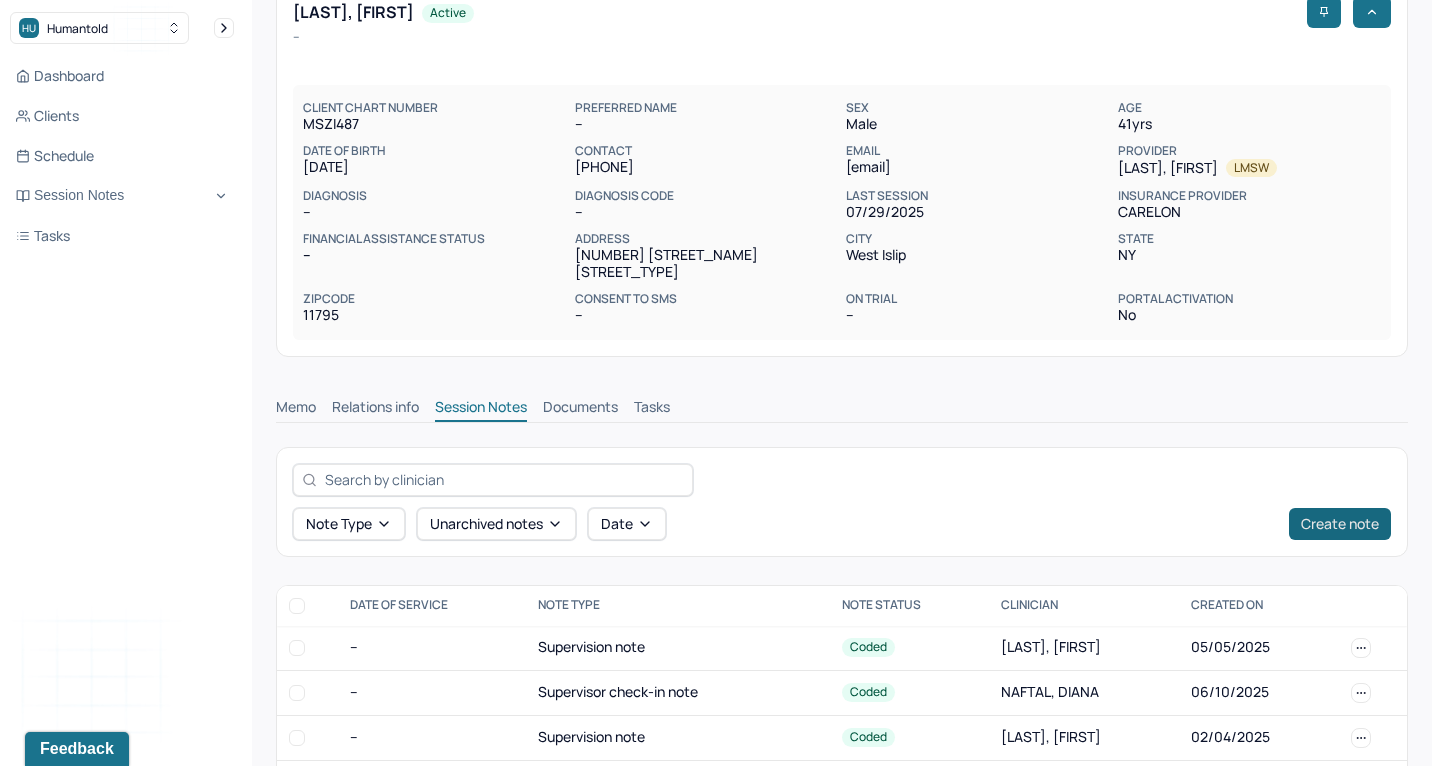click on "Create note" at bounding box center (1340, 524) 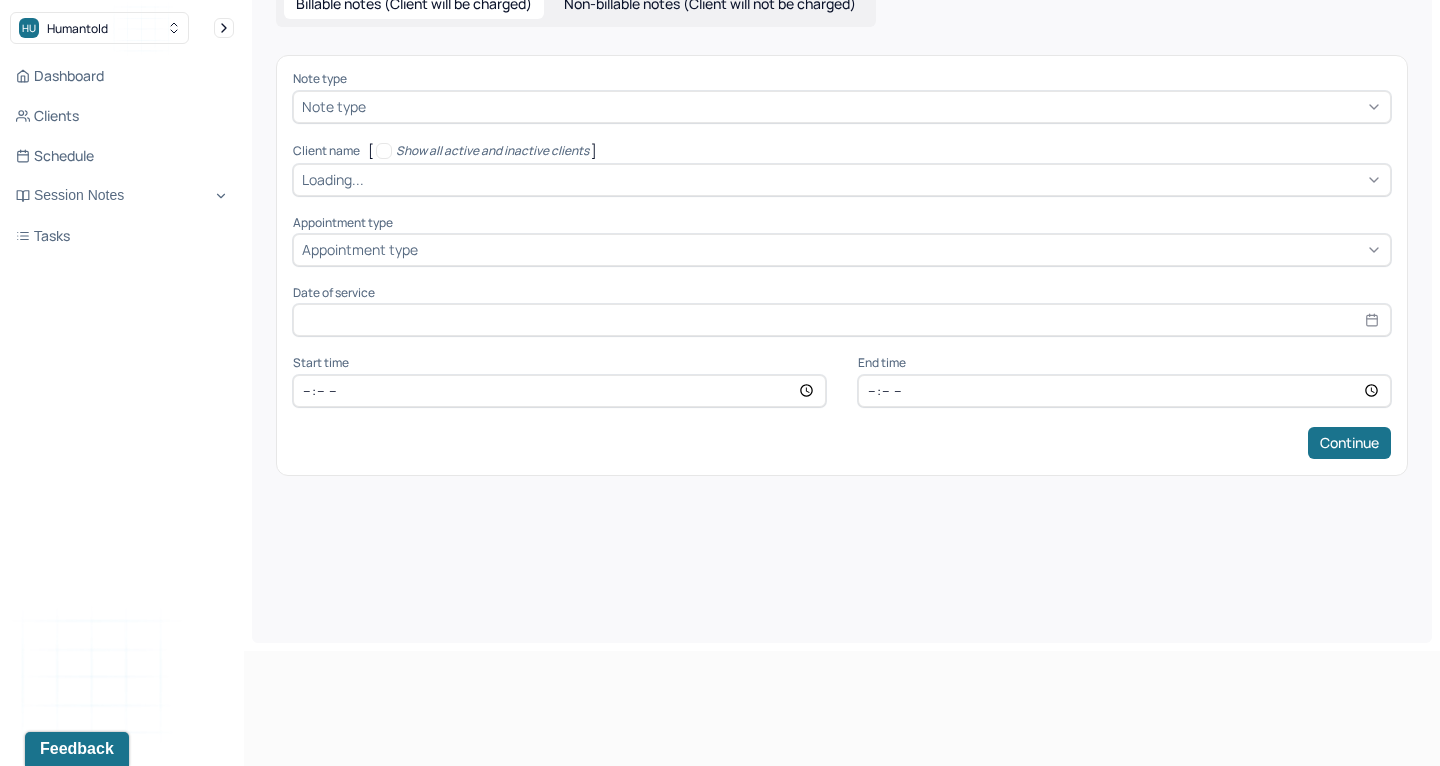 scroll, scrollTop: 0, scrollLeft: 0, axis: both 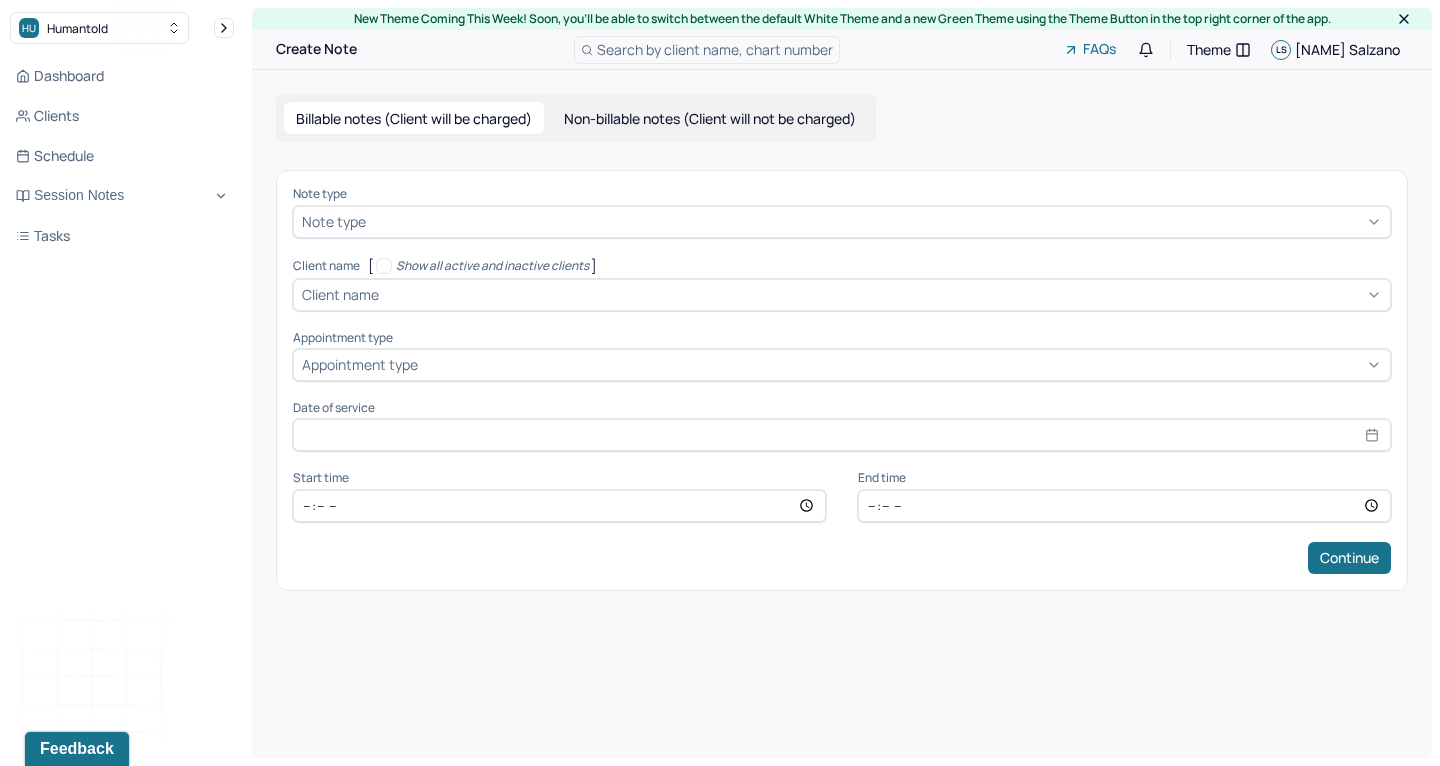 click on "Non-billable notes (Client will not be charged)" at bounding box center [710, 118] 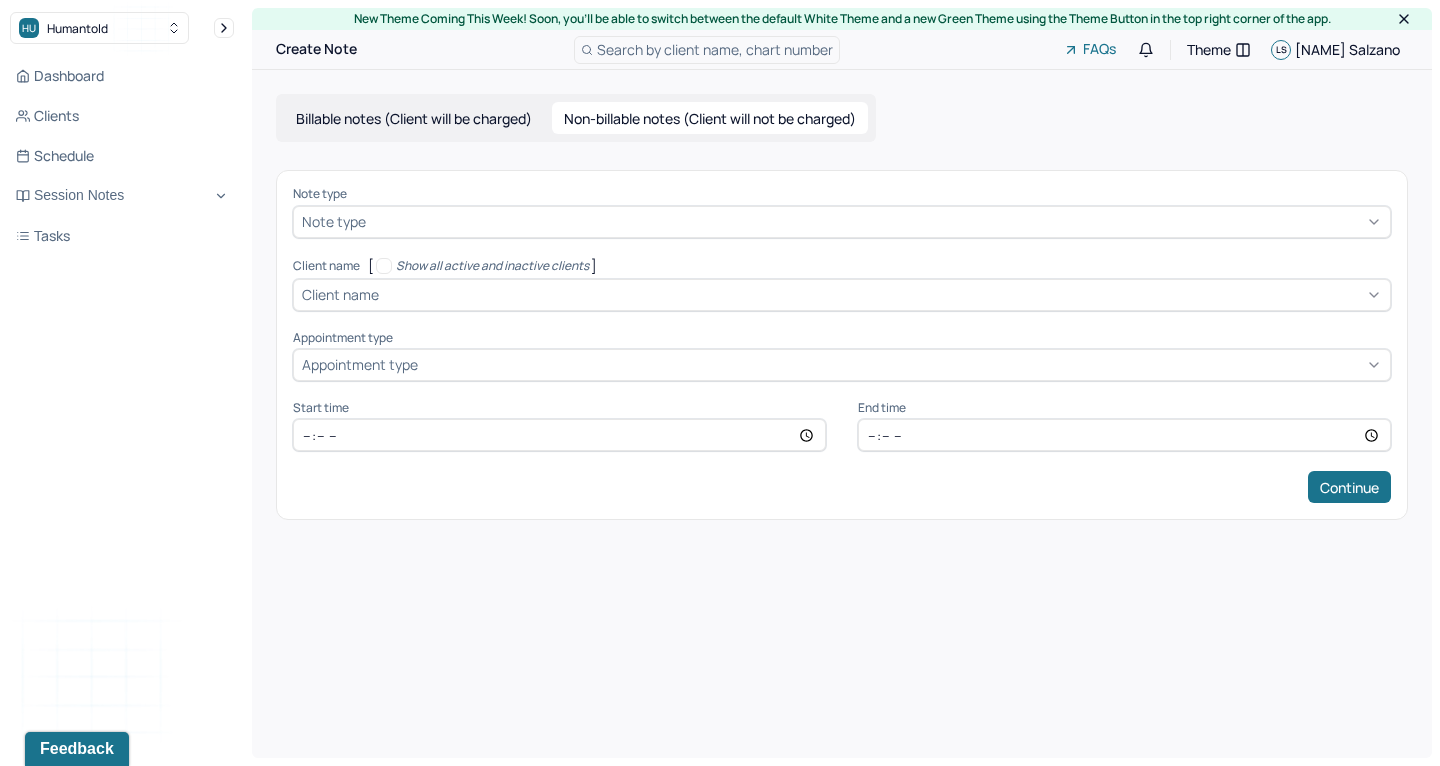 click on "Note type" at bounding box center (842, 222) 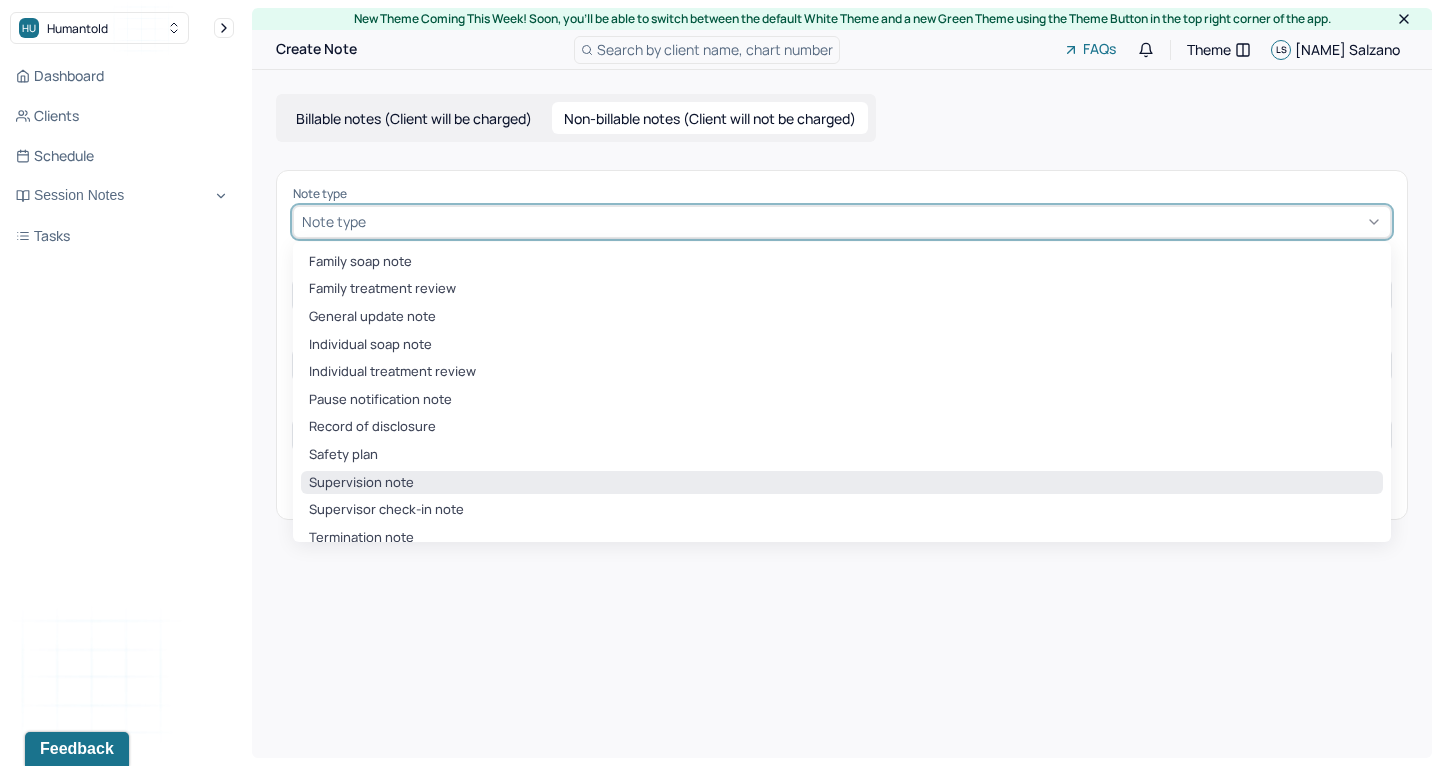 click on "Supervision note" at bounding box center [842, 483] 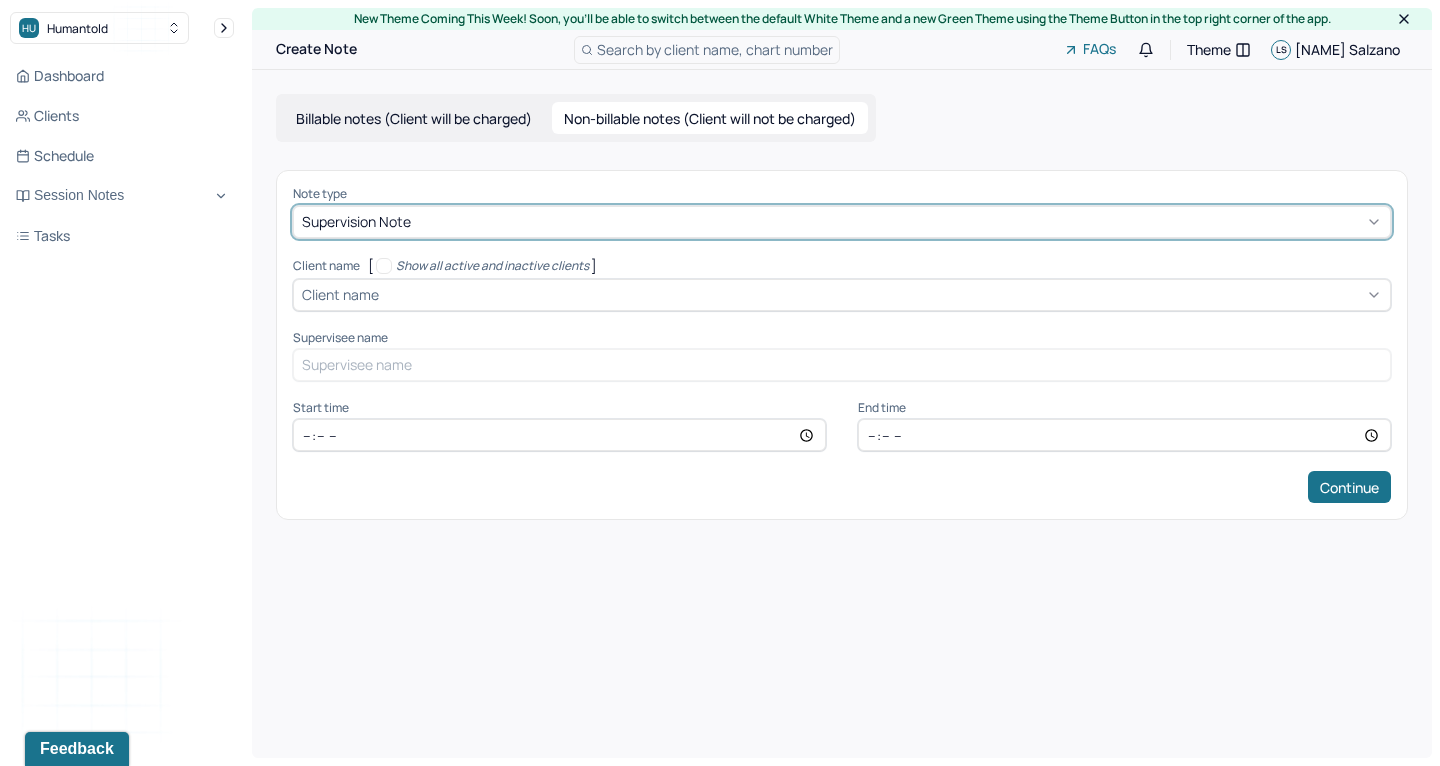 click on "Client name" at bounding box center (842, 295) 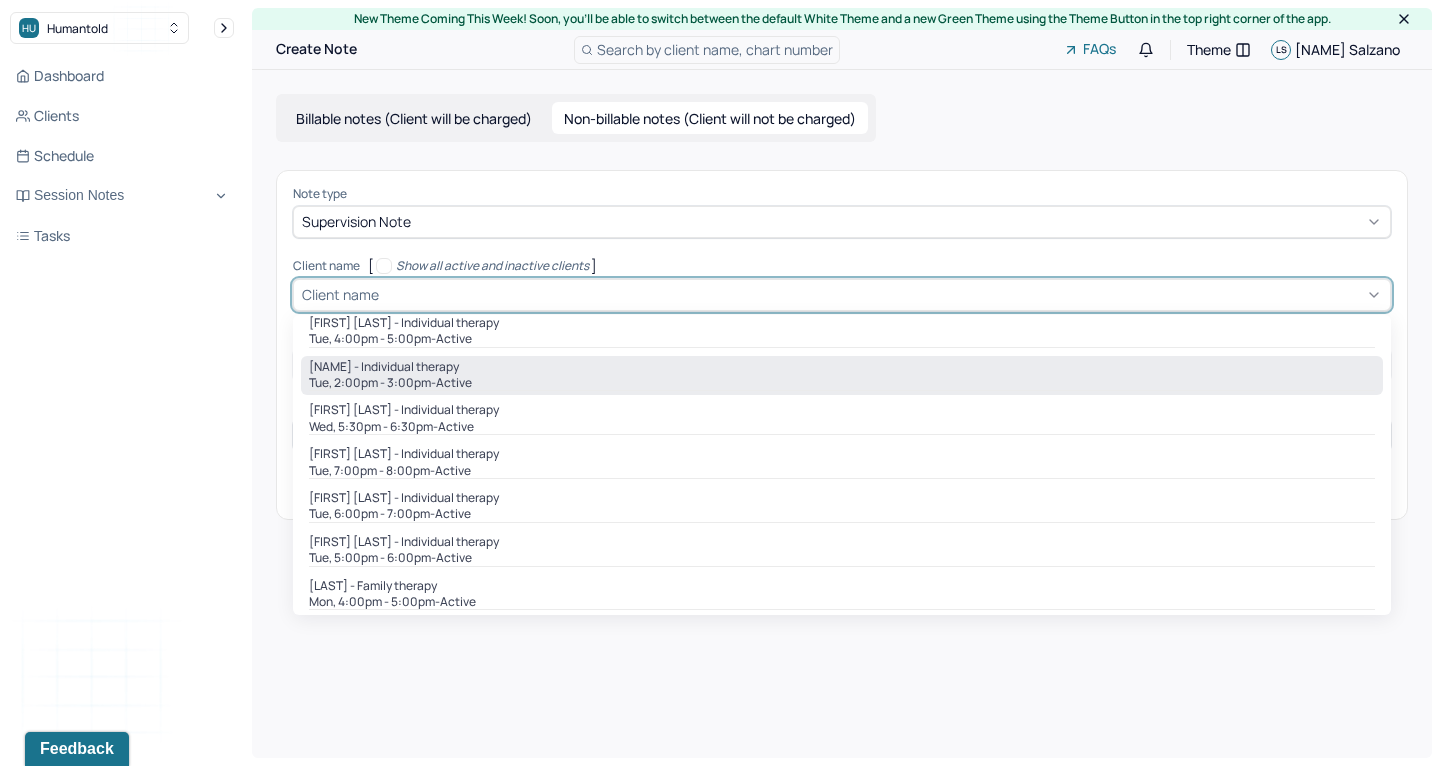 scroll, scrollTop: 142, scrollLeft: 0, axis: vertical 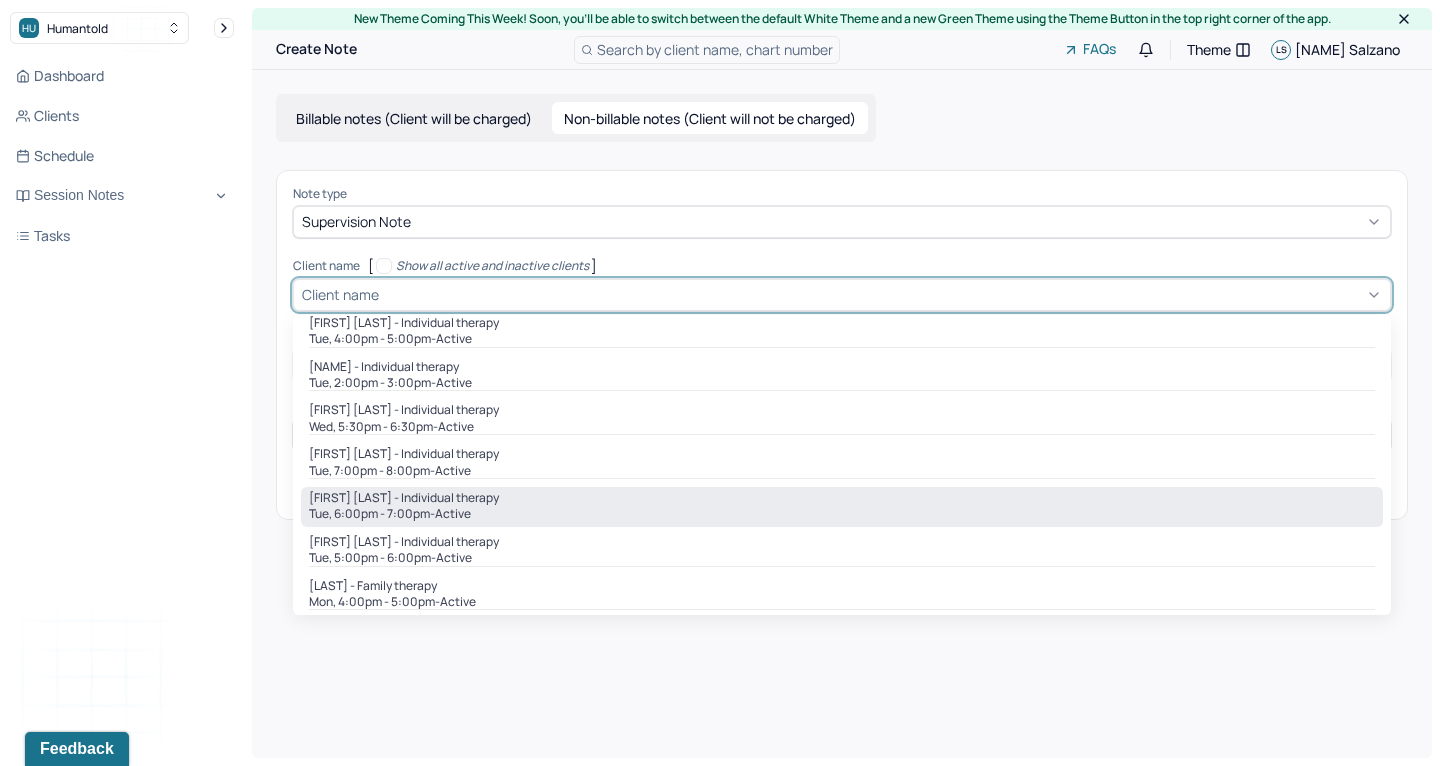 click on "Tue, 6:00pm - 7:00pm  -  active" at bounding box center (842, 514) 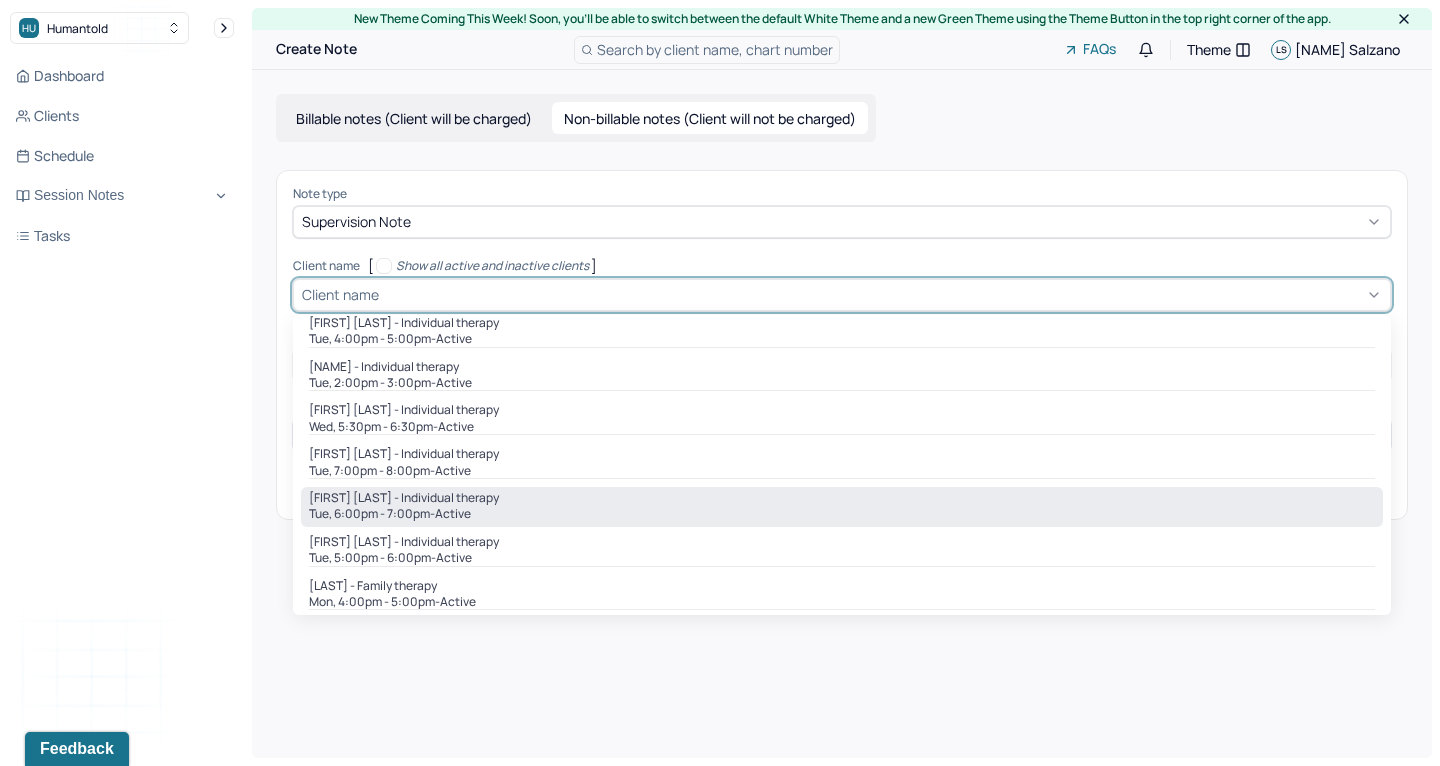 type on "18:00" 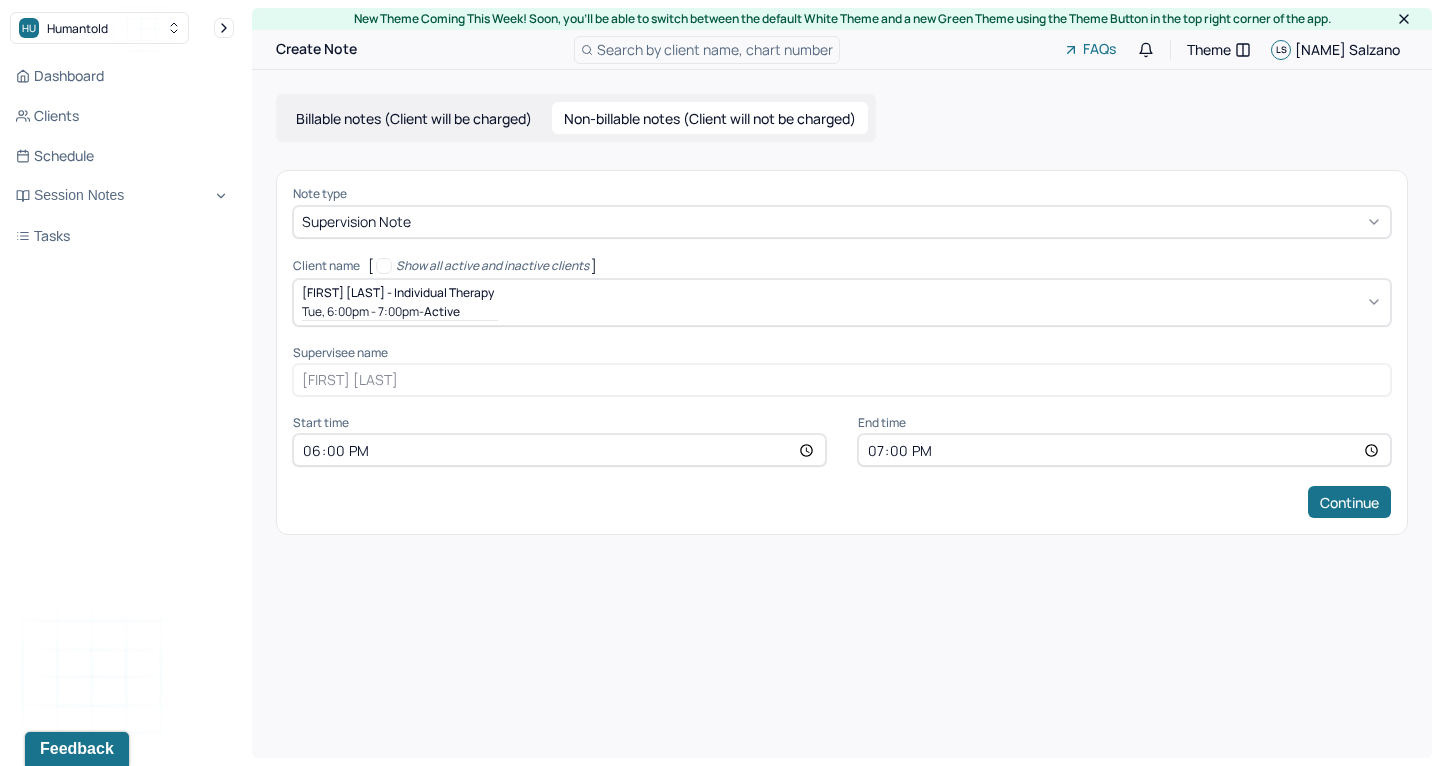 click on "New Theme Coming This Week! Soon, you’ll be able to switch between the default White Theme and a new Green Theme using the Theme Button in the top right corner of the app. Create Note Search by client name, chart number FAQs Theme LS Lauren Salzano Billable notes (Client will be charged) Non-billable notes (Client will not be charged) Note type Supervision note Client name [ Show all active and inactive clients ] [FIRST] [LAST] - Individual therapy Tue, 6:00pm - 7:00pm - active Supervisee name Lauren Salzano Appointment type individual therapy Start time 18:00 End time 19:00 Continue" at bounding box center [842, 383] 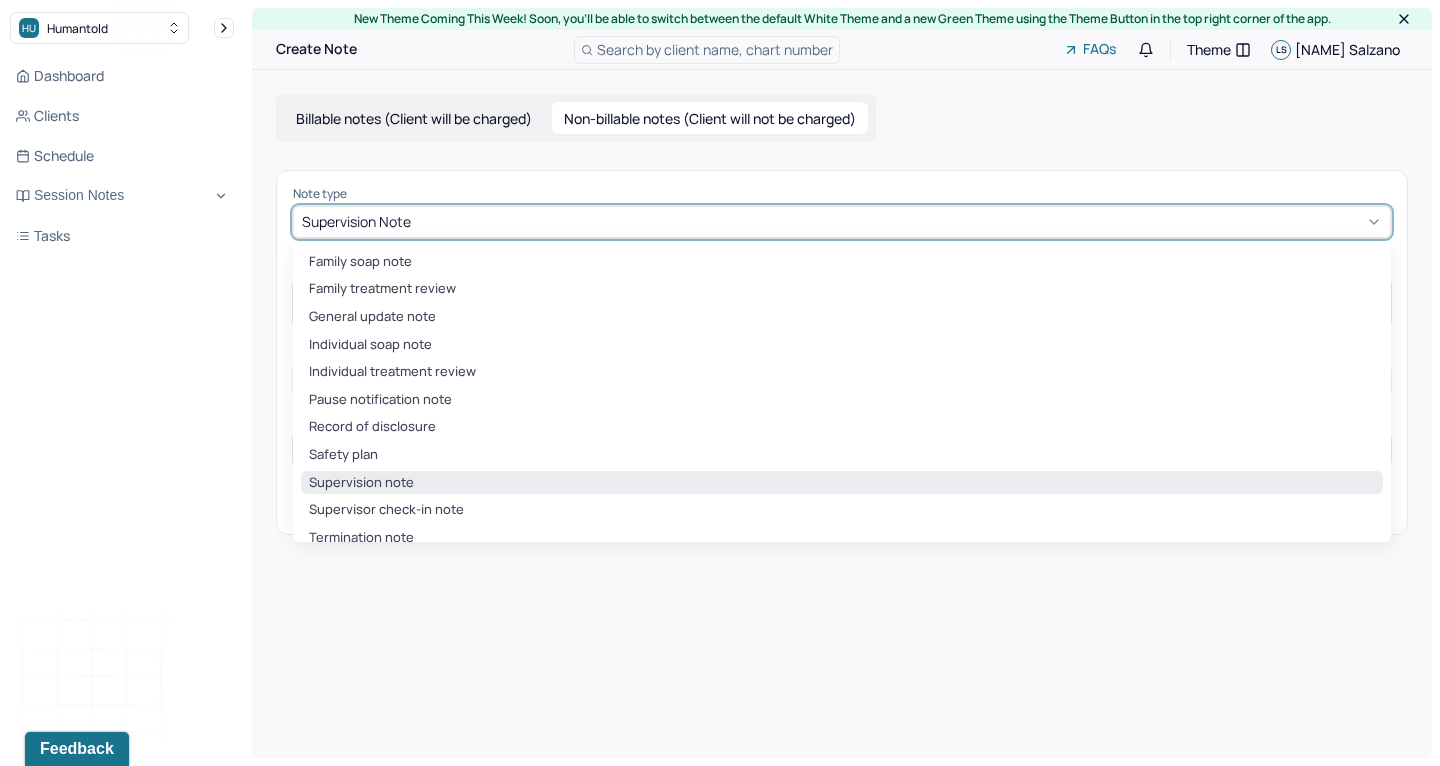 click at bounding box center (898, 221) 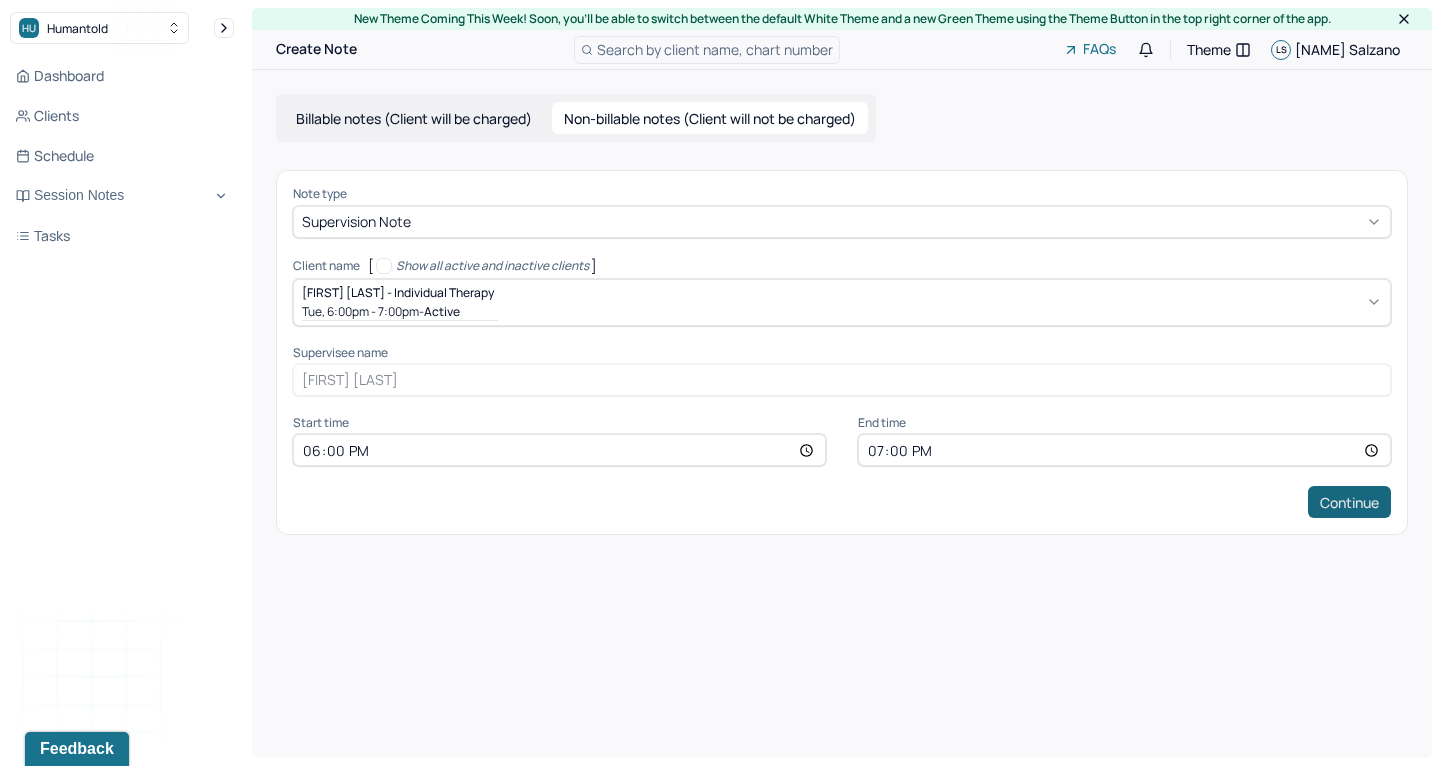 click on "Continue" at bounding box center [1349, 502] 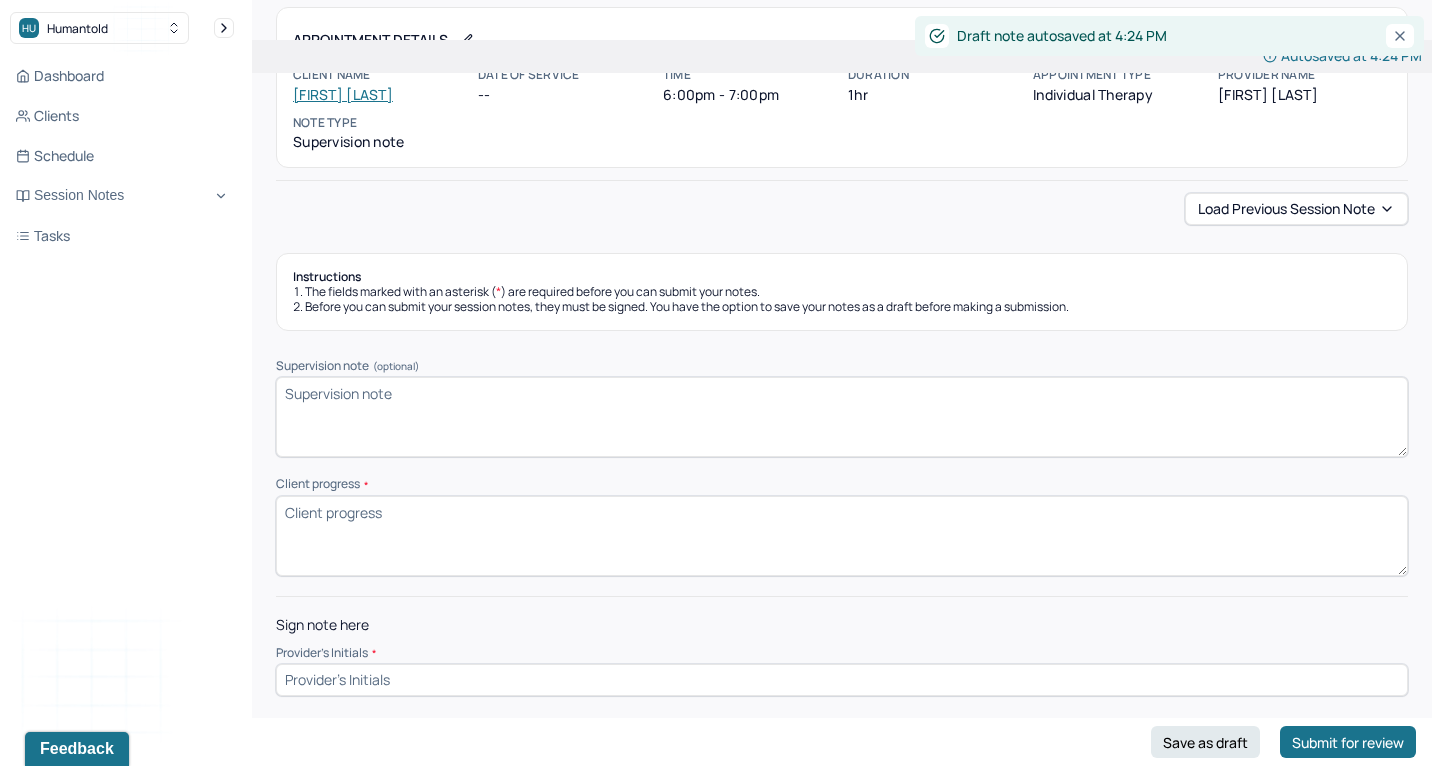 scroll, scrollTop: 102, scrollLeft: 0, axis: vertical 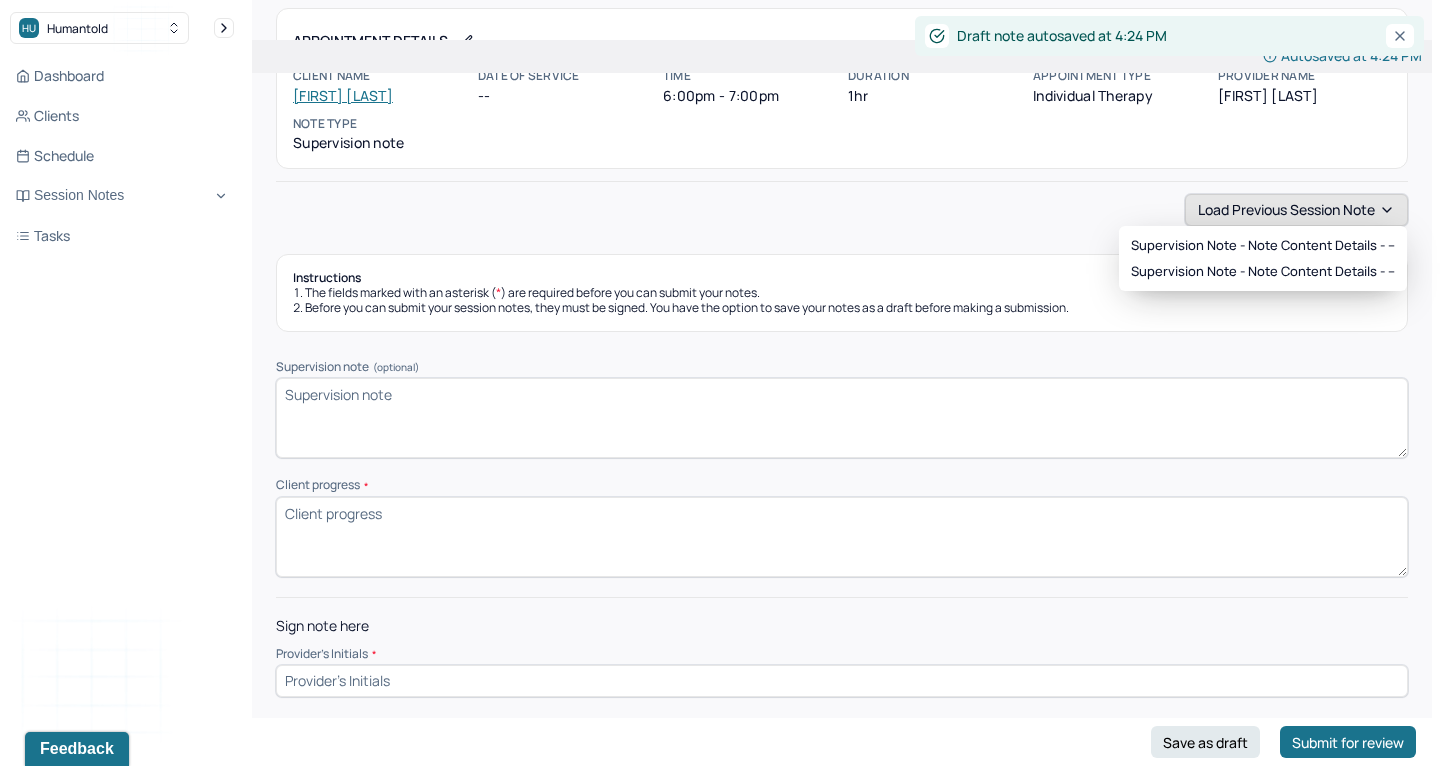 click on "Load previous session note" at bounding box center [1296, 210] 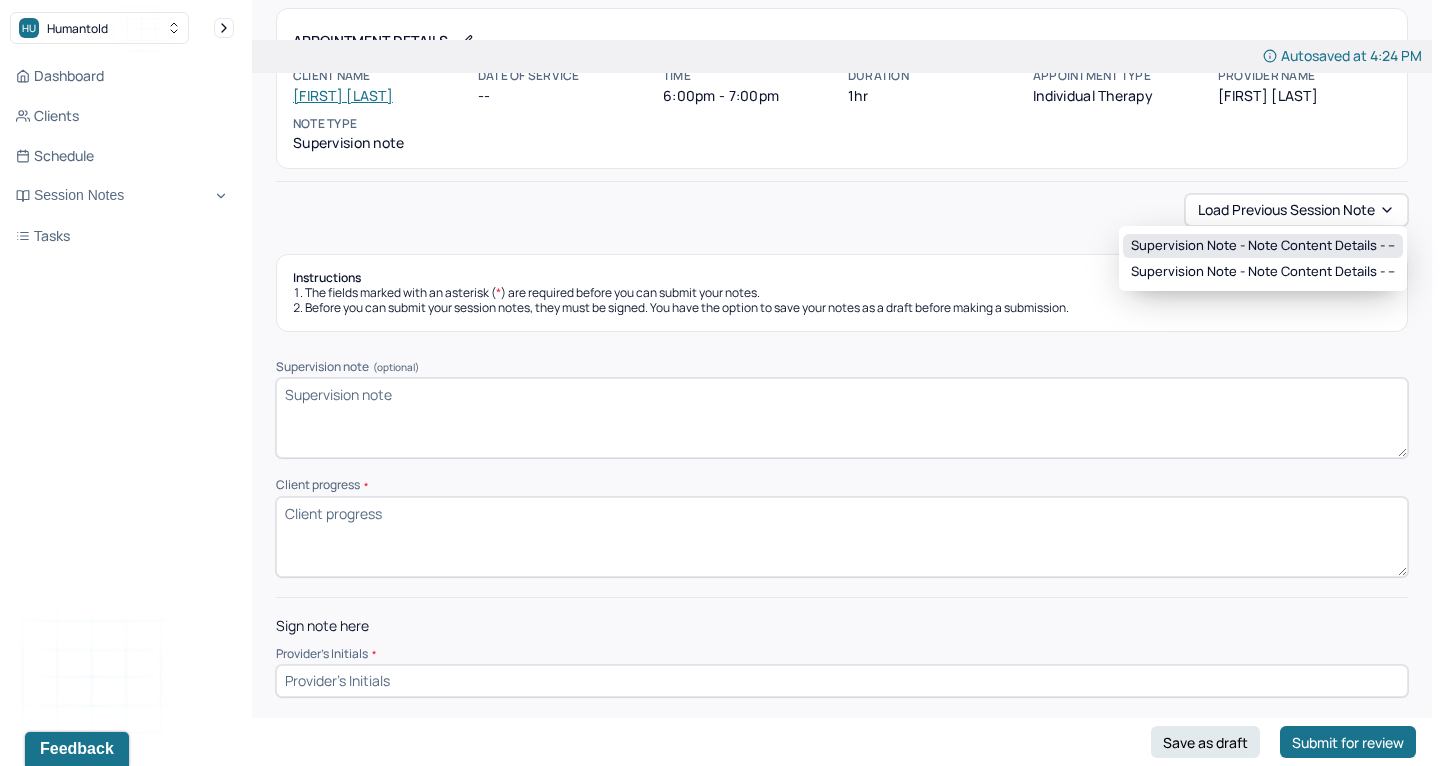 click on "Supervision note   - Note content Details -   --" at bounding box center (1263, 246) 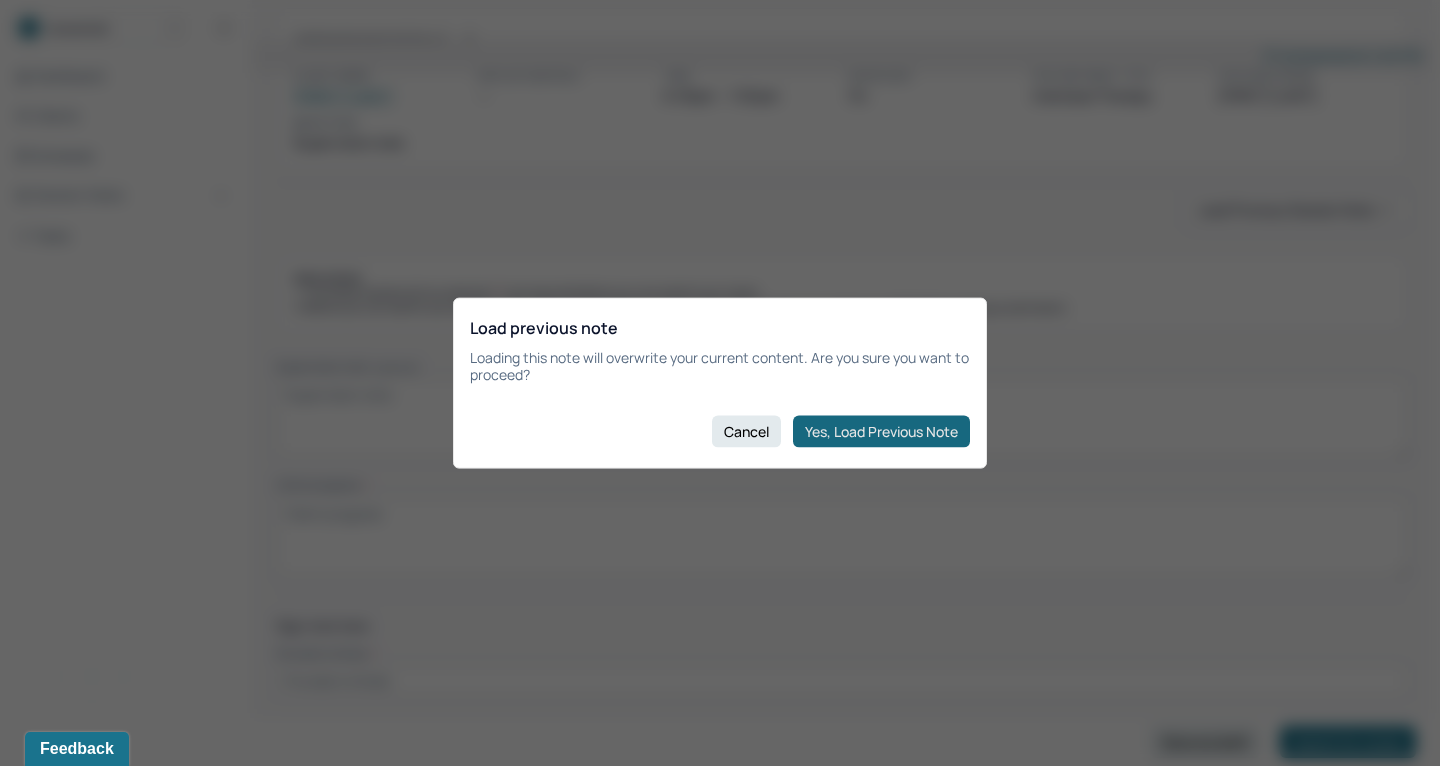 click on "Yes, Load Previous Note" at bounding box center [881, 431] 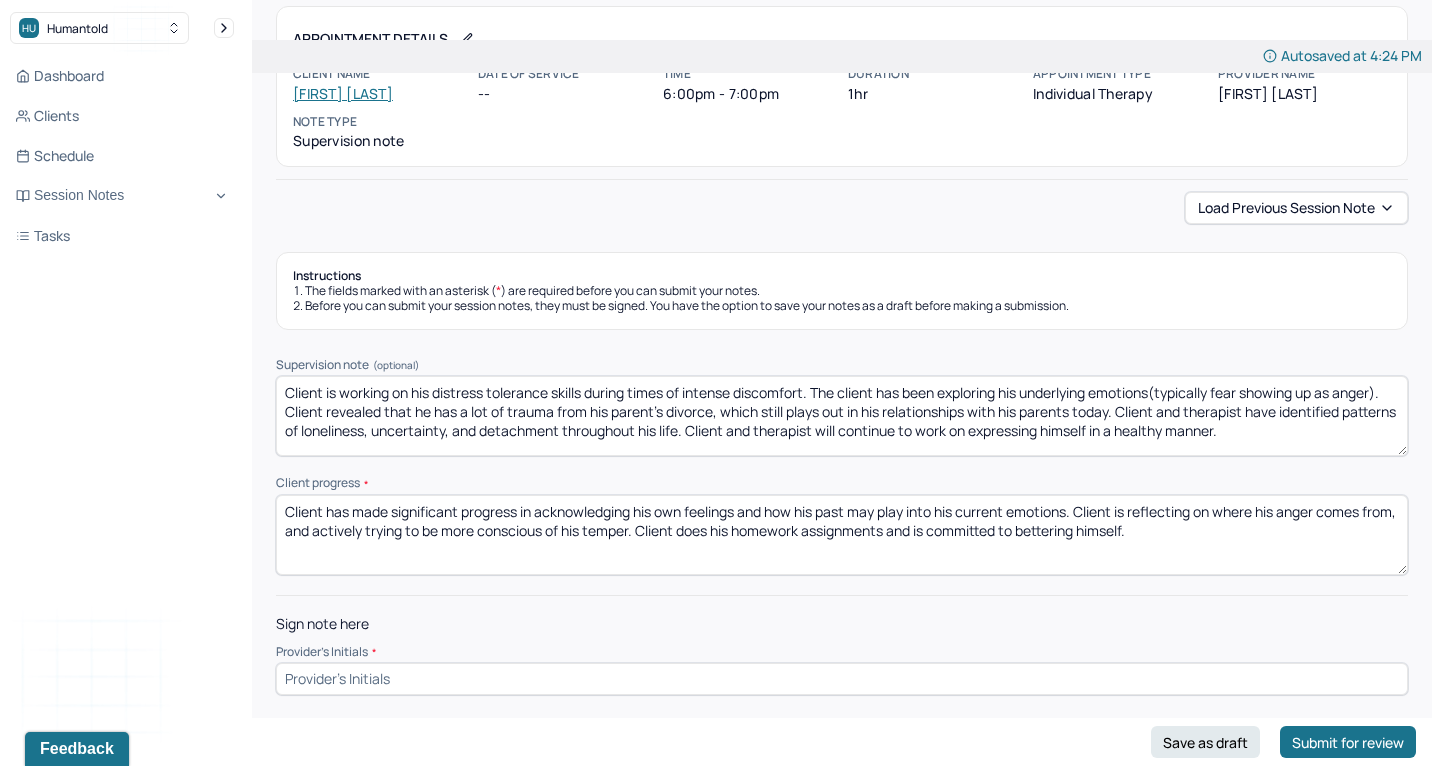 scroll, scrollTop: 102, scrollLeft: 0, axis: vertical 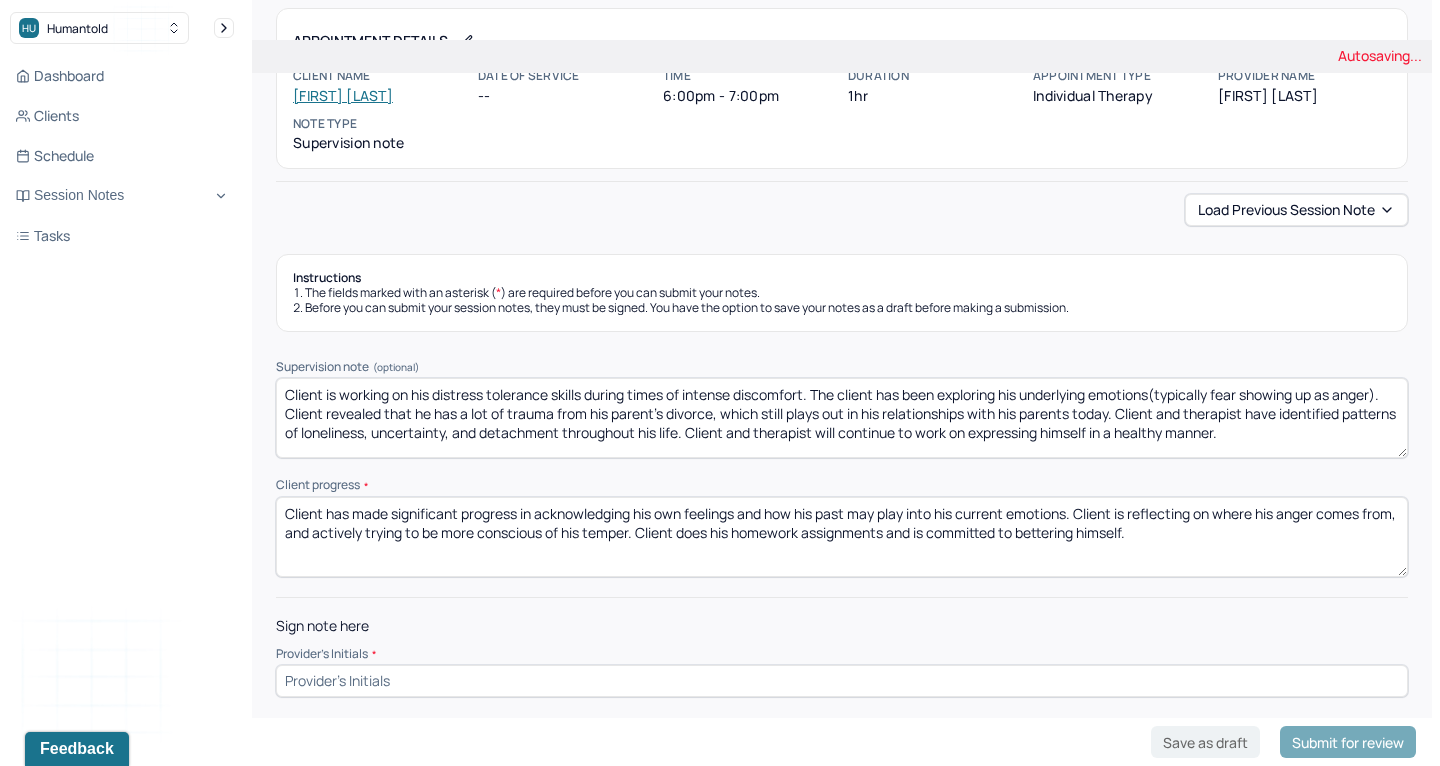 click at bounding box center (842, 681) 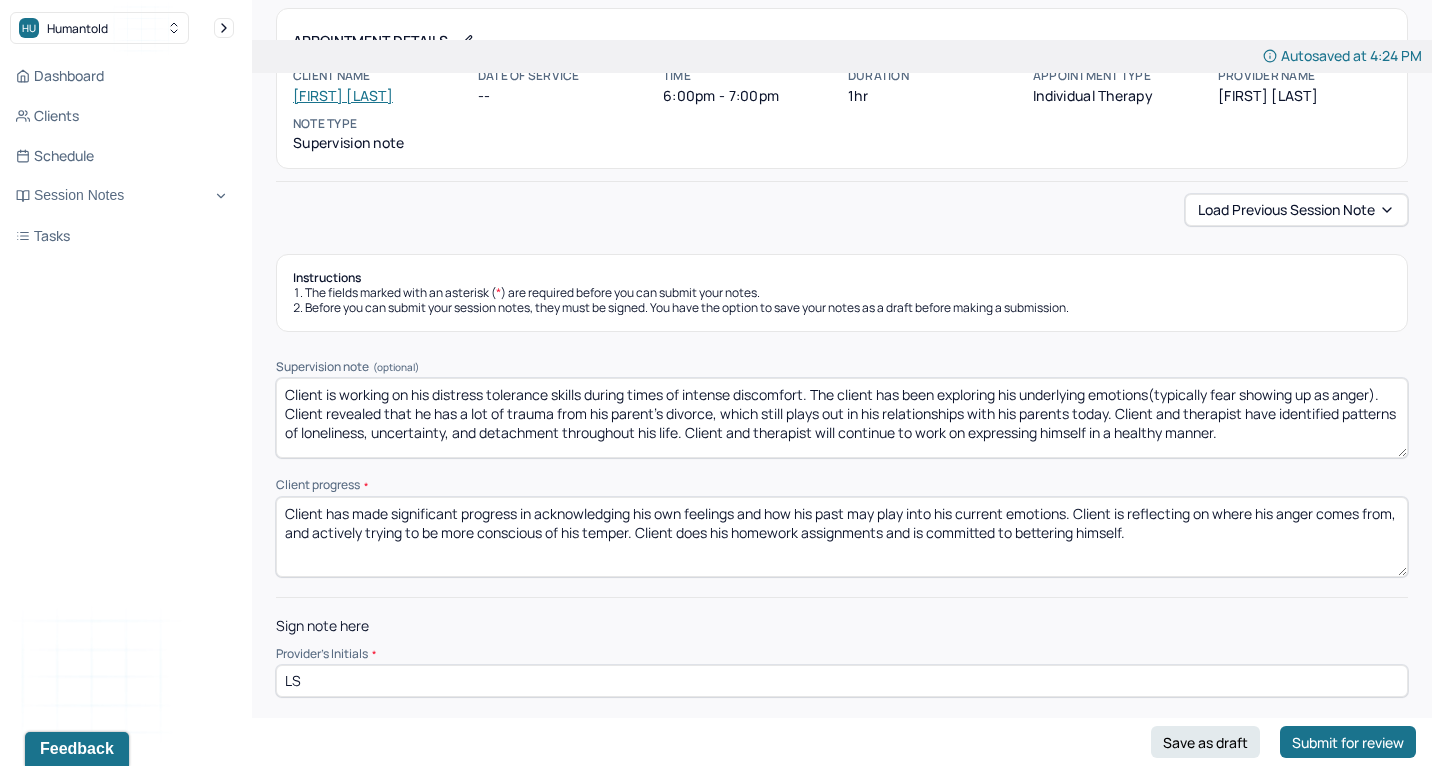 type on "LS" 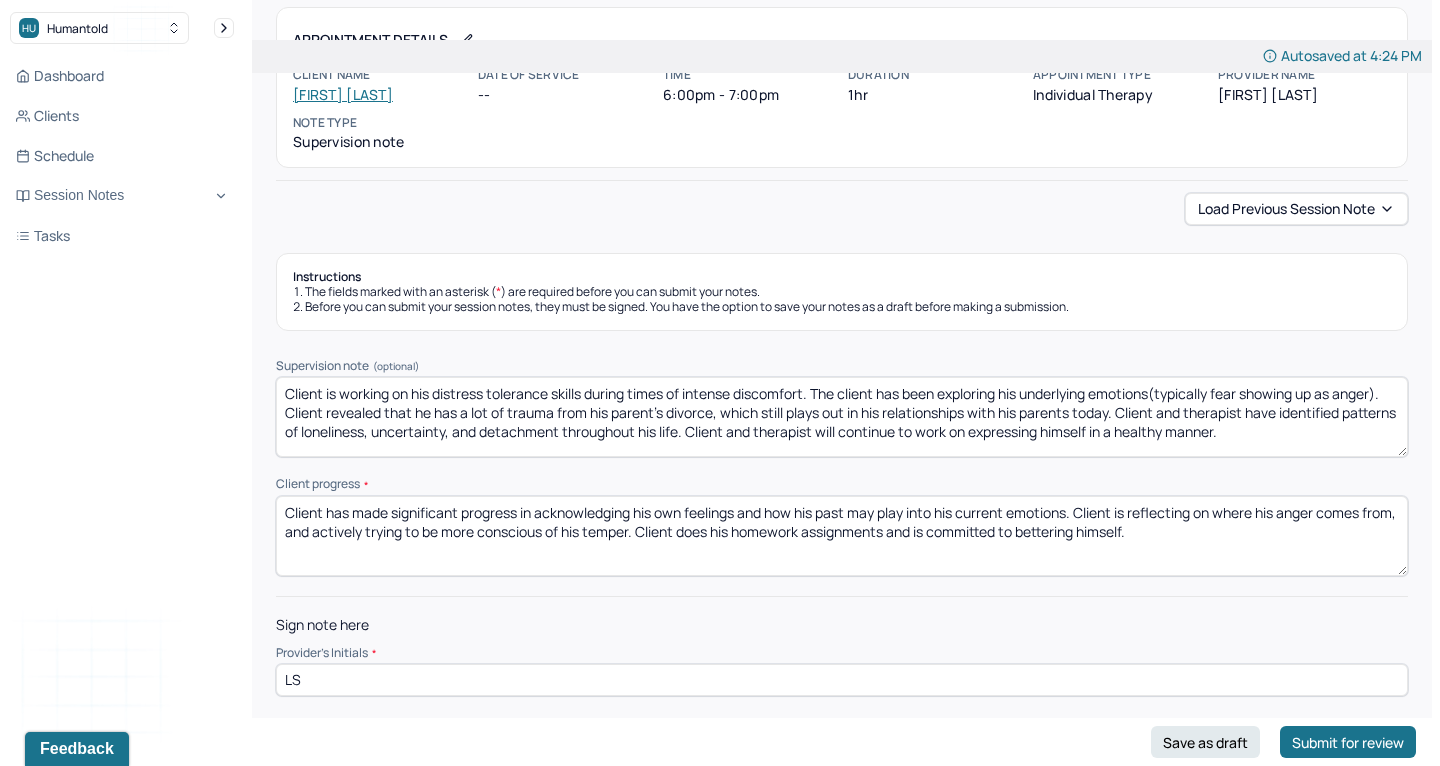 scroll, scrollTop: 102, scrollLeft: 0, axis: vertical 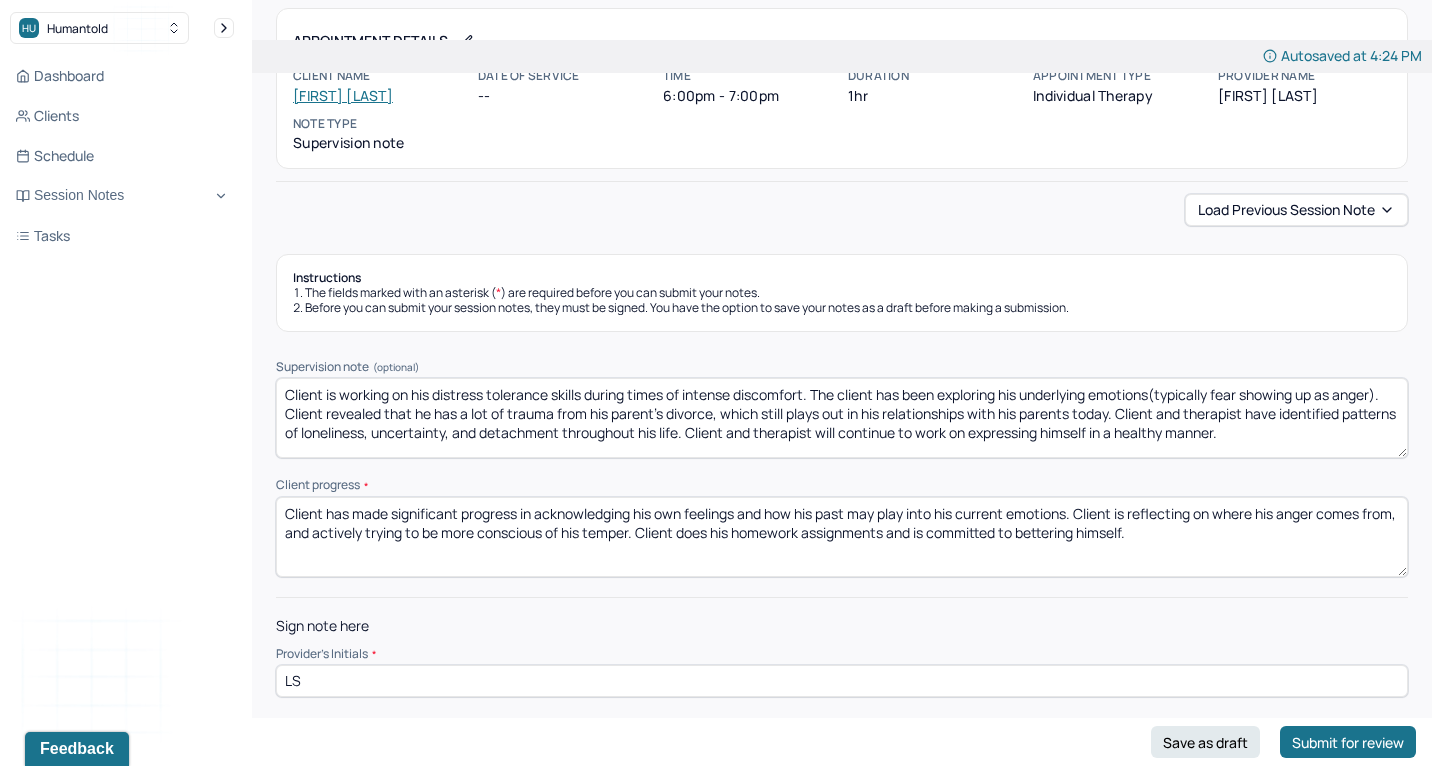 drag, startPoint x: 1181, startPoint y: 526, endPoint x: 1078, endPoint y: 504, distance: 105.32331 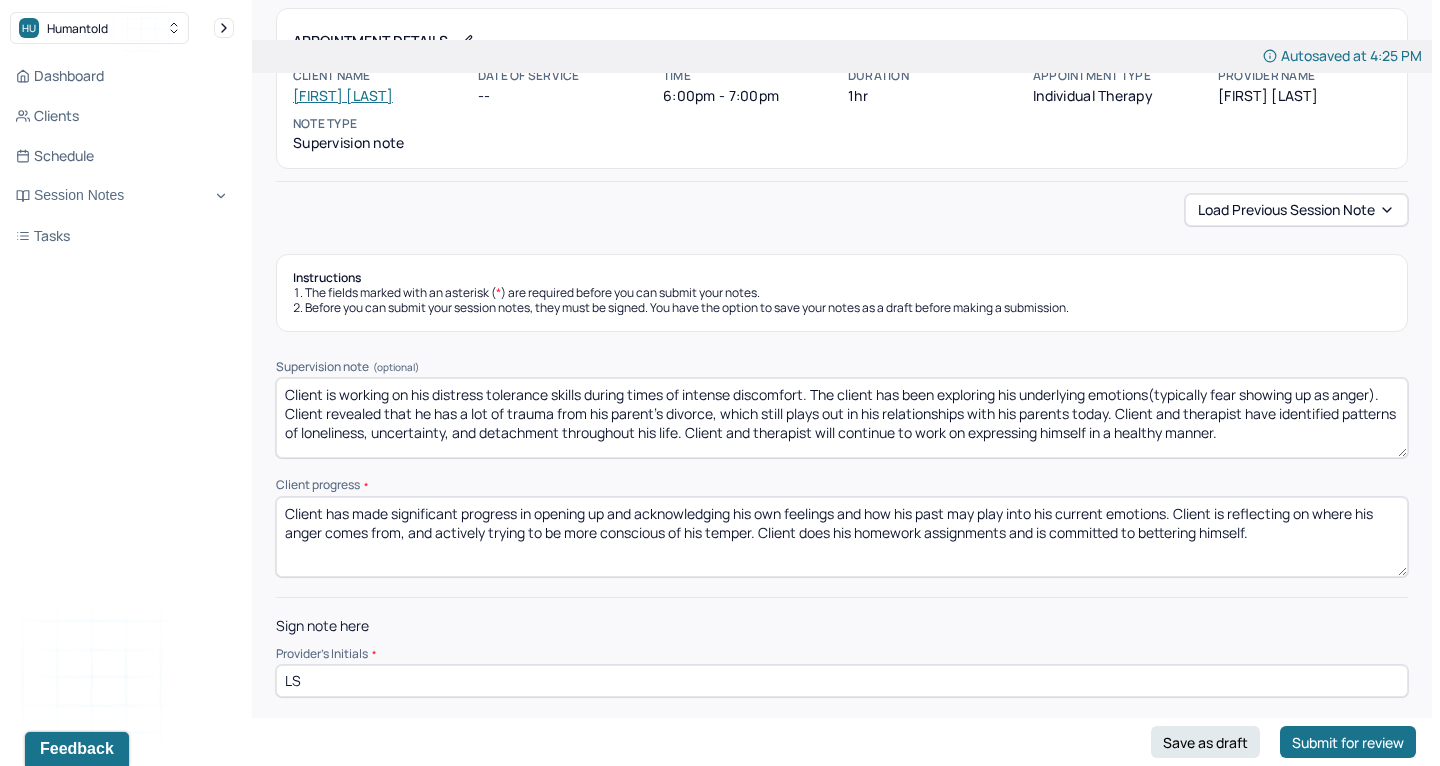 drag, startPoint x: 740, startPoint y: 504, endPoint x: 786, endPoint y: 510, distance: 46.389652 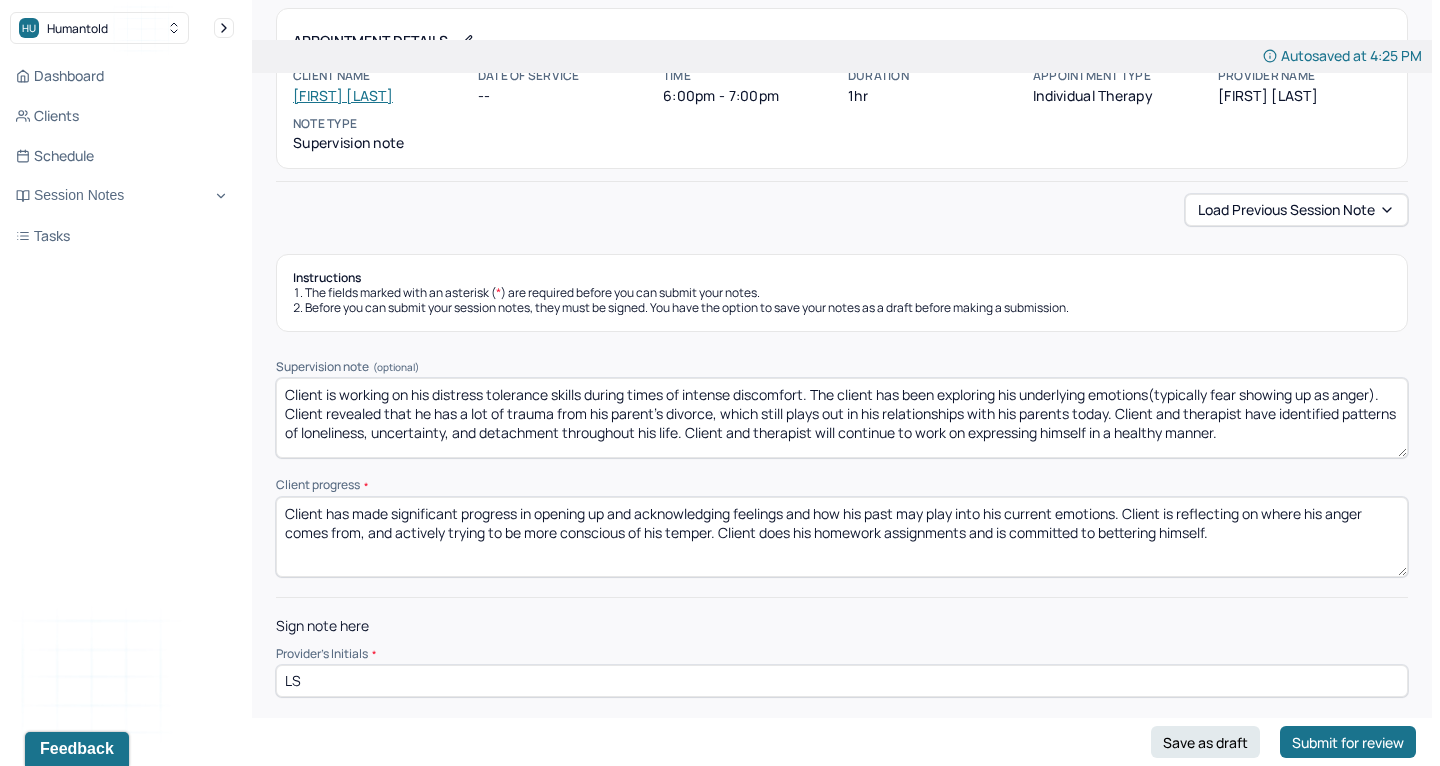 drag, startPoint x: 794, startPoint y: 510, endPoint x: 1121, endPoint y: 502, distance: 327.09784 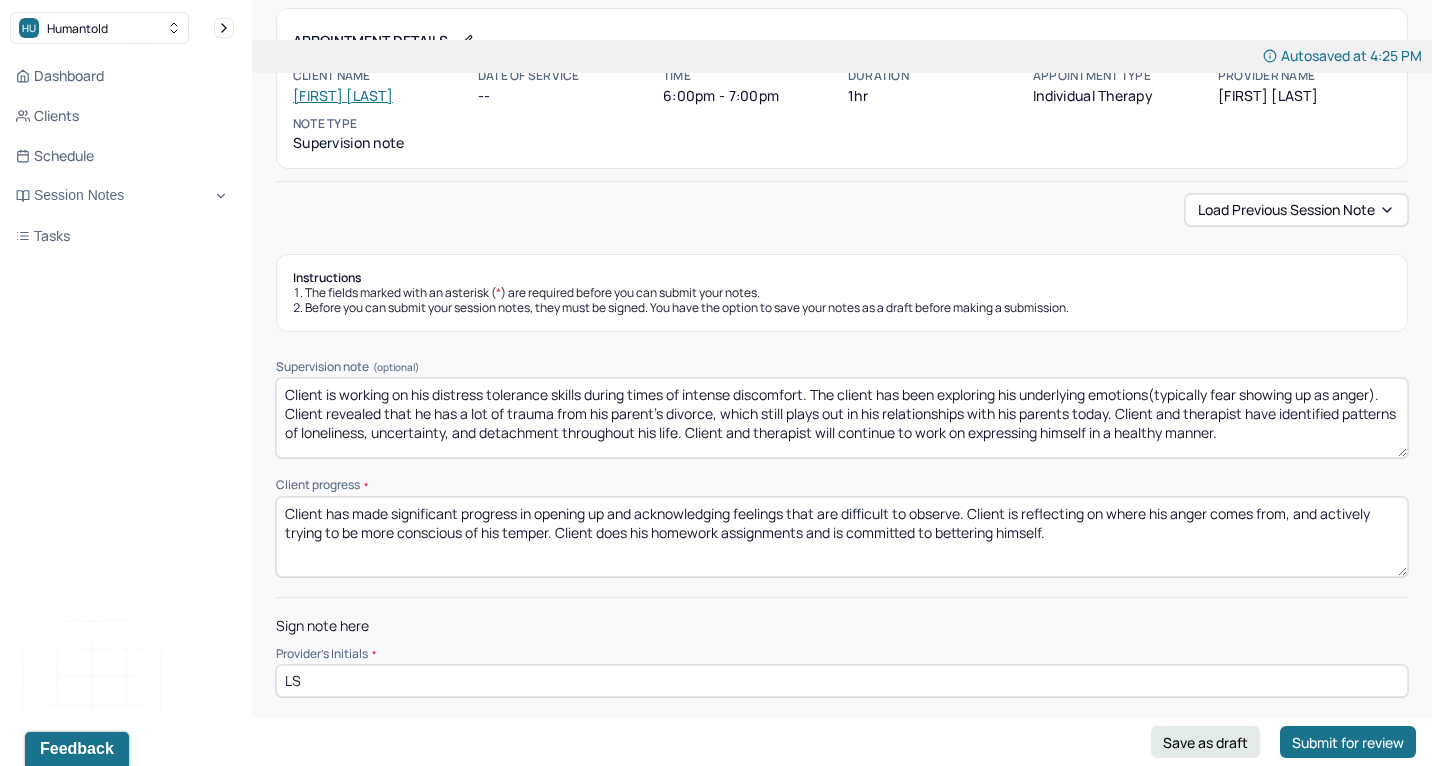 drag, startPoint x: 903, startPoint y: 508, endPoint x: 965, endPoint y: 508, distance: 62 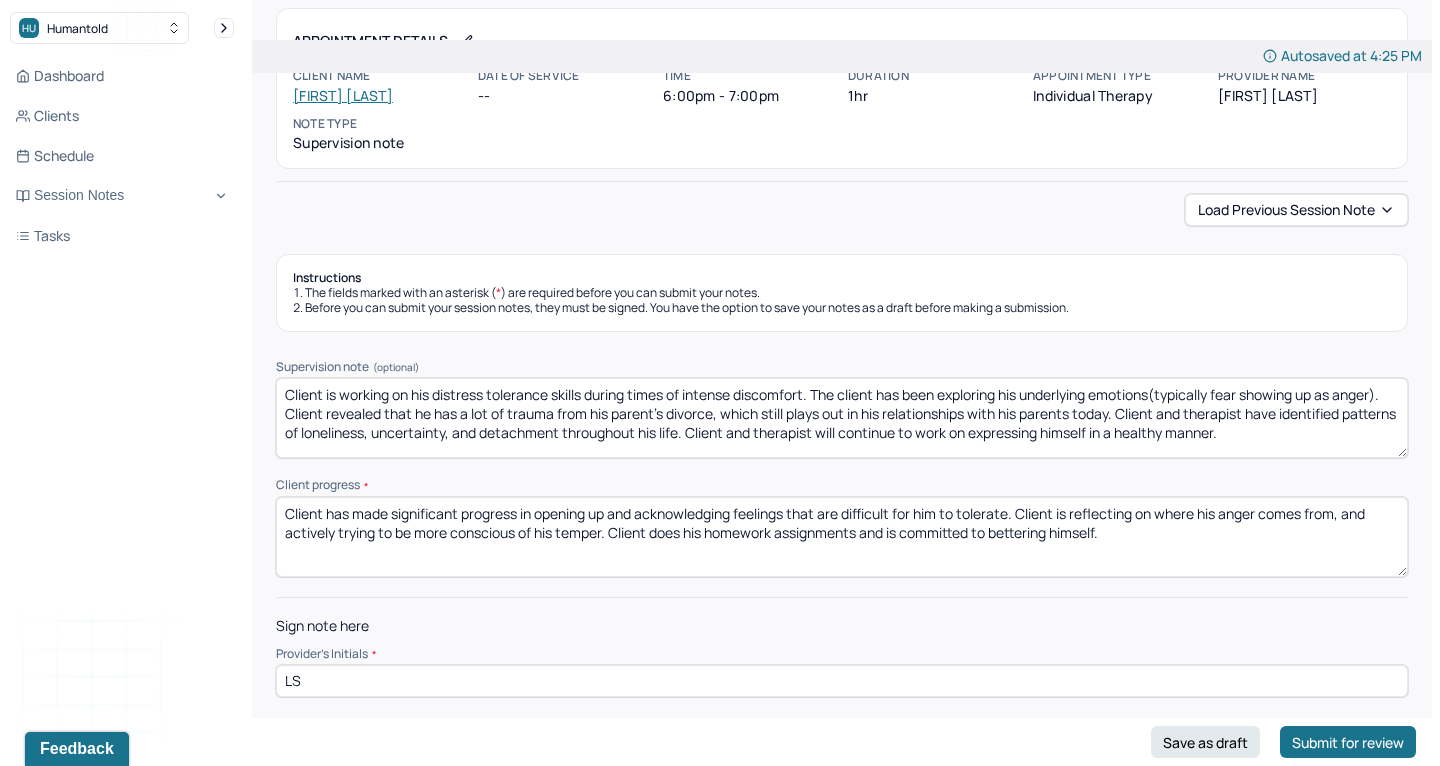 click on "Client has made significant progress in opening up and acknowledging feelings that are difficult to observe. Client is reflecting on where his anger comes from, and actively trying to be more conscious of his temper. Client does his homework assignments and is committed to bettering himself." at bounding box center [842, 537] 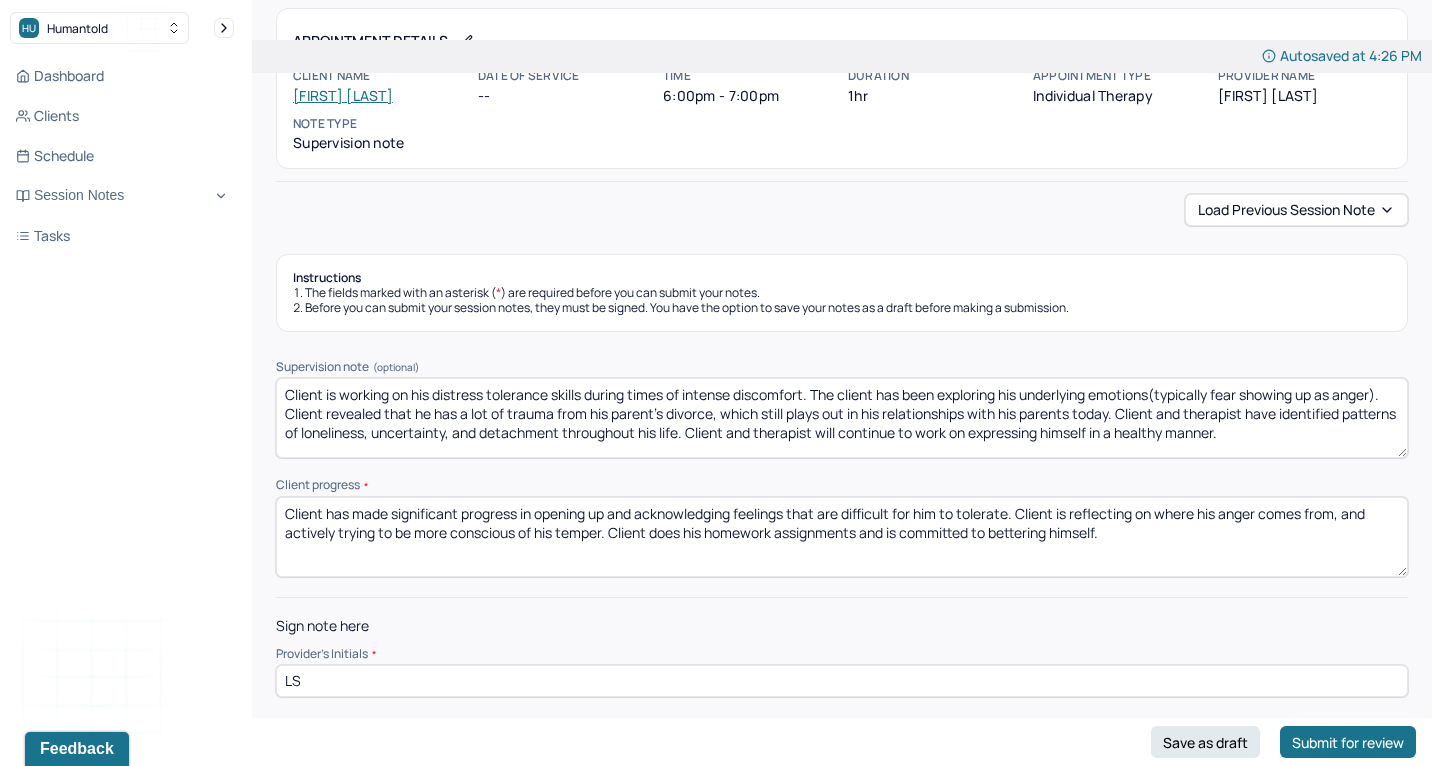 drag, startPoint x: 316, startPoint y: 505, endPoint x: 612, endPoint y: 505, distance: 296 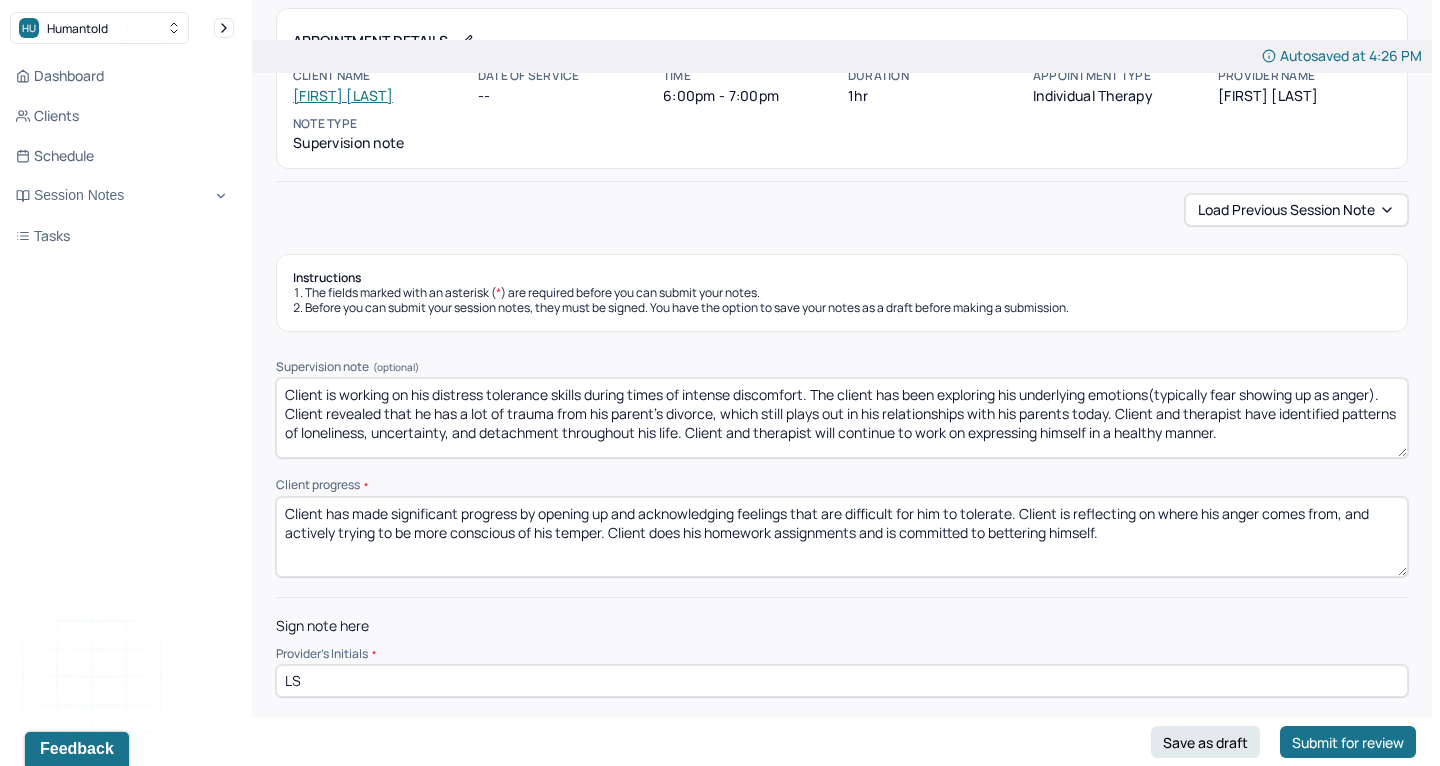 click on "Client has made significant progress in opening up and acknowledging feelings that are difficult for him to tolerate. Client is reflecting on where his anger comes from, and actively trying to be more conscious of his temper. Client does his homework assignments and is committed to bettering himself." at bounding box center [842, 537] 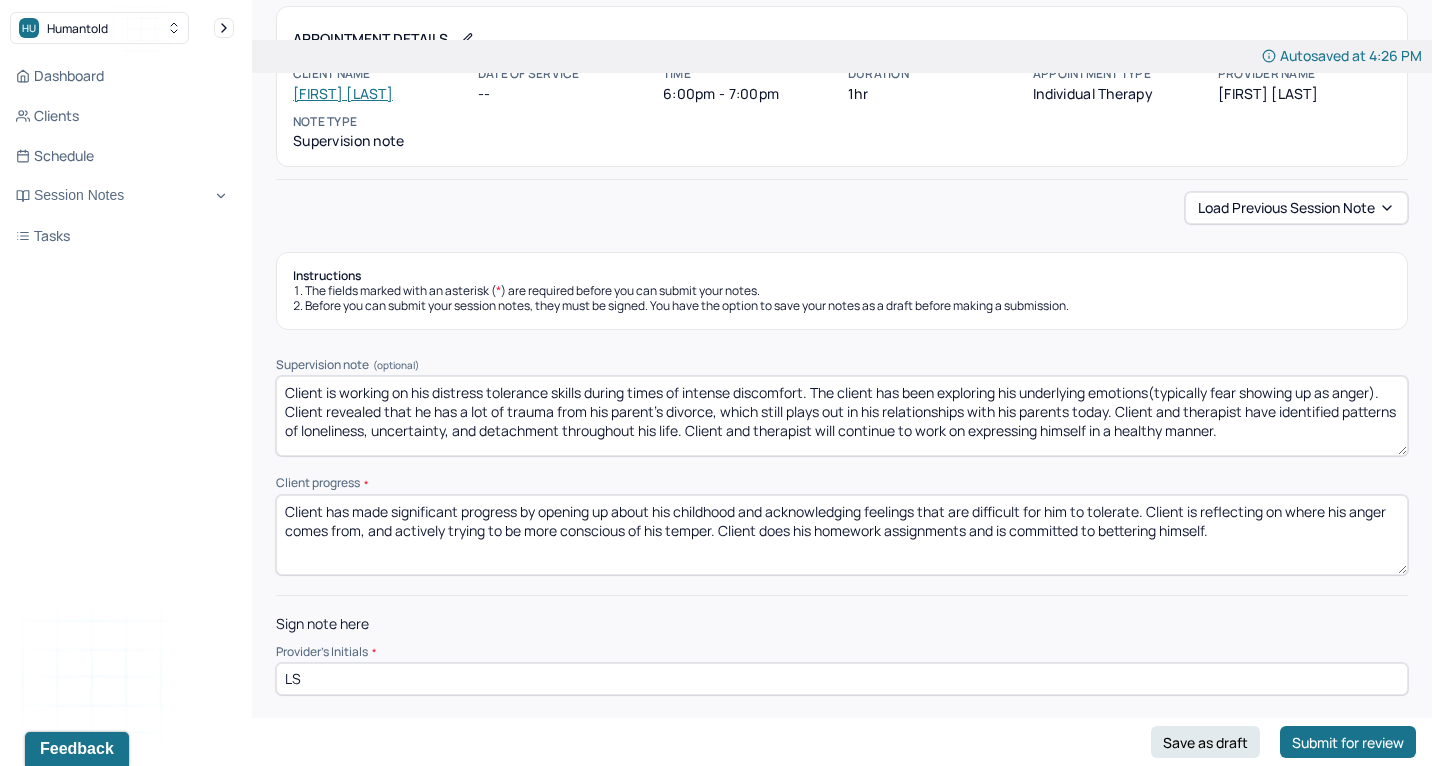 scroll, scrollTop: 102, scrollLeft: 0, axis: vertical 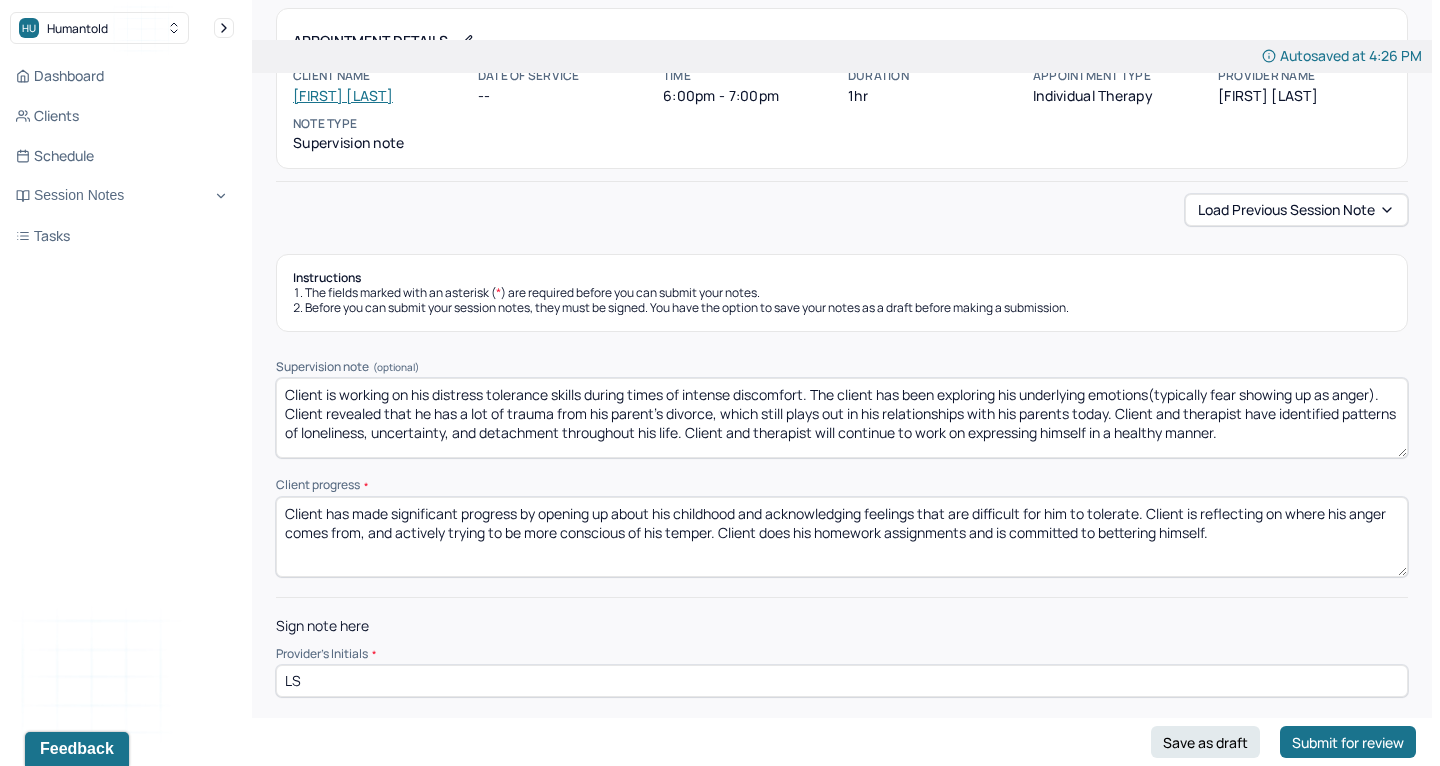 drag, startPoint x: 711, startPoint y: 529, endPoint x: 1194, endPoint y: 509, distance: 483.4139 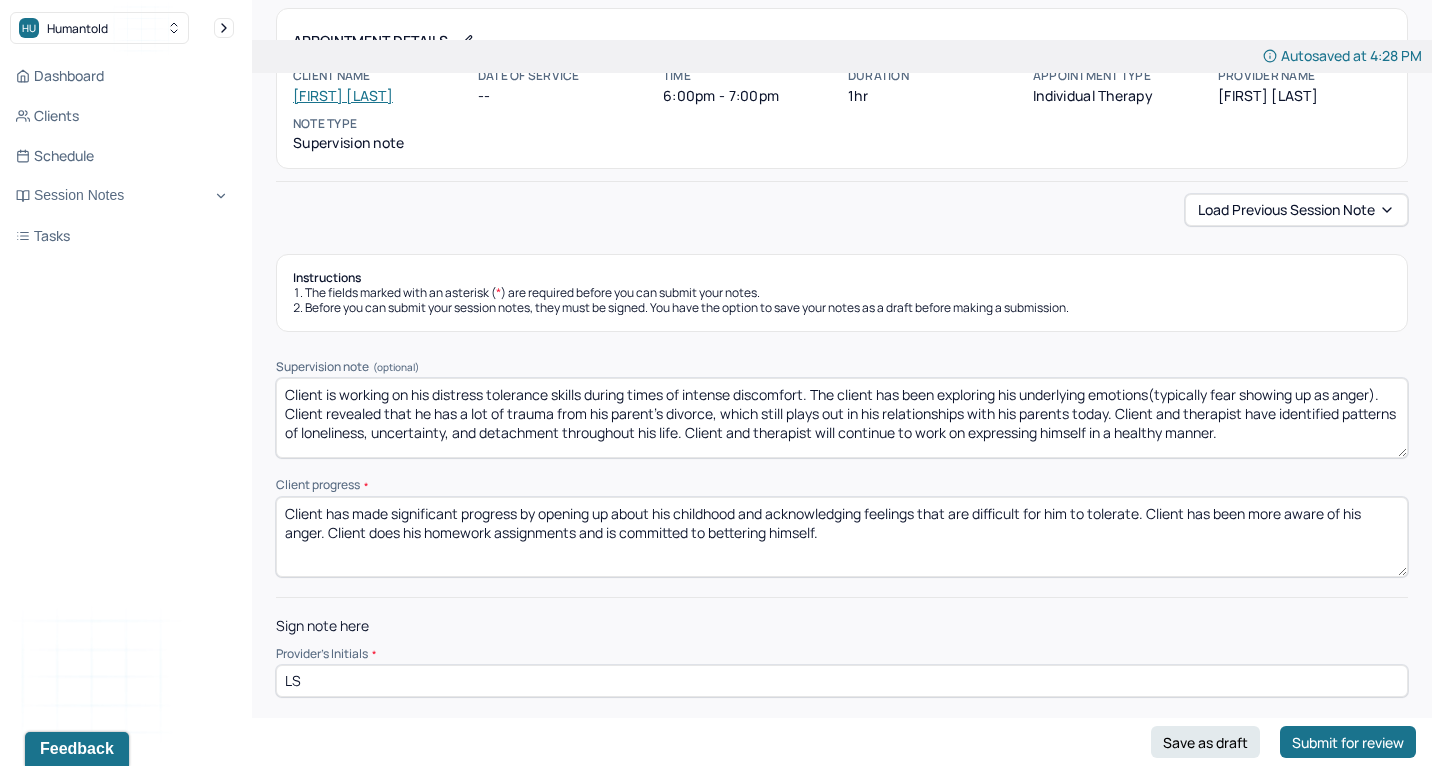 drag, startPoint x: 328, startPoint y: 521, endPoint x: 1027, endPoint y: 520, distance: 699.00073 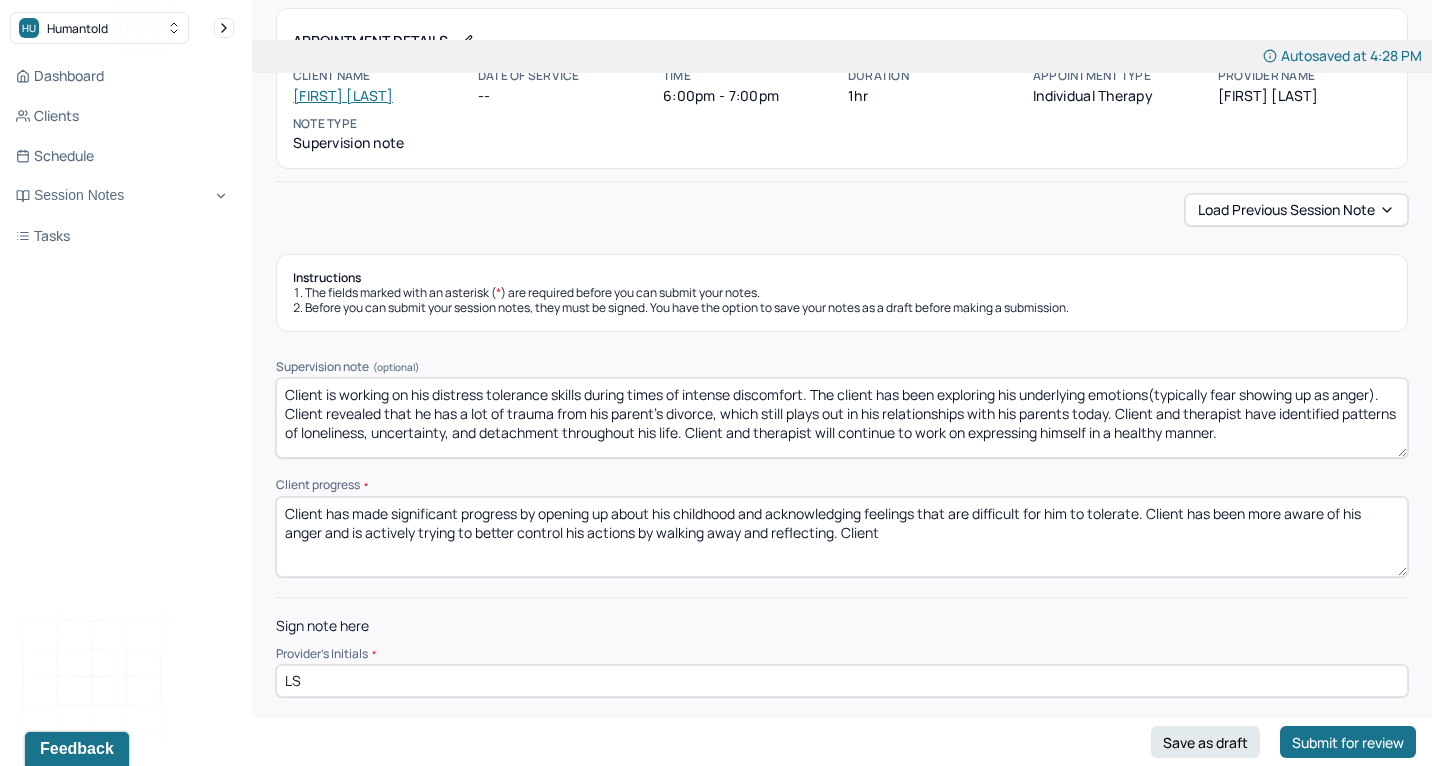type on "Client has made significant progress by opening up about his childhood and acknowledging feelings that are difficult for him to tolerate. Client has been more aware of his anger and is actively trying to better control his actions by walking away and reflecting. Client" 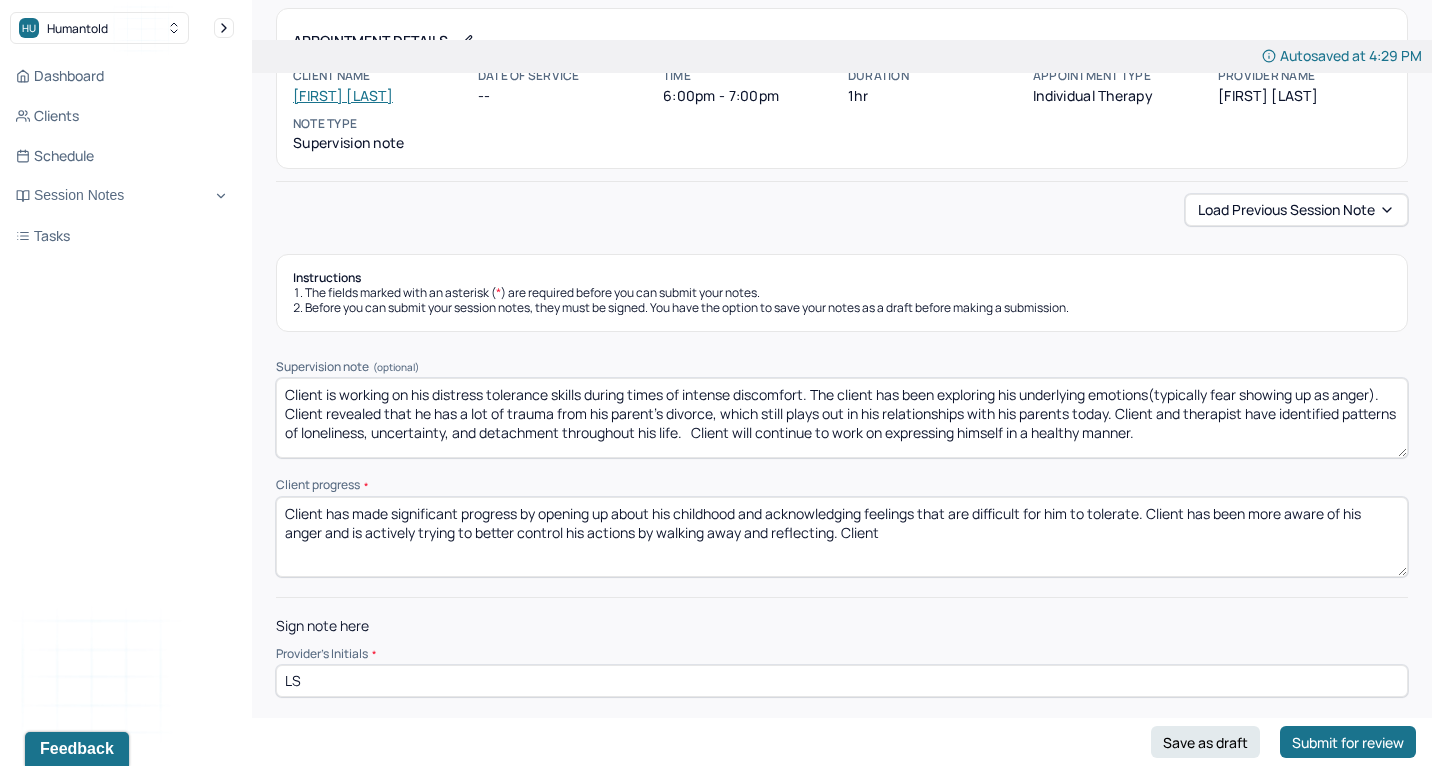 type on "Client is working on his distress tolerance skills during times of intense discomfort. The client has been exploring his underlying emotions(typically fear showing up as anger). Client revealed that he has a lot of trauma from his parent's divorce, which still plays out in his relationships with his parents today. Client and therapist have identified patterns of loneliness, uncertainty, and detachment throughout his life.   Client will continue to work on expressing himself in a healthy manner." 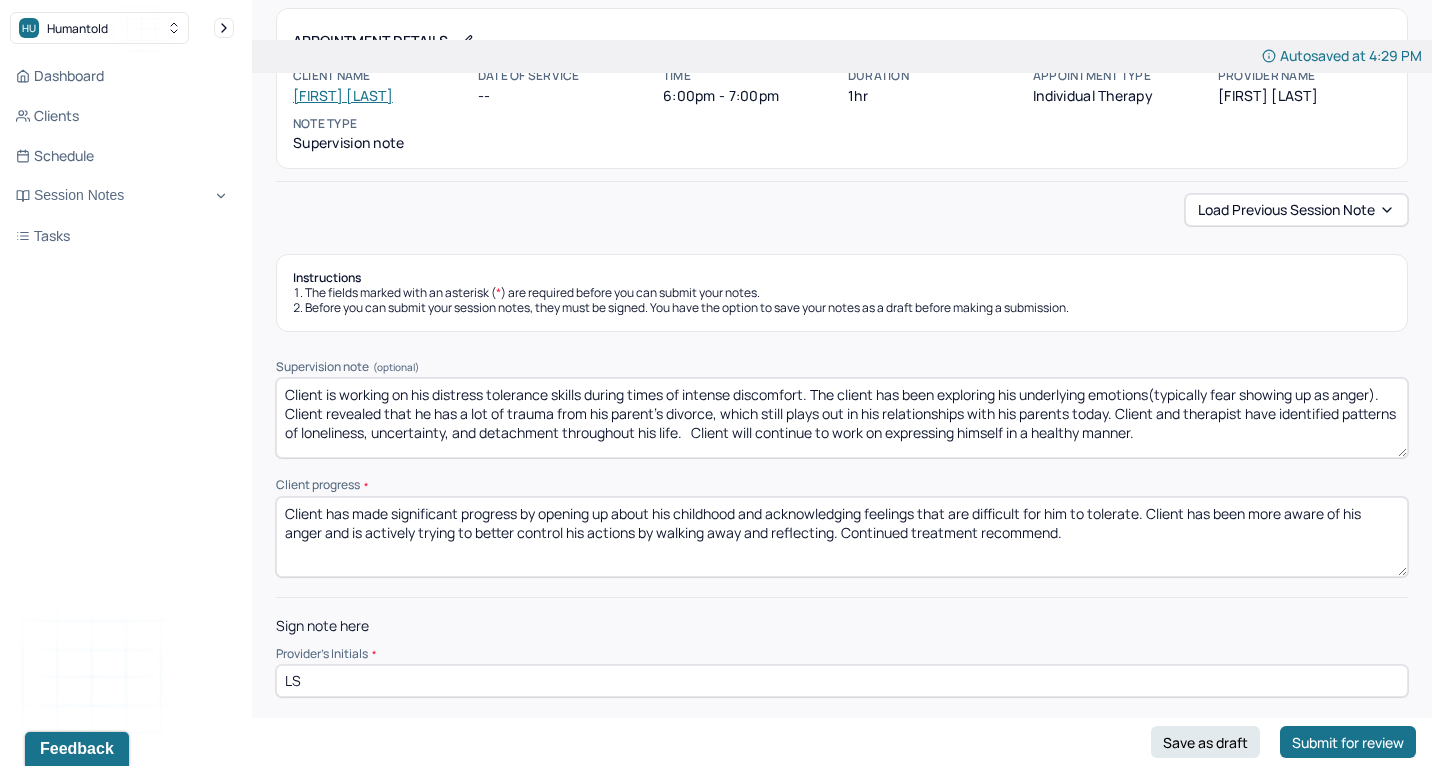 click on "Client has made significant progress by opening up about his childhood and acknowledging feelings that are difficult for him to tolerate. Client has been more aware of his anger and is actively trying to better control his actions by walking away and reflecting. Continued treatment recommened." at bounding box center (842, 537) 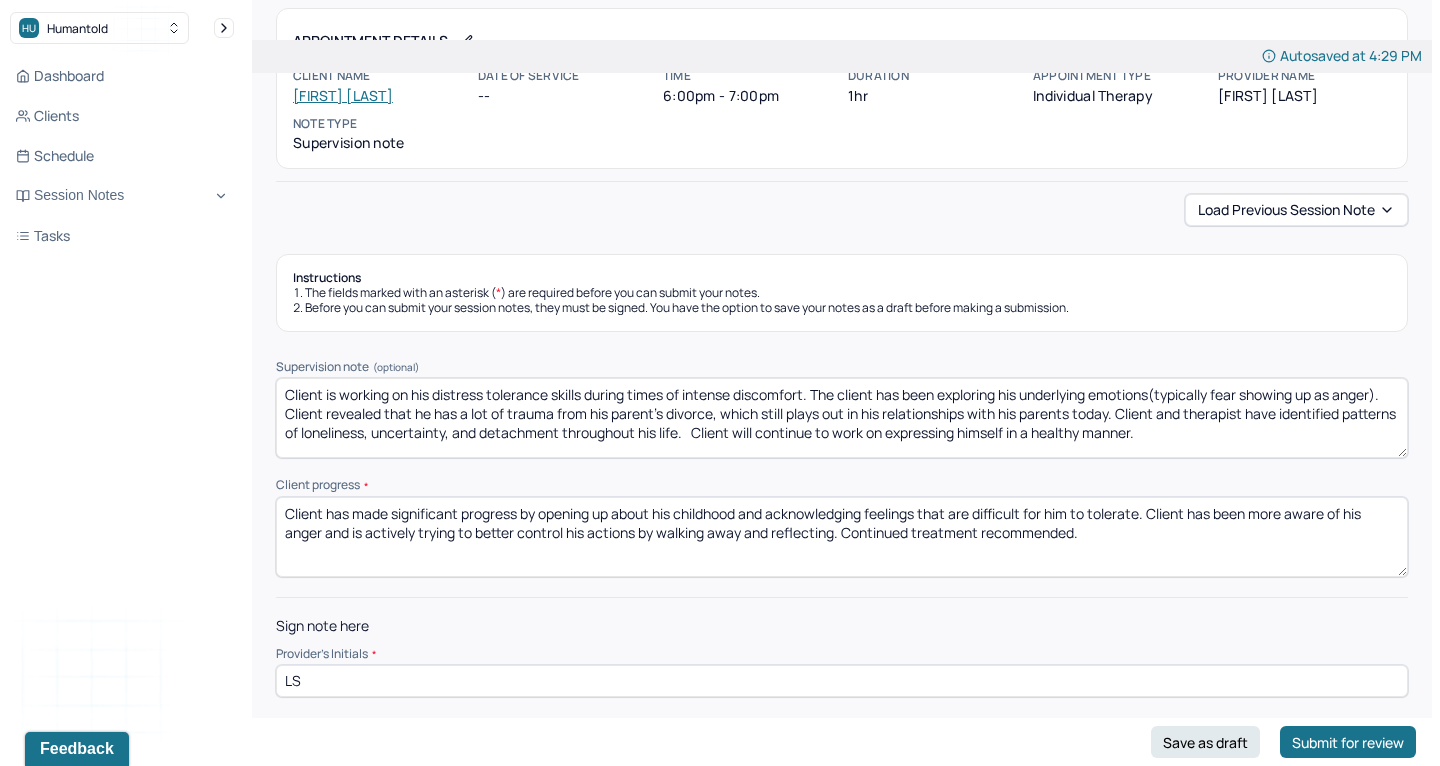 type on "Client has made significant progress by opening up about his childhood and acknowledging feelings that are difficult for him to tolerate. Client has been more aware of his anger and is actively trying to better control his actions by walking away and reflecting. Continued treatment recommended." 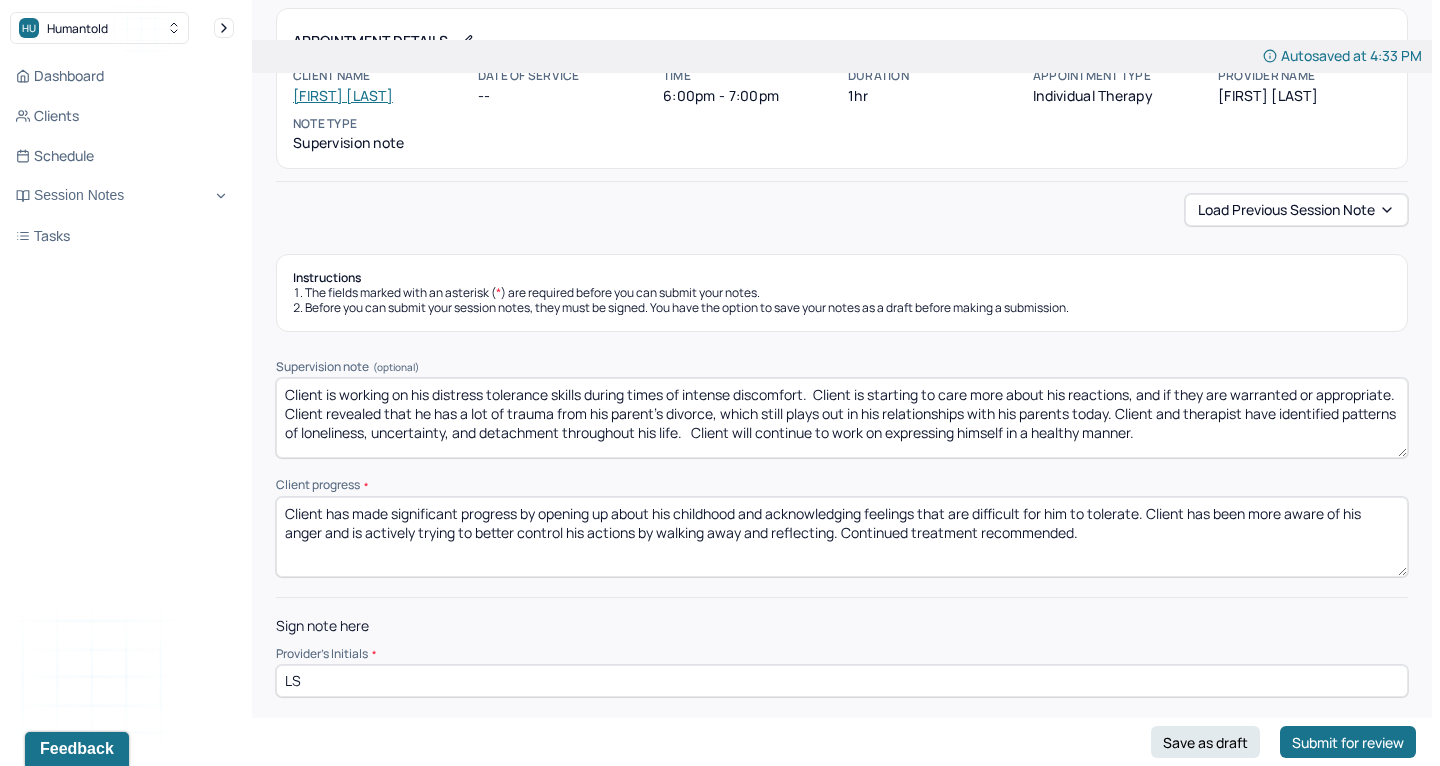 drag, startPoint x: 284, startPoint y: 408, endPoint x: 1115, endPoint y: 405, distance: 831.00543 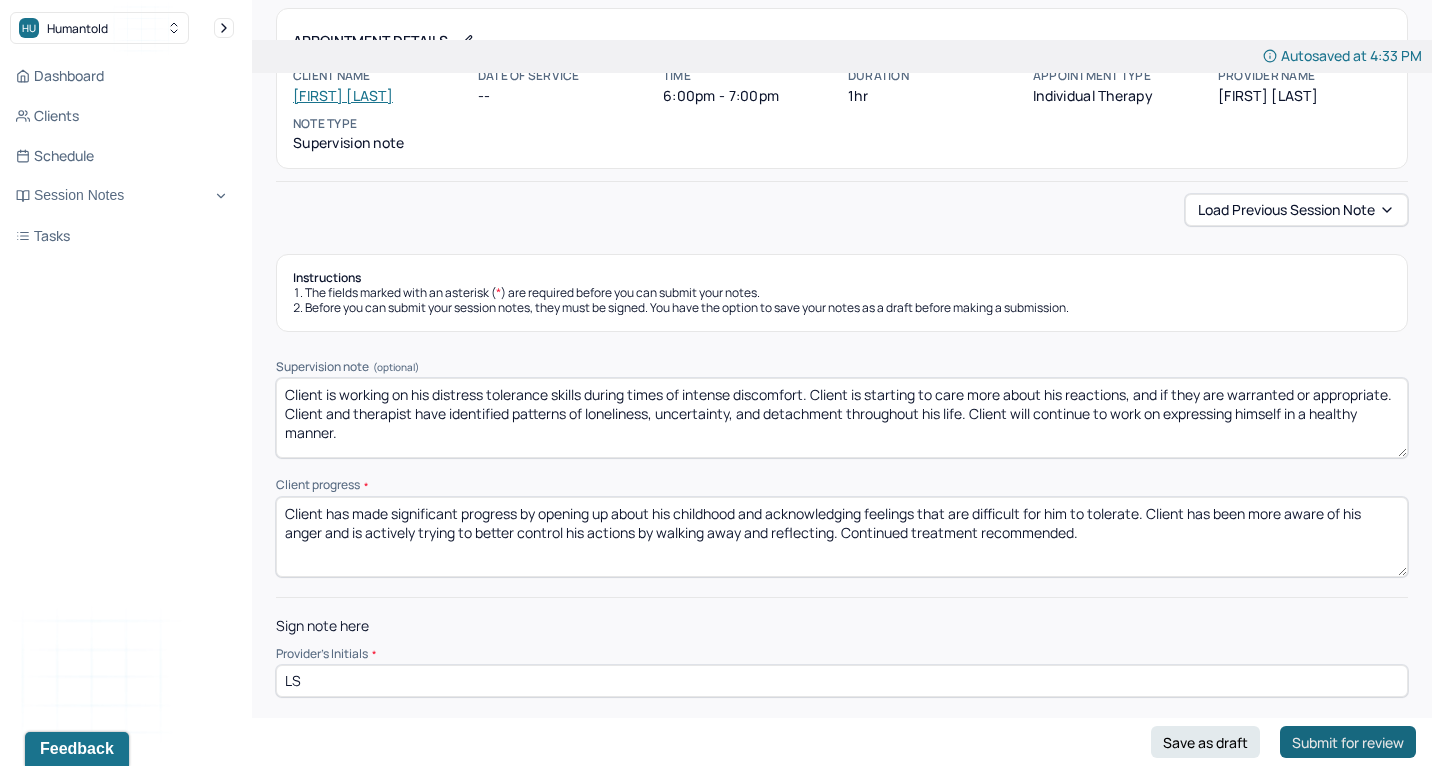 type on "Client is working on his distress tolerance skills during times of intense discomfort. Client is starting to care more about his reactions, and if they are warranted or appropriate. Client and therapist have identified patterns of loneliness, uncertainty, and detachment throughout his life. Client will continue to work on expressing himself in a healthy manner." 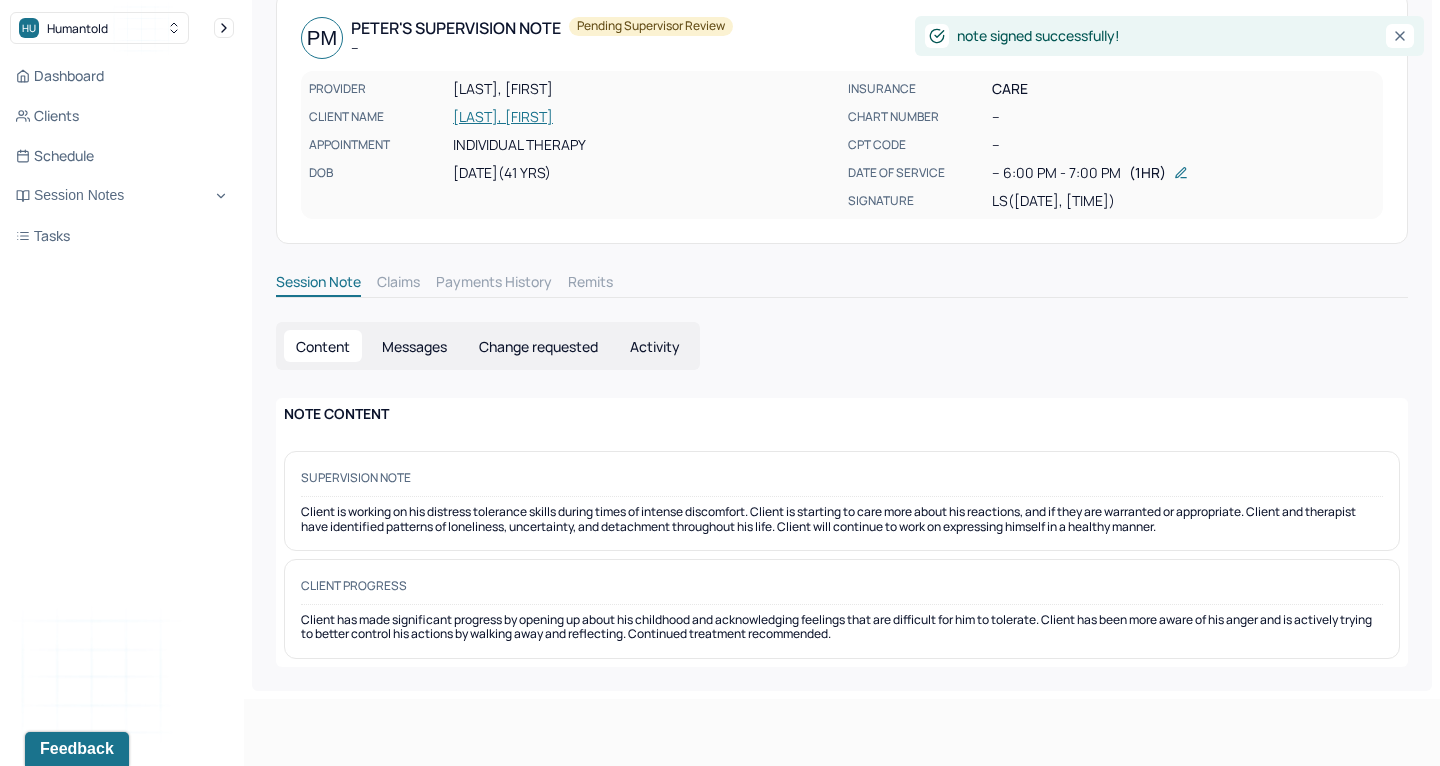 scroll, scrollTop: 0, scrollLeft: 0, axis: both 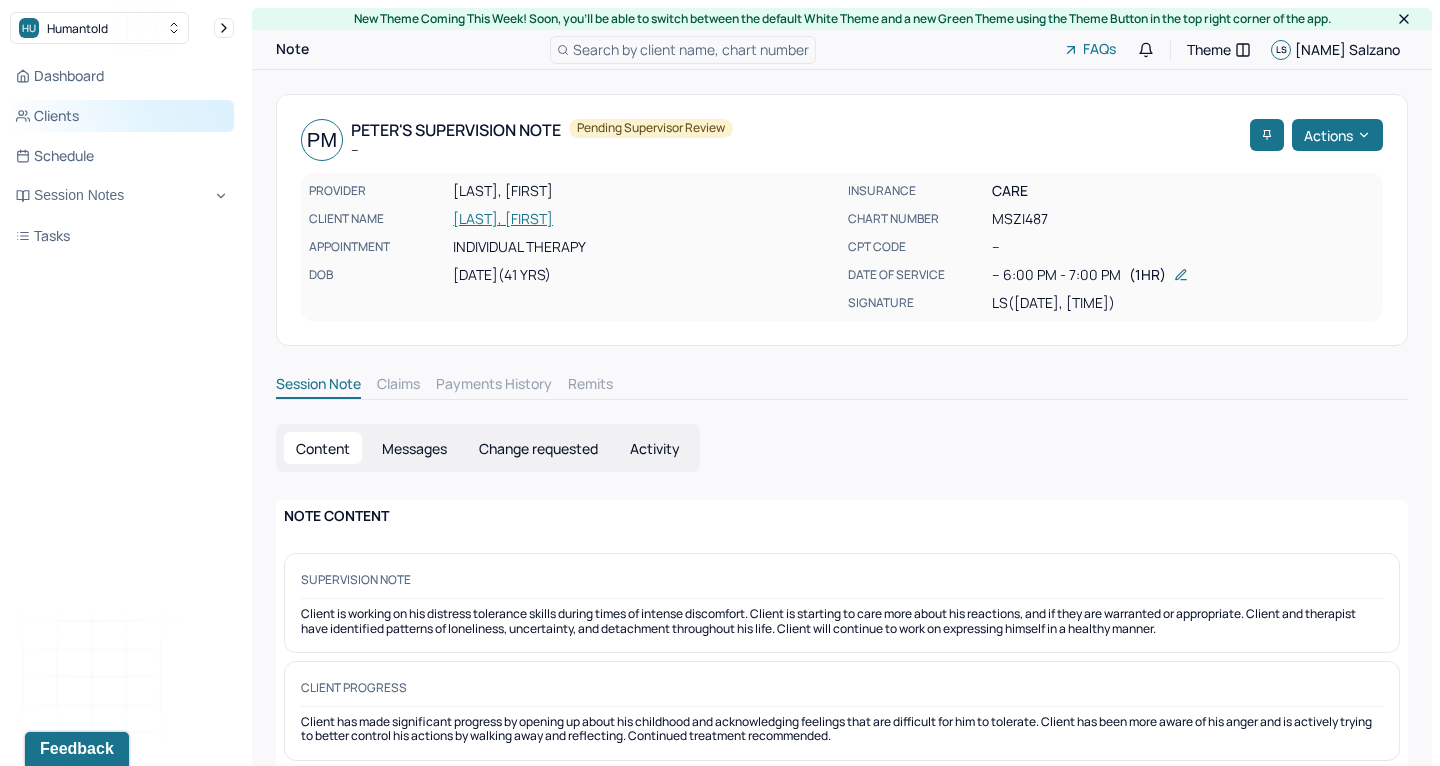 click on "Clients" at bounding box center [122, 116] 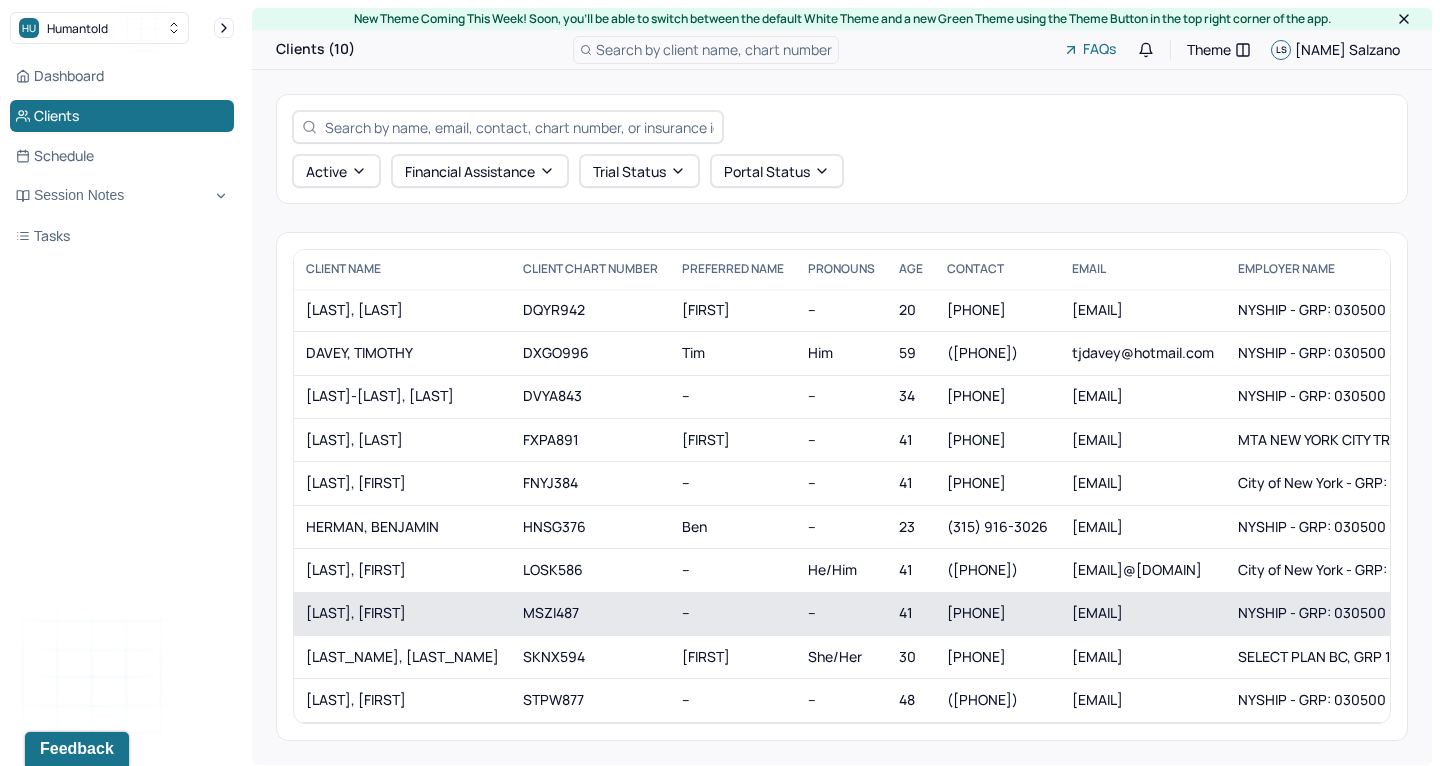 click on "[LAST], [FIRST]" at bounding box center [402, 613] 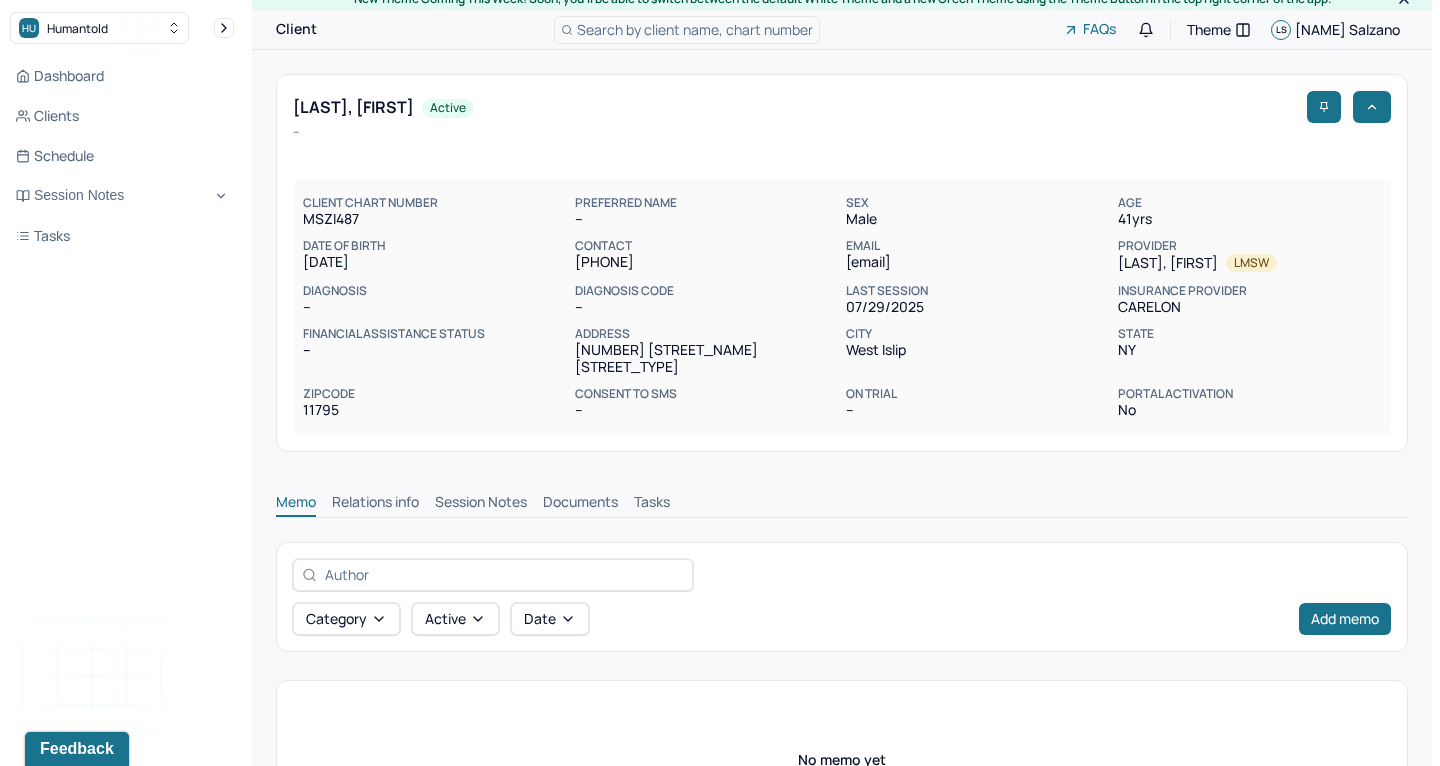 scroll, scrollTop: 26, scrollLeft: 0, axis: vertical 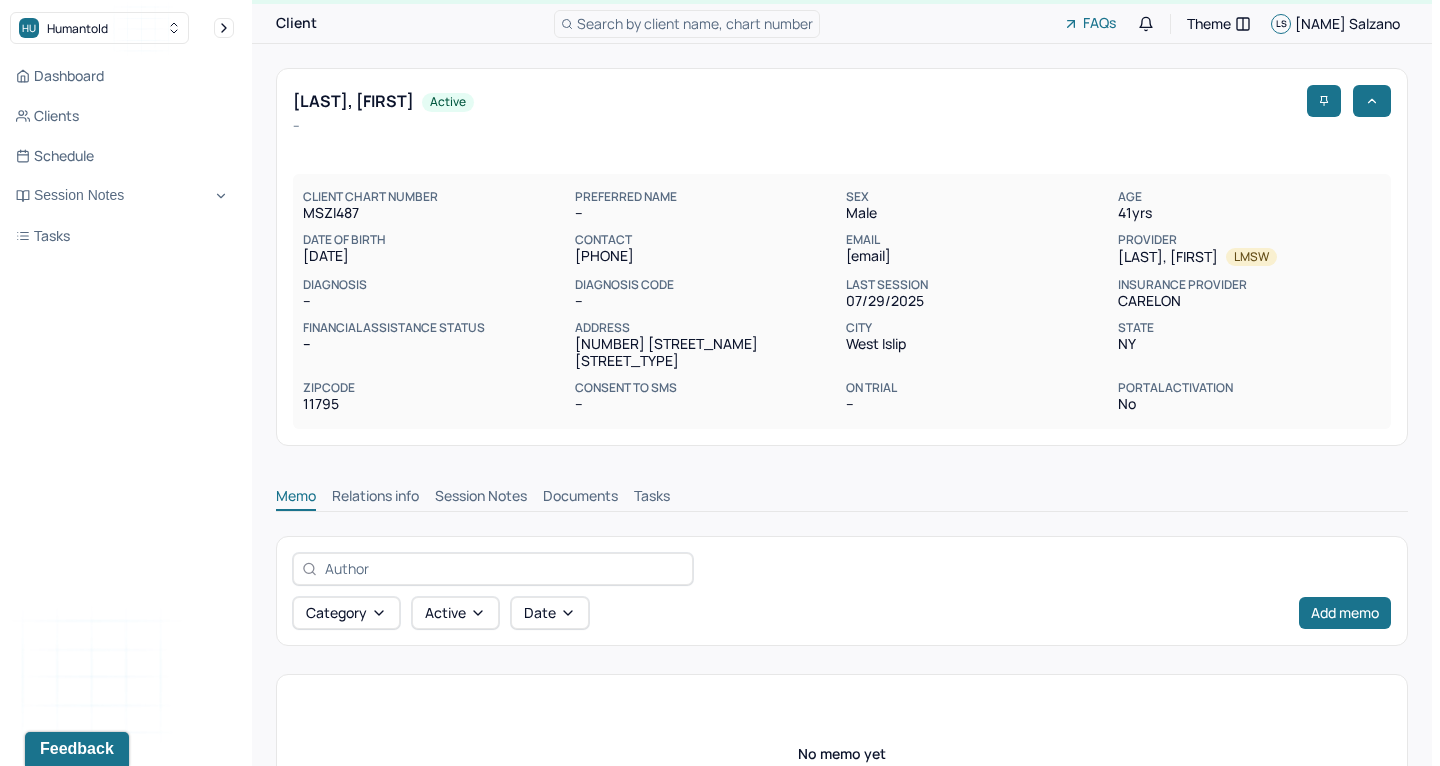 click on "Session Notes" at bounding box center [481, 498] 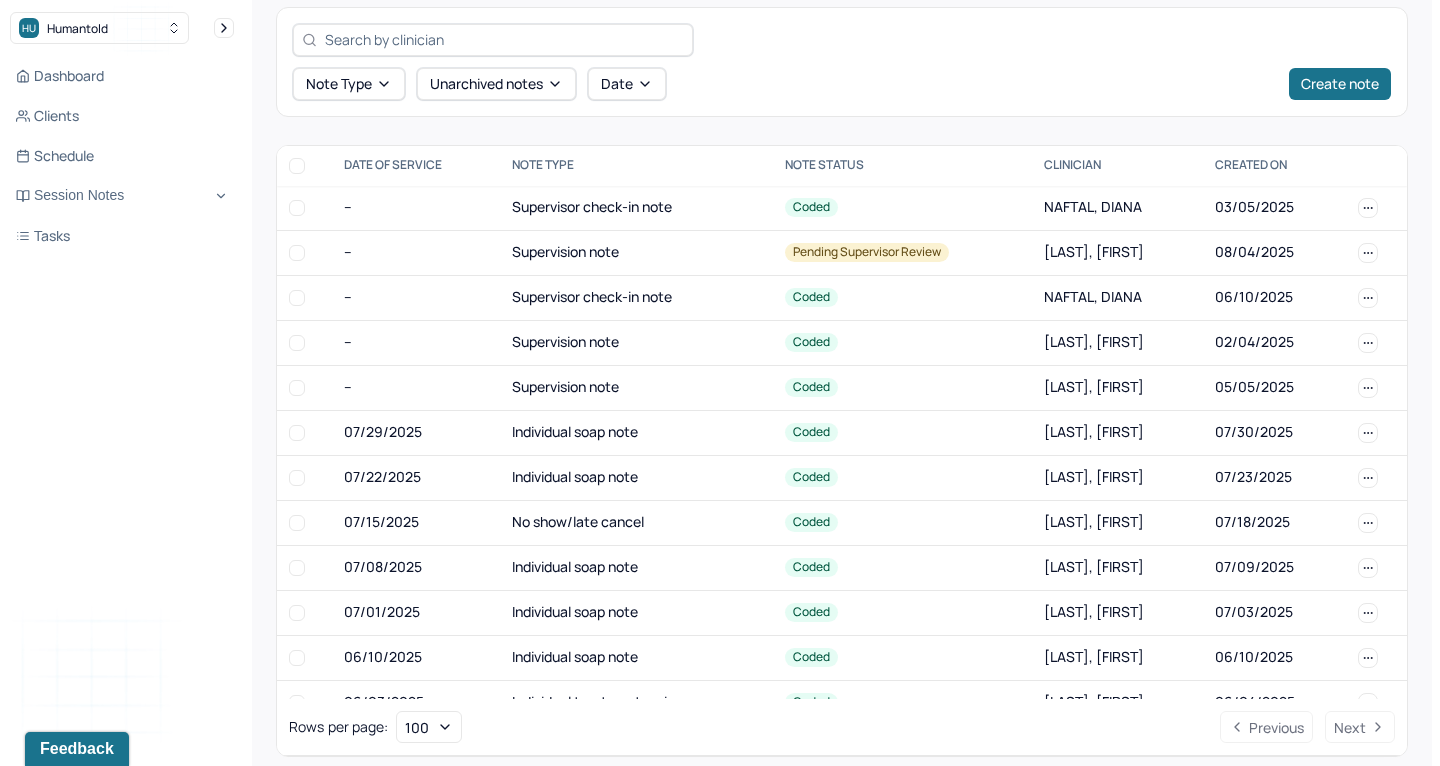 scroll, scrollTop: 553, scrollLeft: 0, axis: vertical 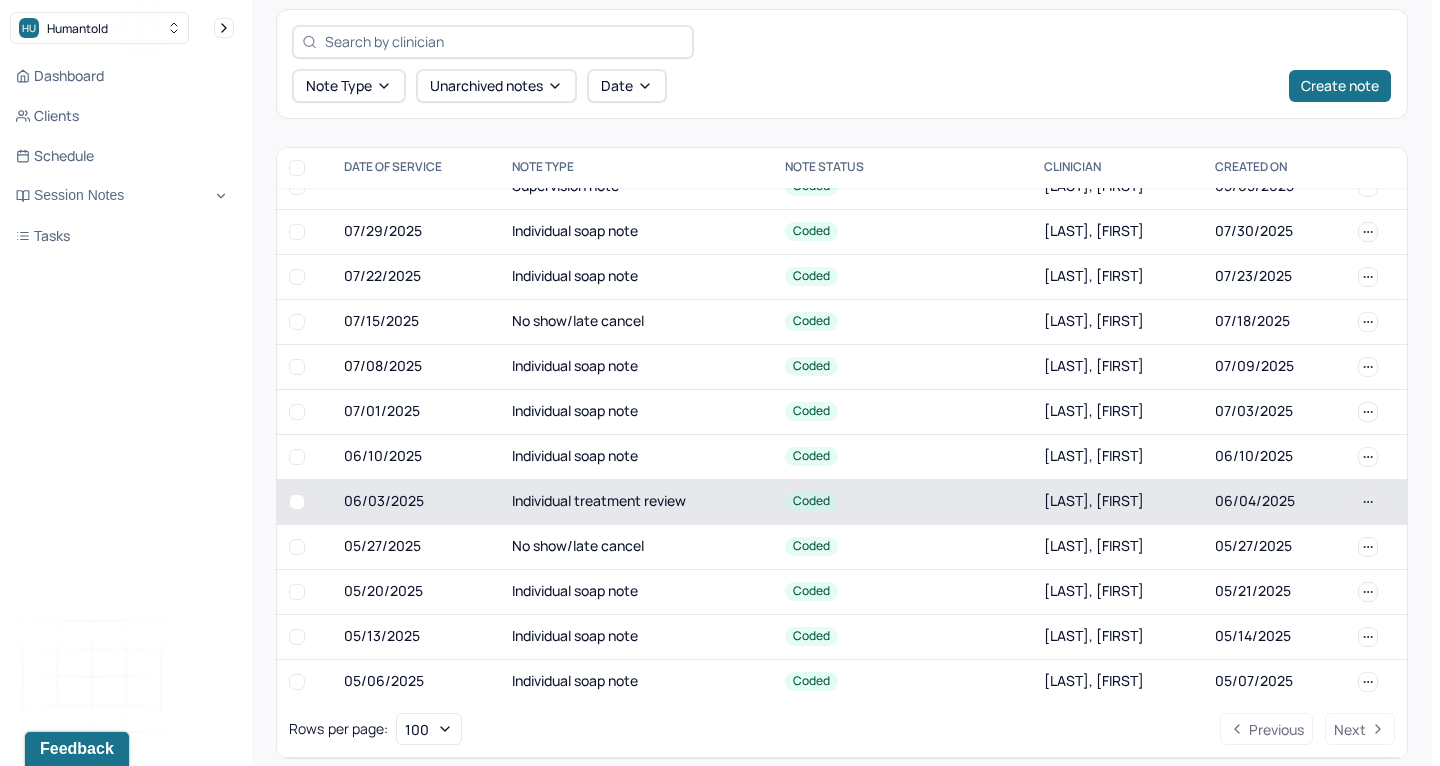 click on "Individual treatment review" at bounding box center (636, 501) 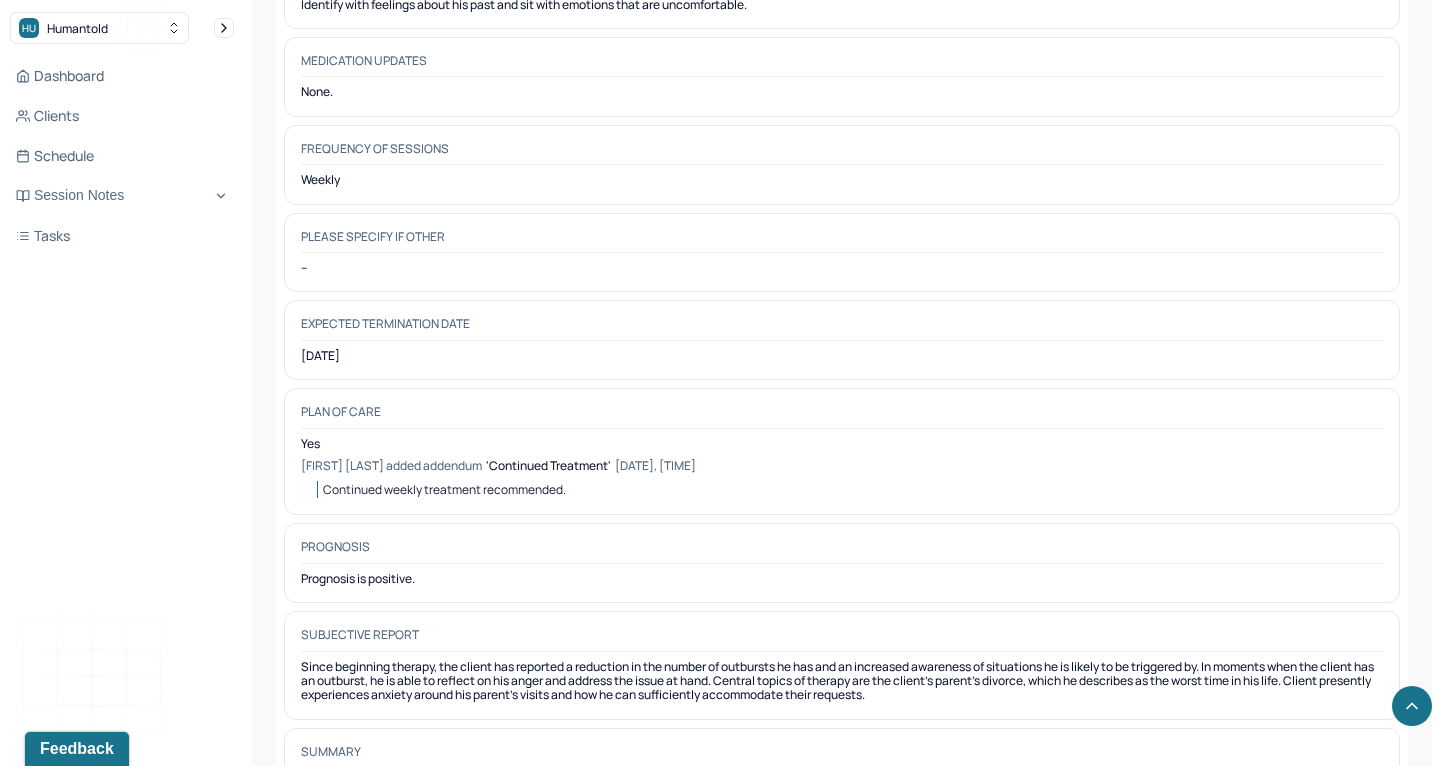 scroll, scrollTop: 5637, scrollLeft: 0, axis: vertical 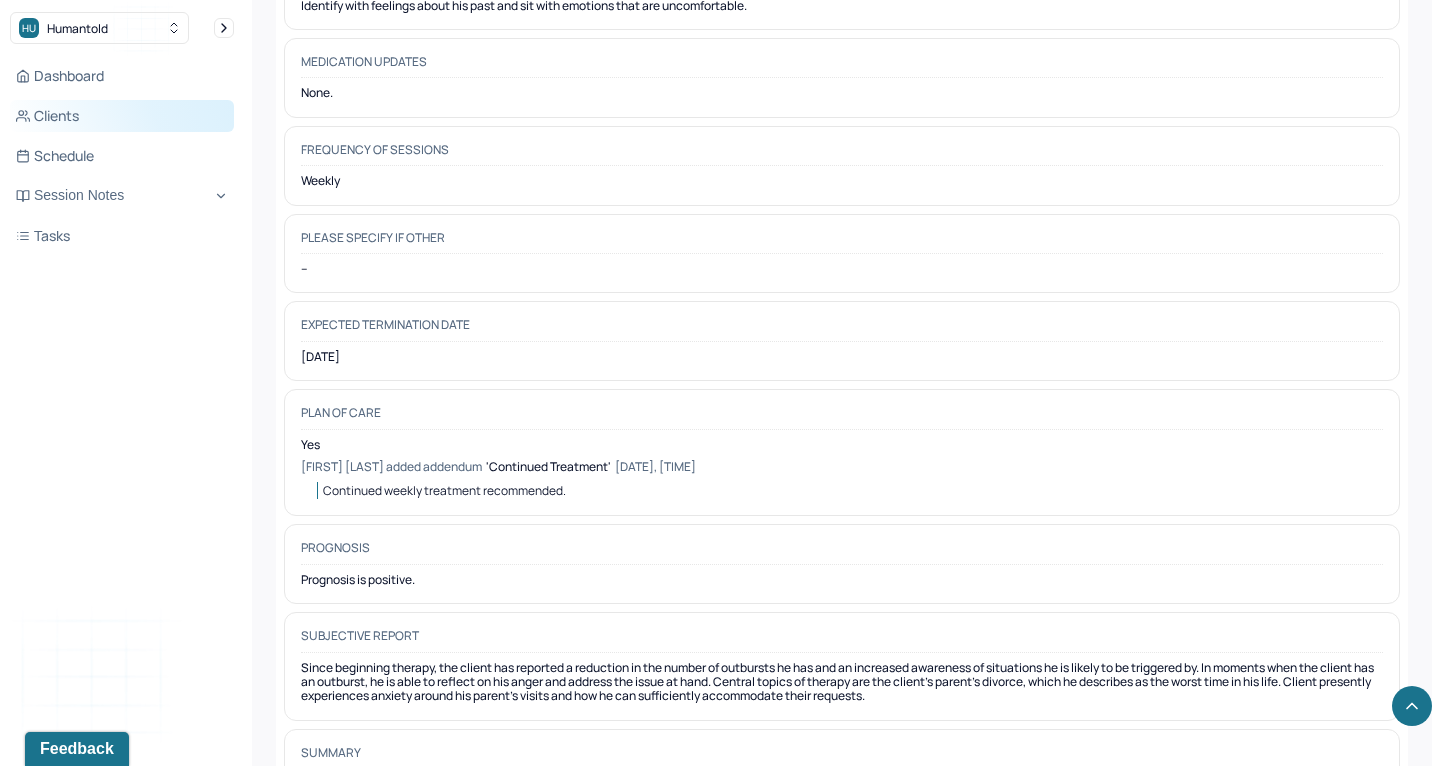click on "Clients" at bounding box center (122, 116) 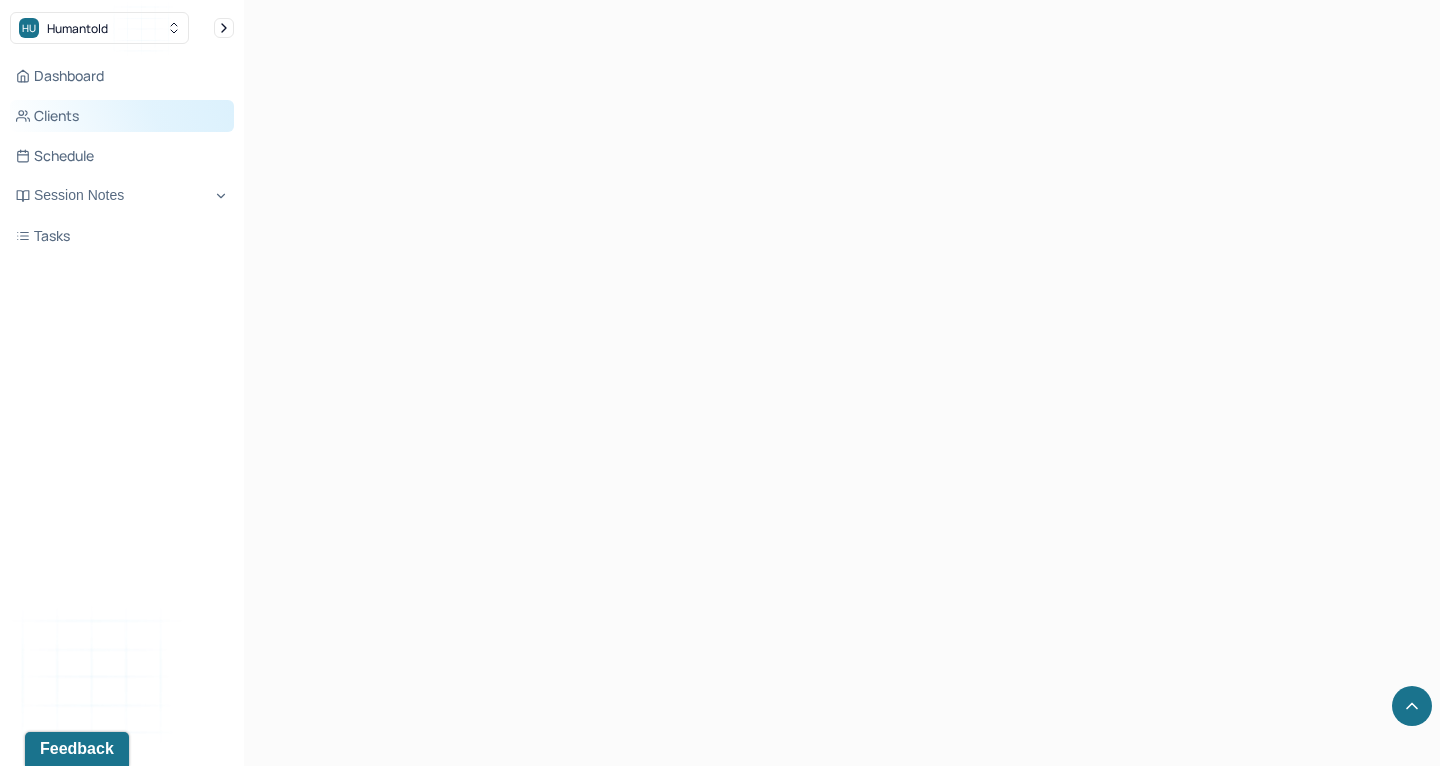 scroll, scrollTop: 0, scrollLeft: 0, axis: both 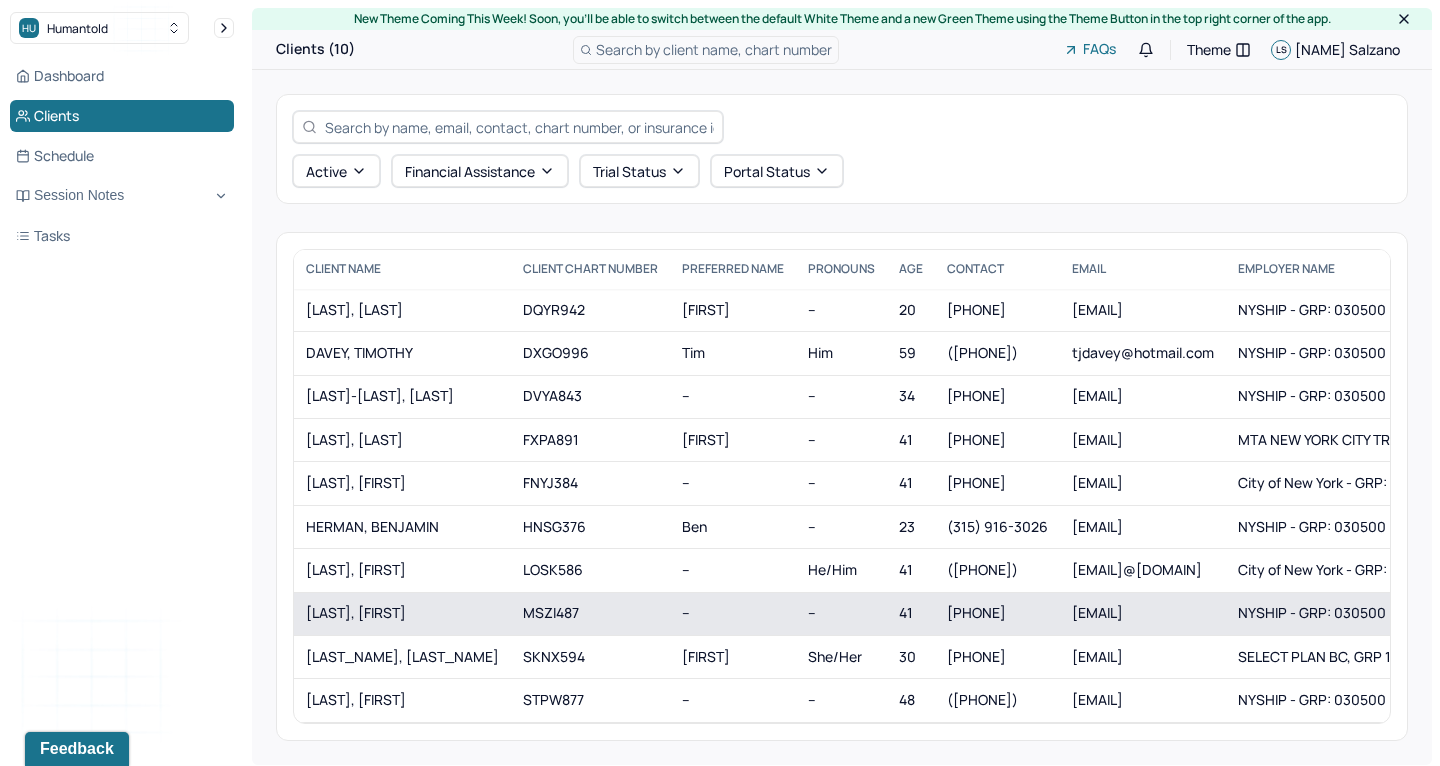 click on "[LAST], [FIRST]" at bounding box center [402, 613] 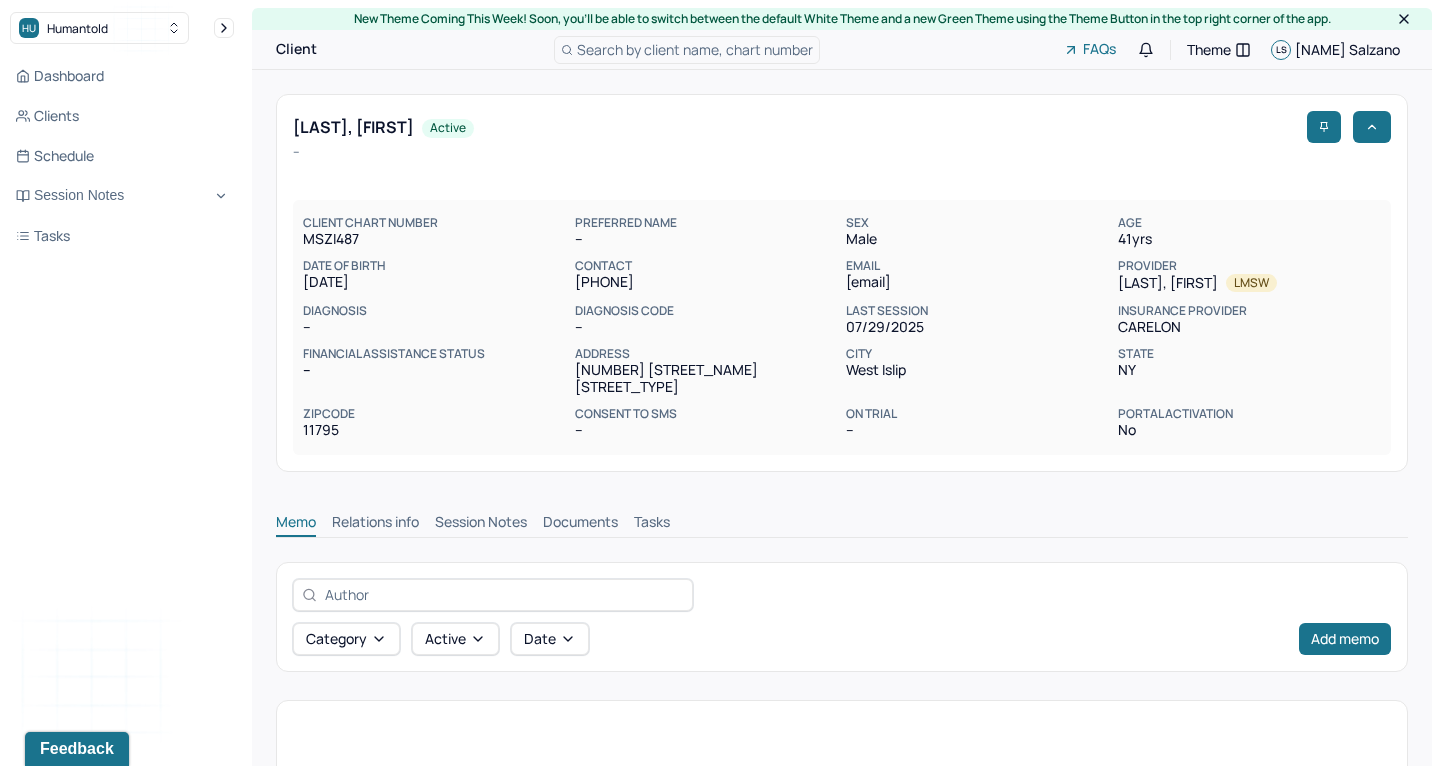 click on "Session Notes" at bounding box center [481, 524] 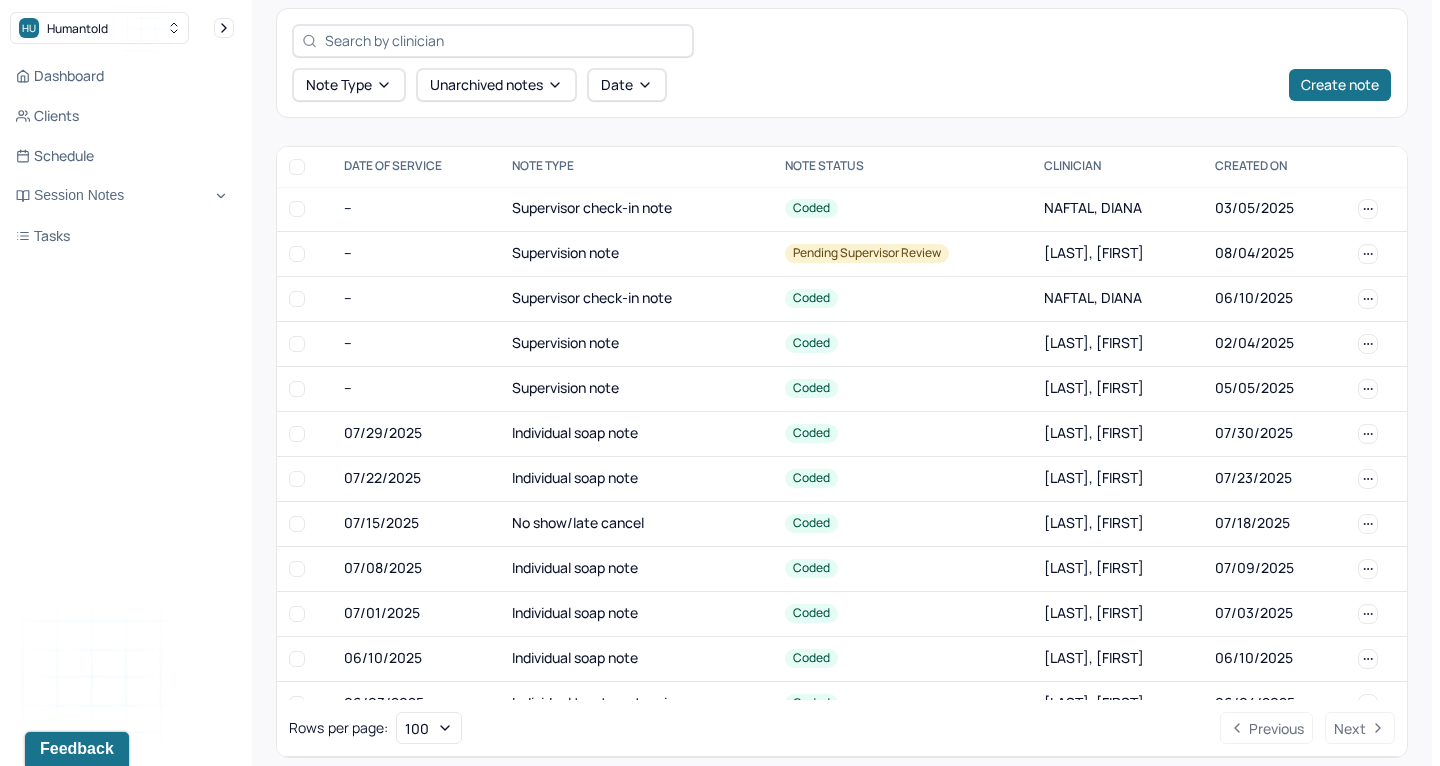 scroll, scrollTop: 553, scrollLeft: 0, axis: vertical 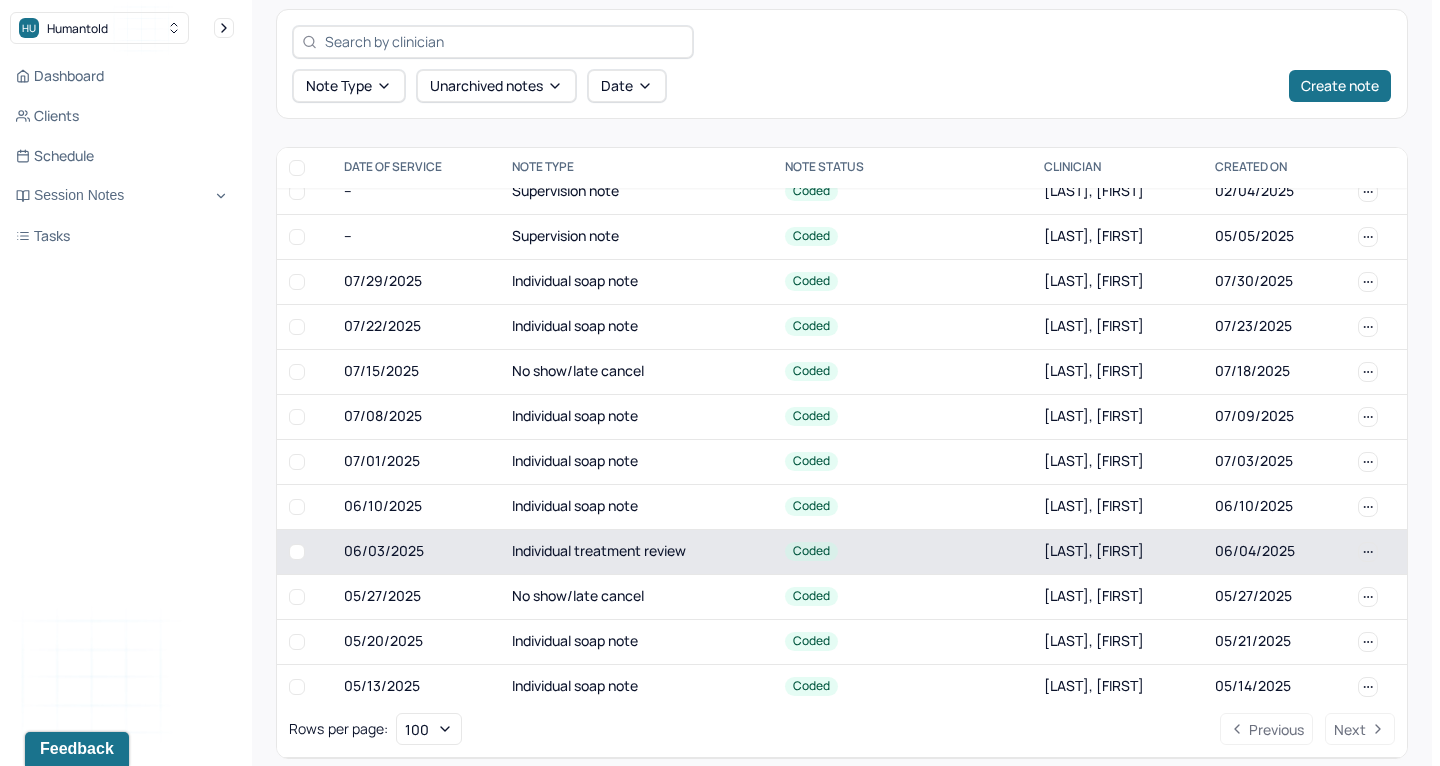 click on "Individual treatment review" at bounding box center (636, 551) 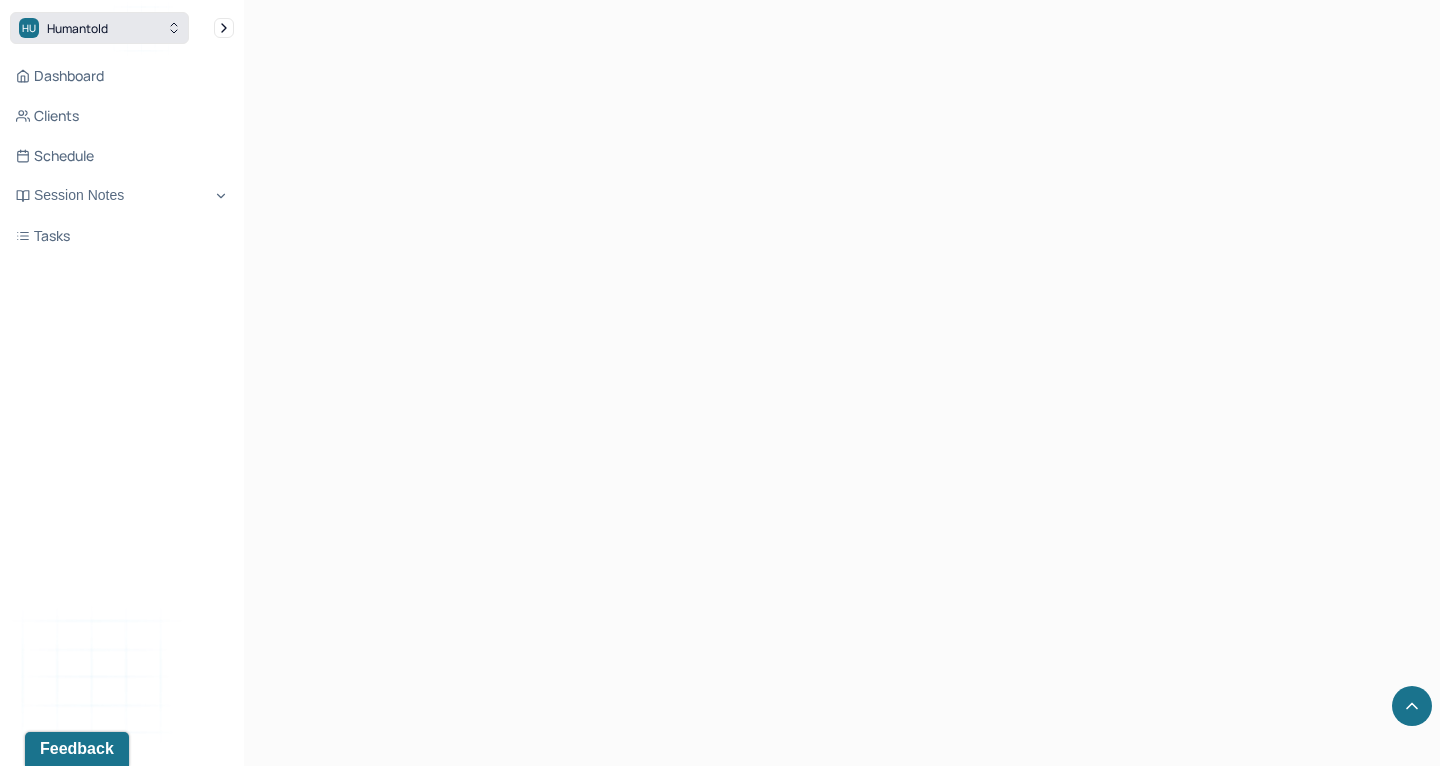 scroll, scrollTop: 553, scrollLeft: 0, axis: vertical 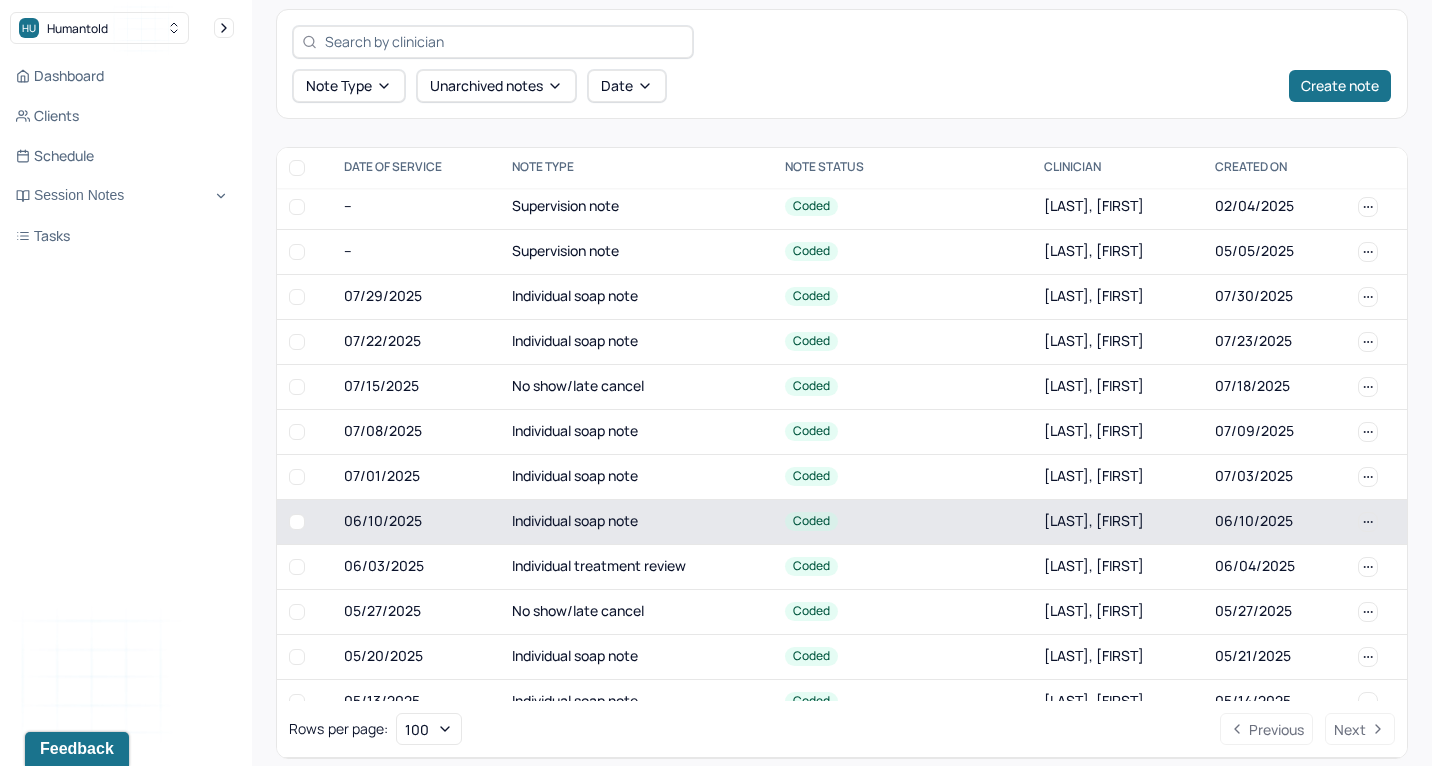 click on "Individual soap note" at bounding box center [636, 521] 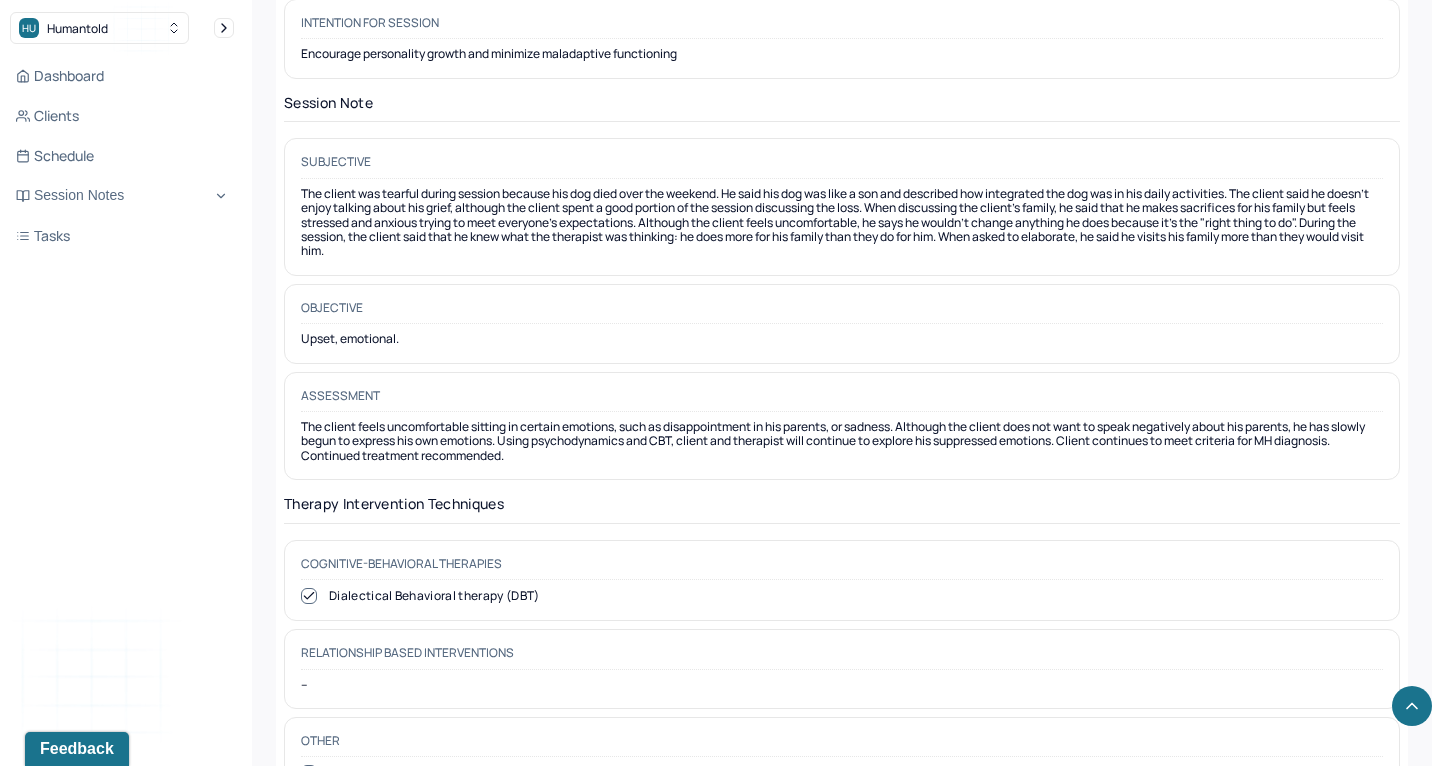 scroll, scrollTop: 1607, scrollLeft: 0, axis: vertical 